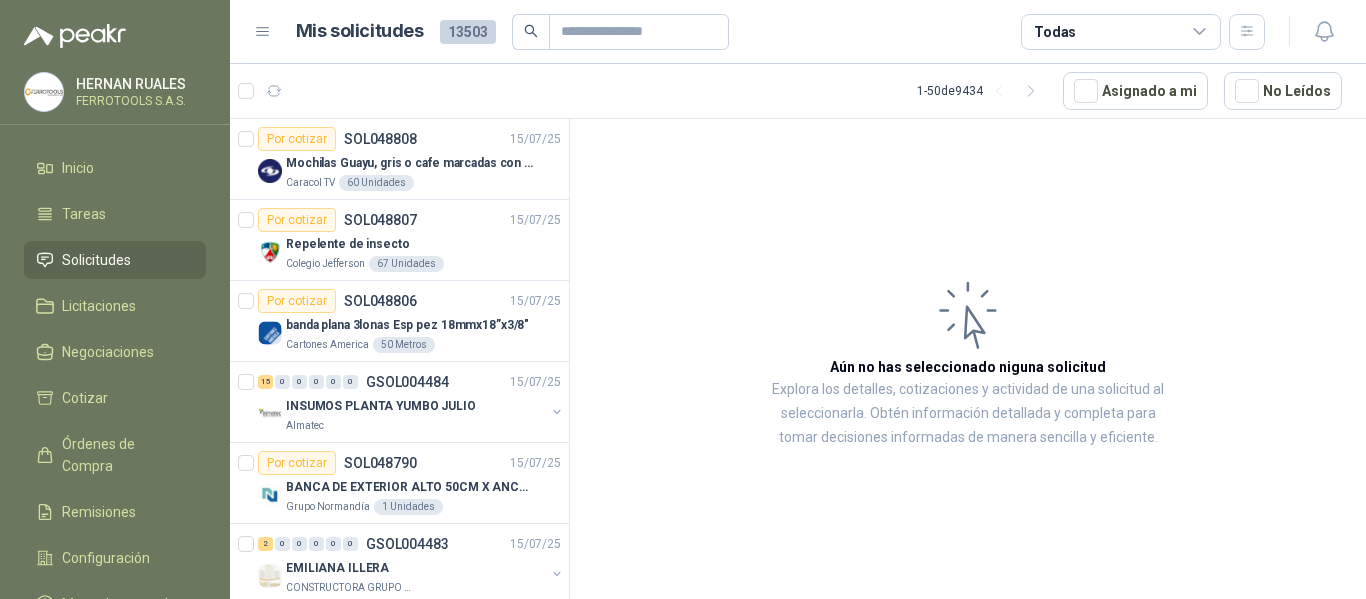 scroll, scrollTop: 0, scrollLeft: 0, axis: both 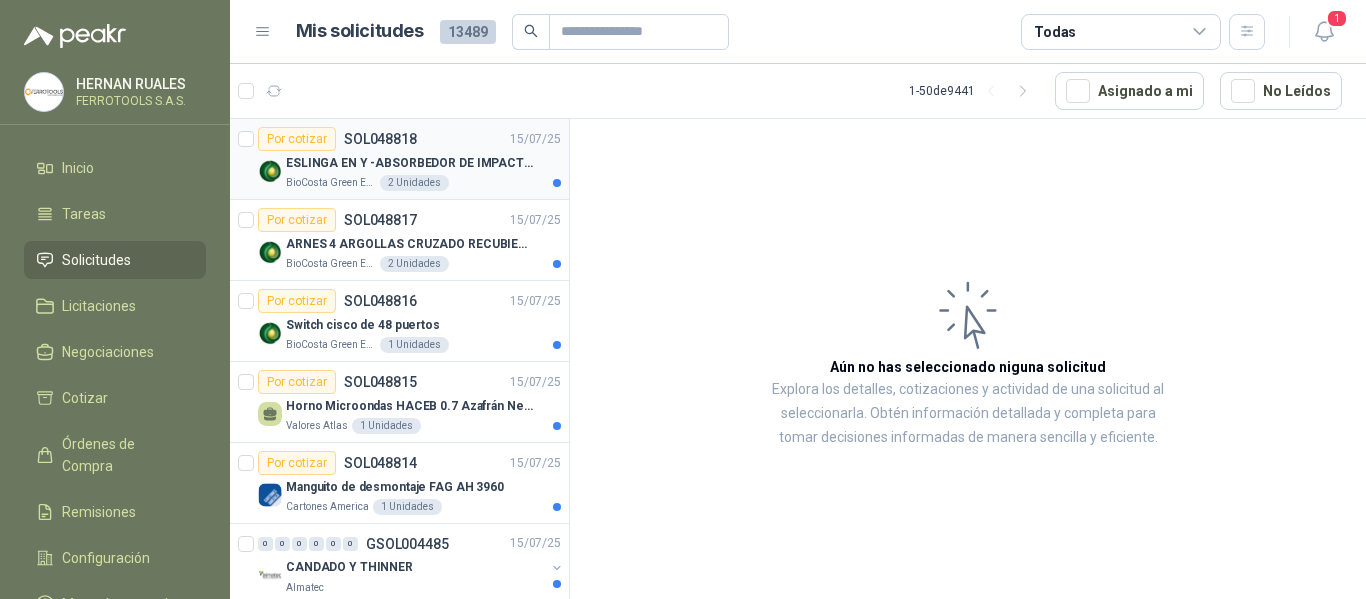 click on "ESLINGA EN Y -ABSORBEDOR DE IMPACTO marca 3m" at bounding box center [410, 163] 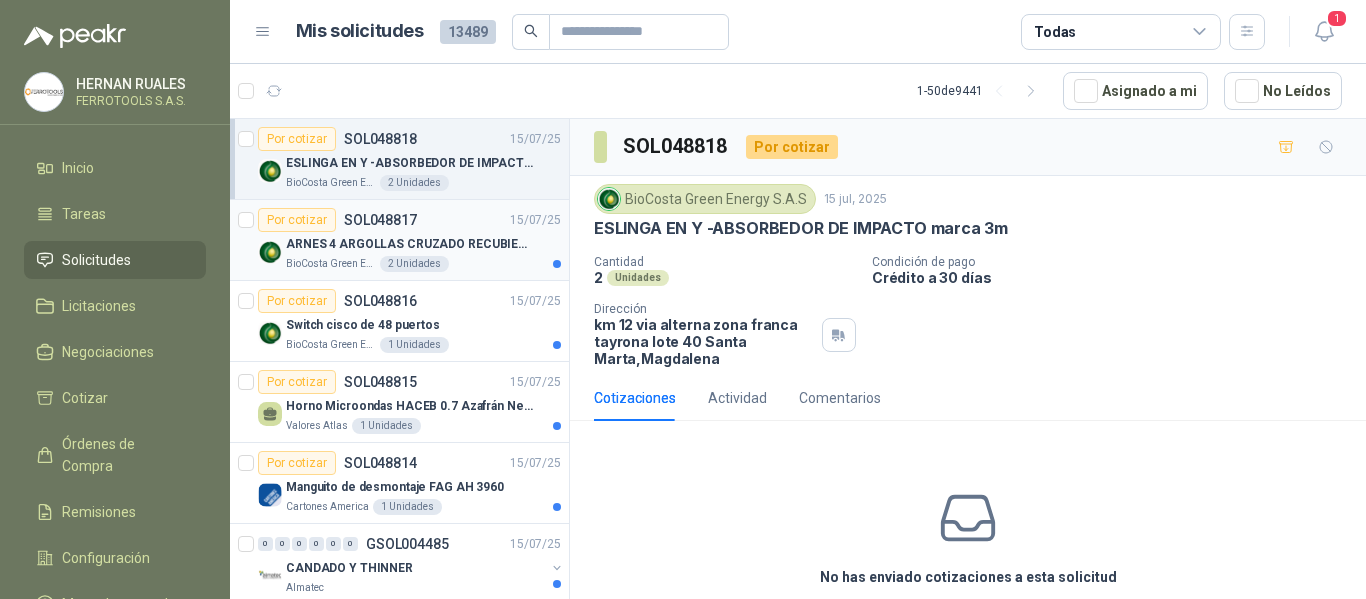 click on "Por cotizar SOL048817 15/07/25" at bounding box center (409, 220) 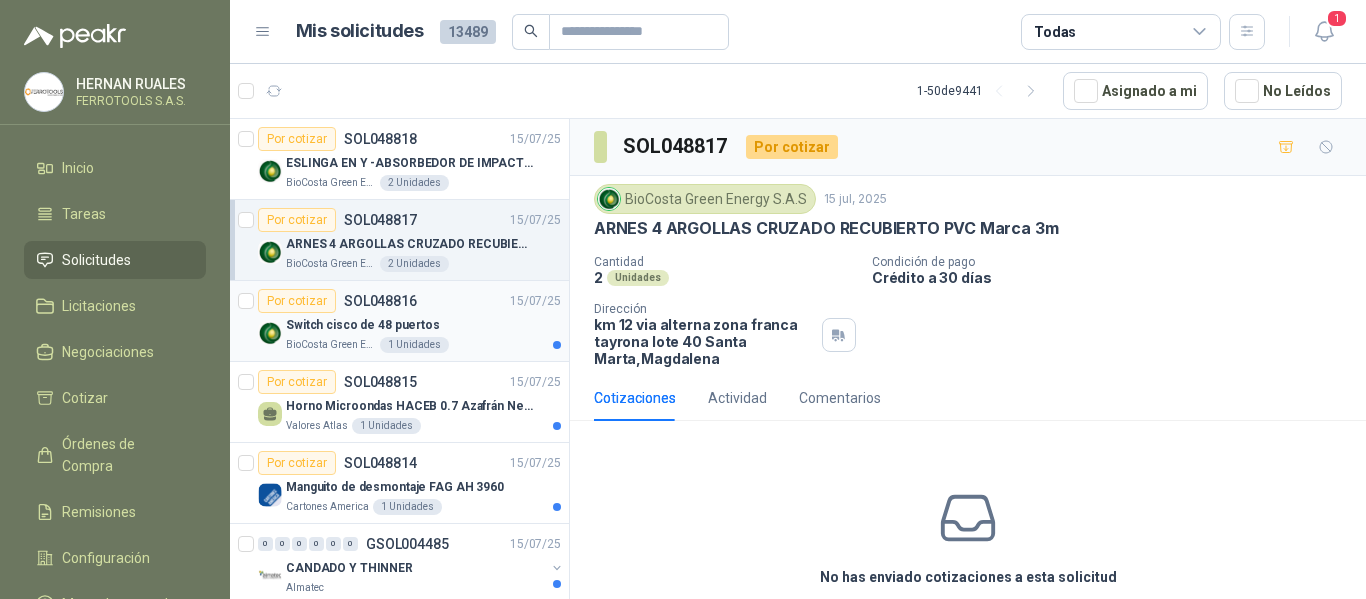 click on "Switch cisco de 48 puertos" at bounding box center [423, 325] 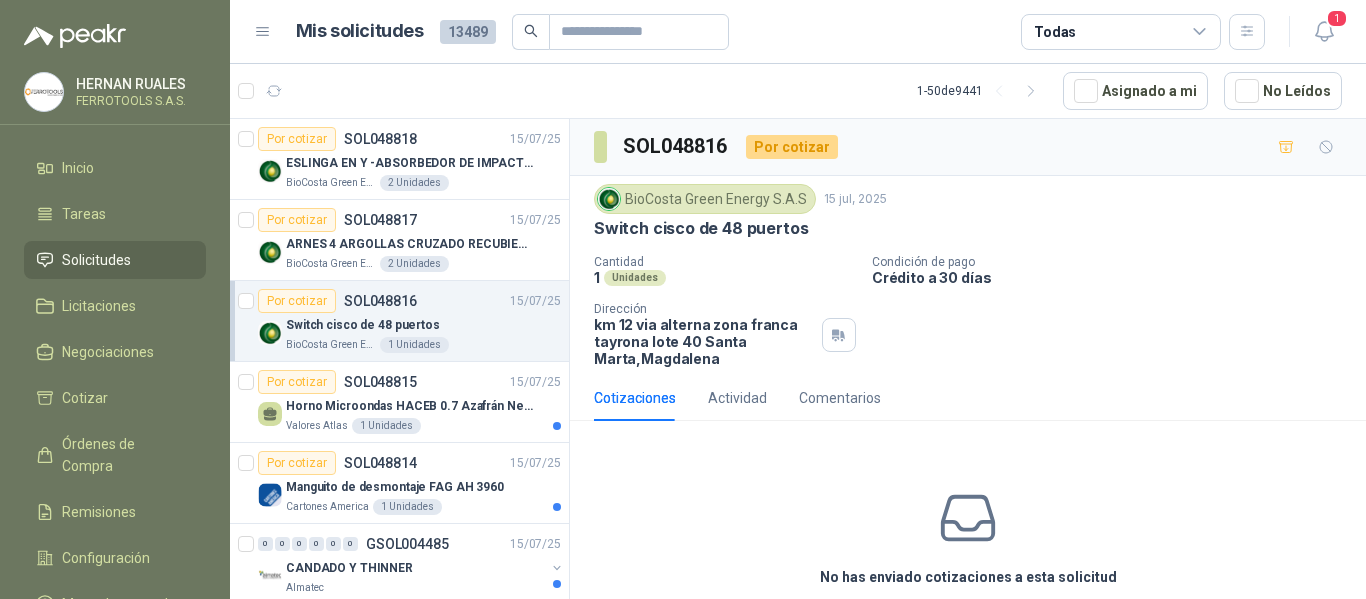 scroll, scrollTop: 100, scrollLeft: 0, axis: vertical 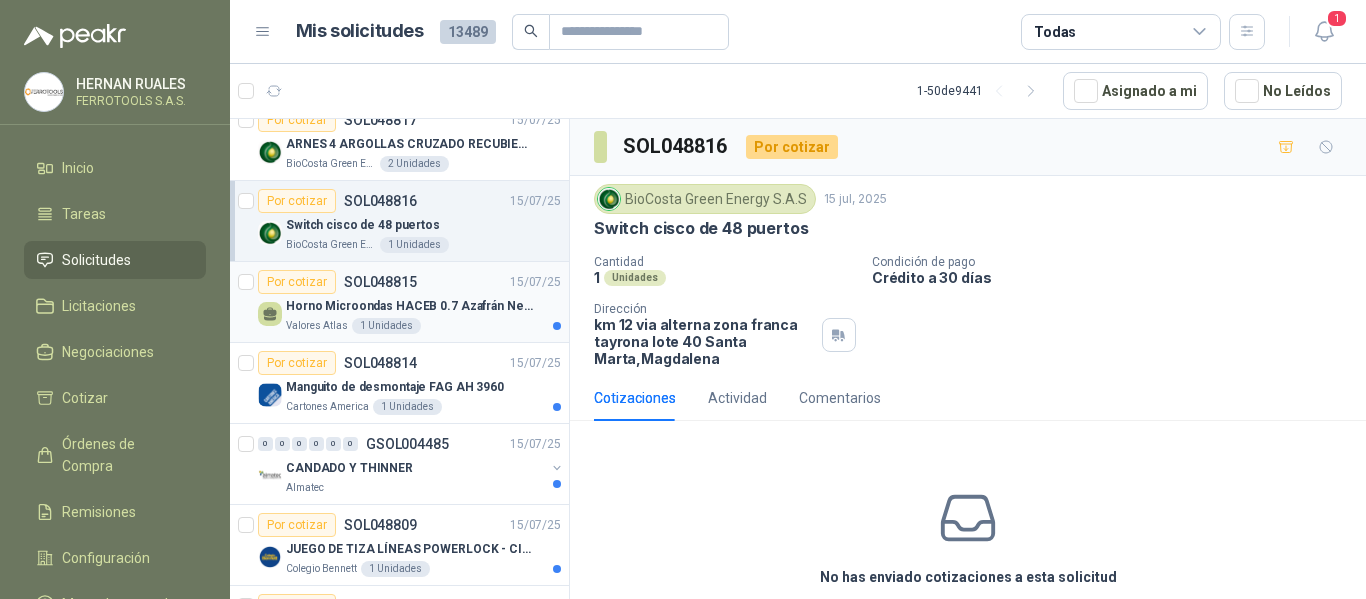 click on "Por cotizar SOL048815 15/07/25" at bounding box center (409, 282) 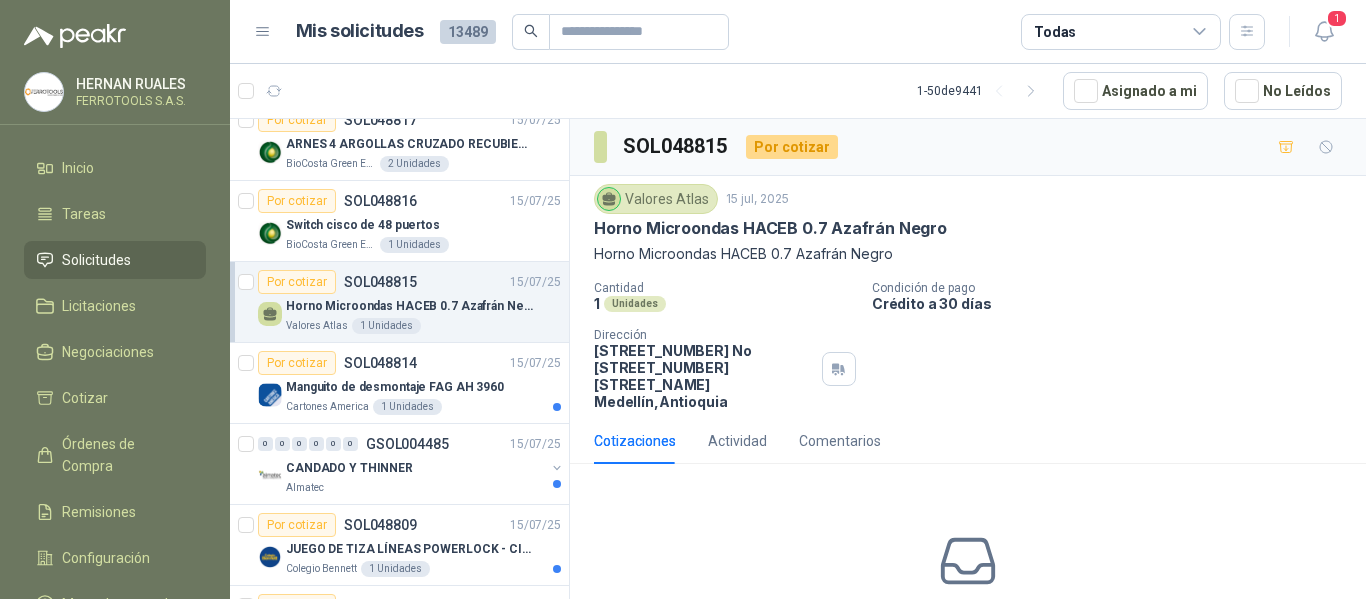 scroll, scrollTop: 300, scrollLeft: 0, axis: vertical 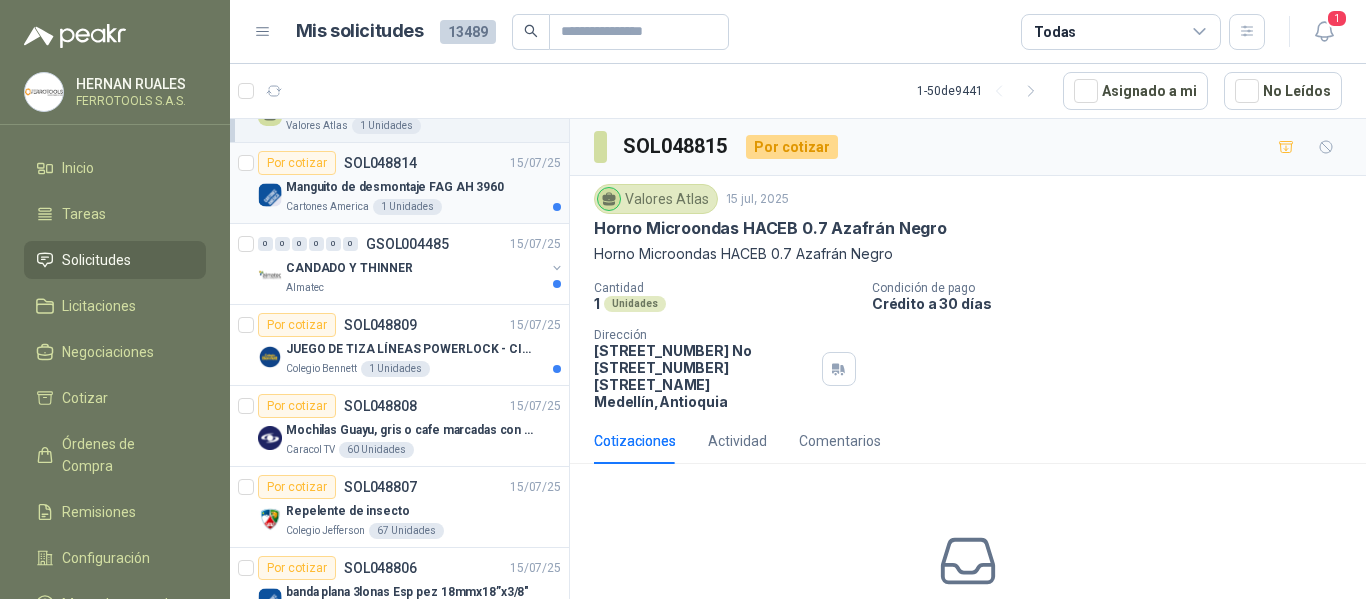 click on "Manguito de desmontaje FAG AH 3960" at bounding box center (395, 187) 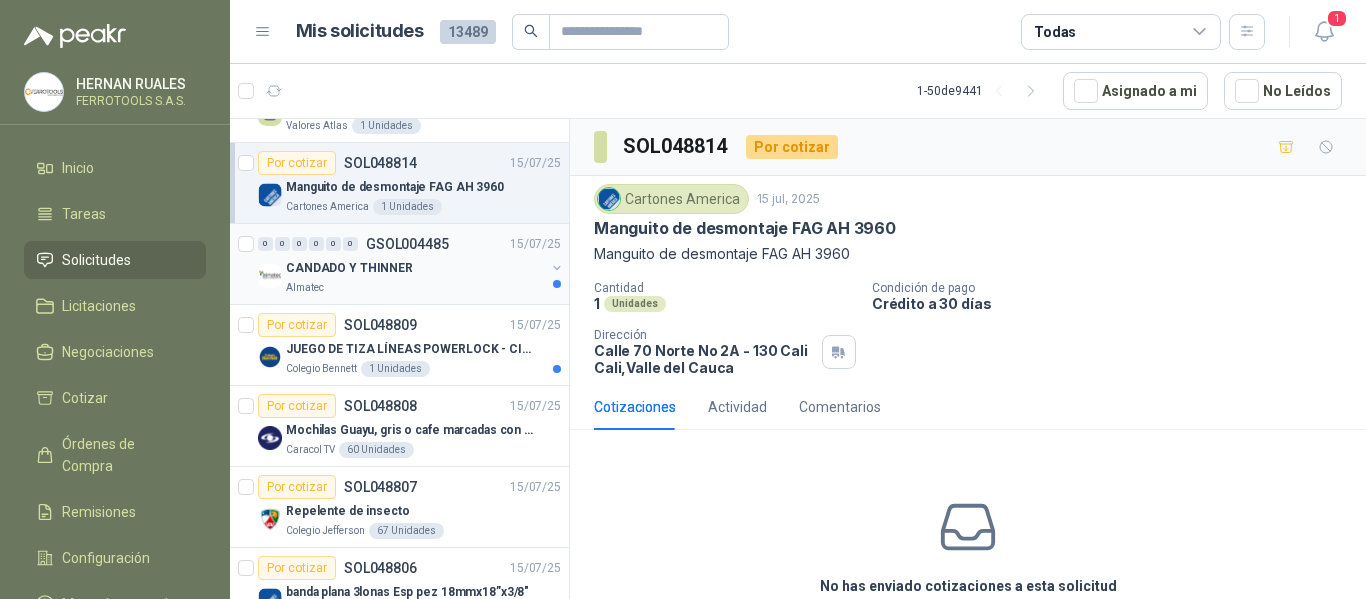 click on "Almatec" at bounding box center [415, 288] 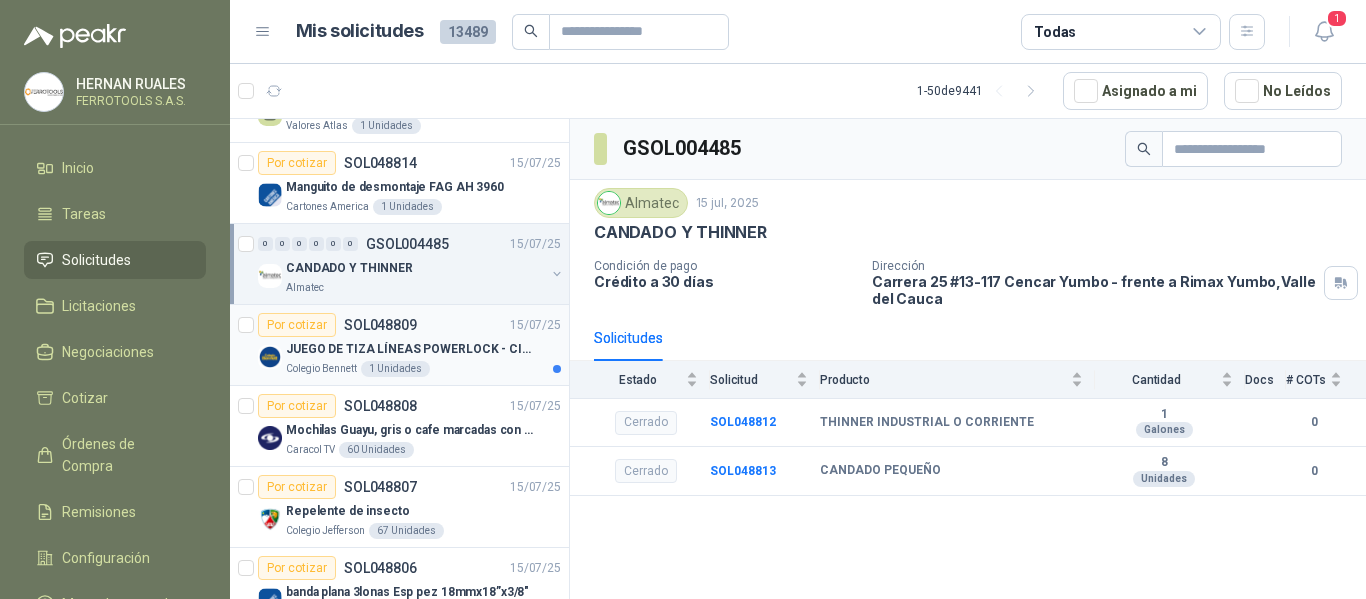 click on "JUEGO DE TIZA LÍNEAS POWERLOCK - CIMBRA" at bounding box center (410, 349) 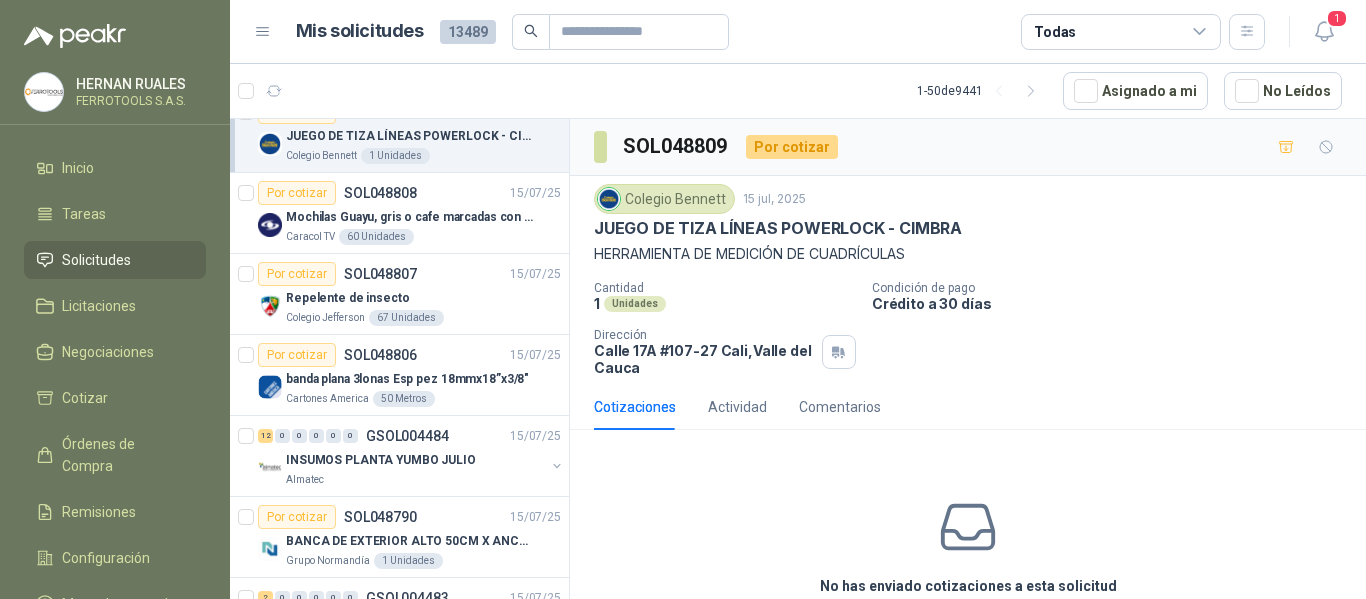 scroll, scrollTop: 600, scrollLeft: 0, axis: vertical 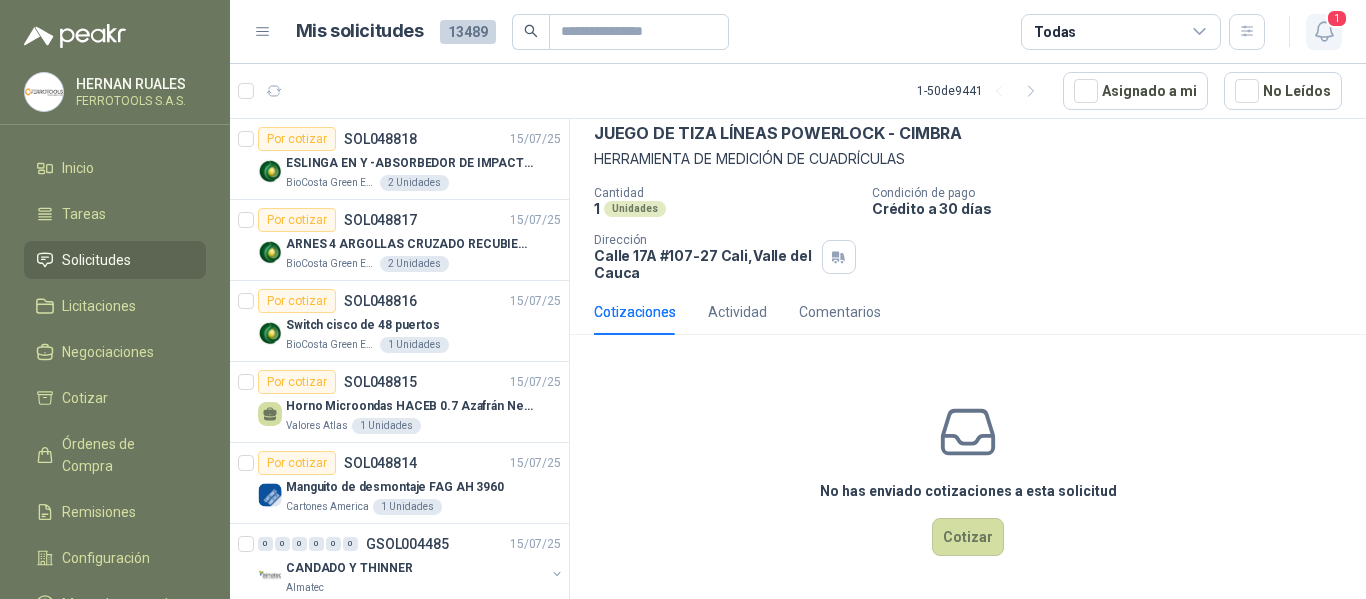 click 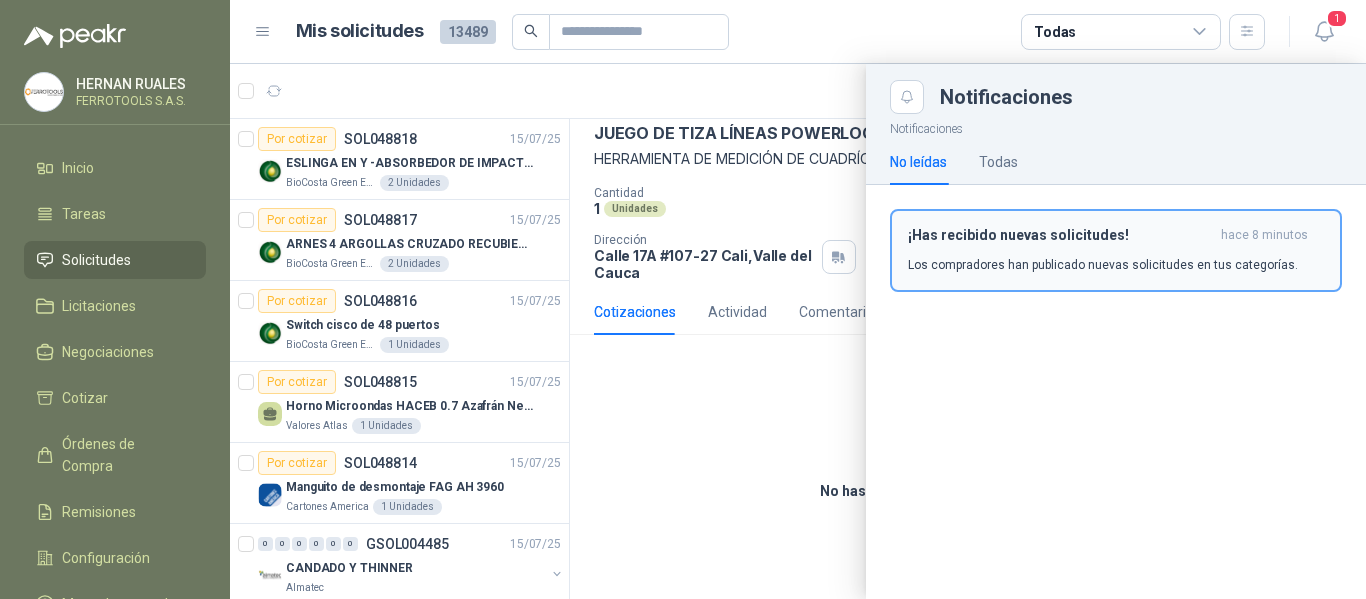click on "¡Has recibido nuevas solicitudes! hace 8 minutos   Los compradores han publicado nuevas solicitudes en tus categorías." at bounding box center [1116, 250] 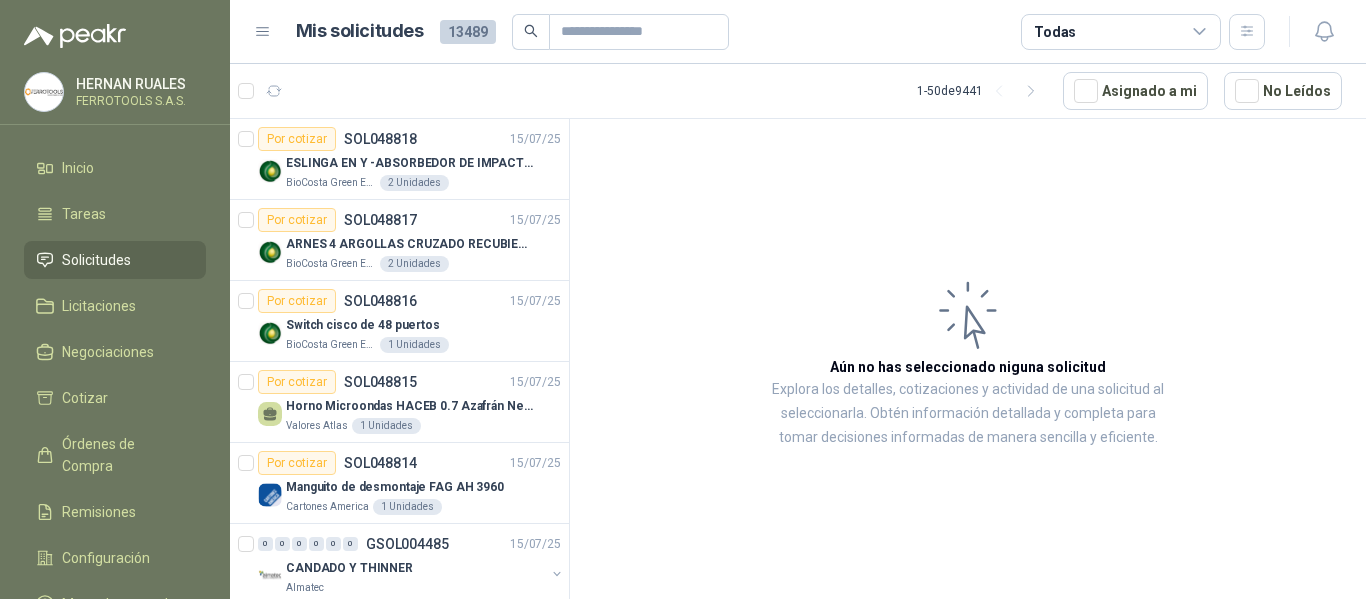 click on "Solicitudes" at bounding box center (96, 260) 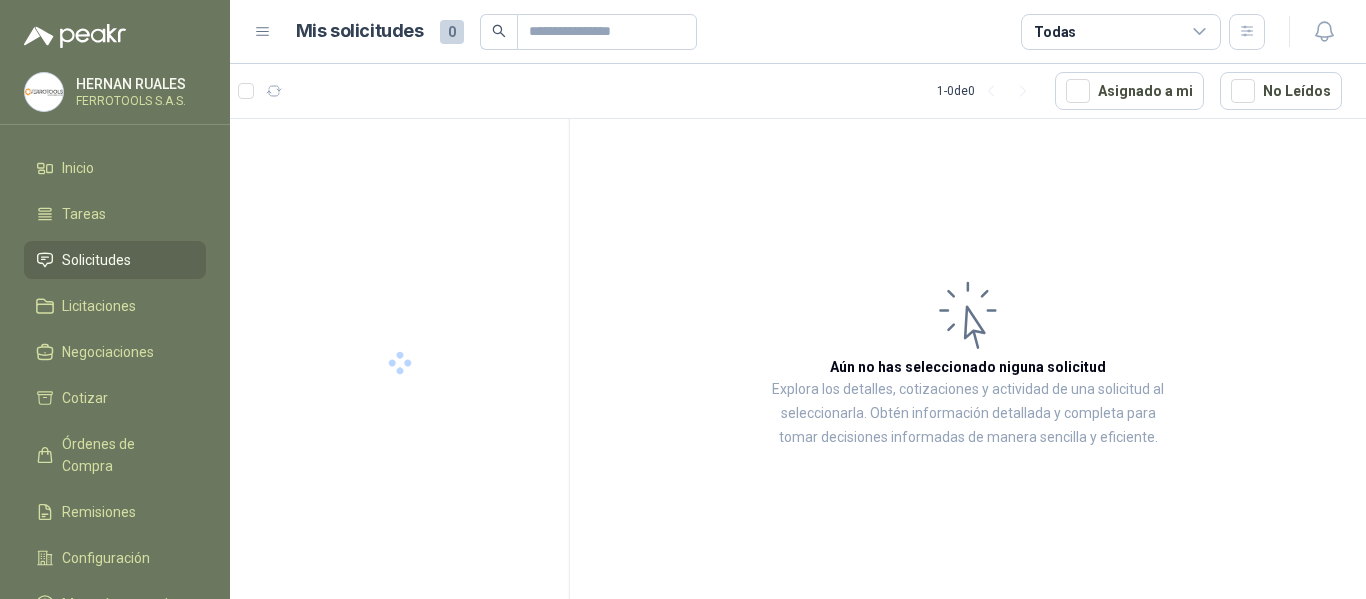 scroll, scrollTop: 0, scrollLeft: 0, axis: both 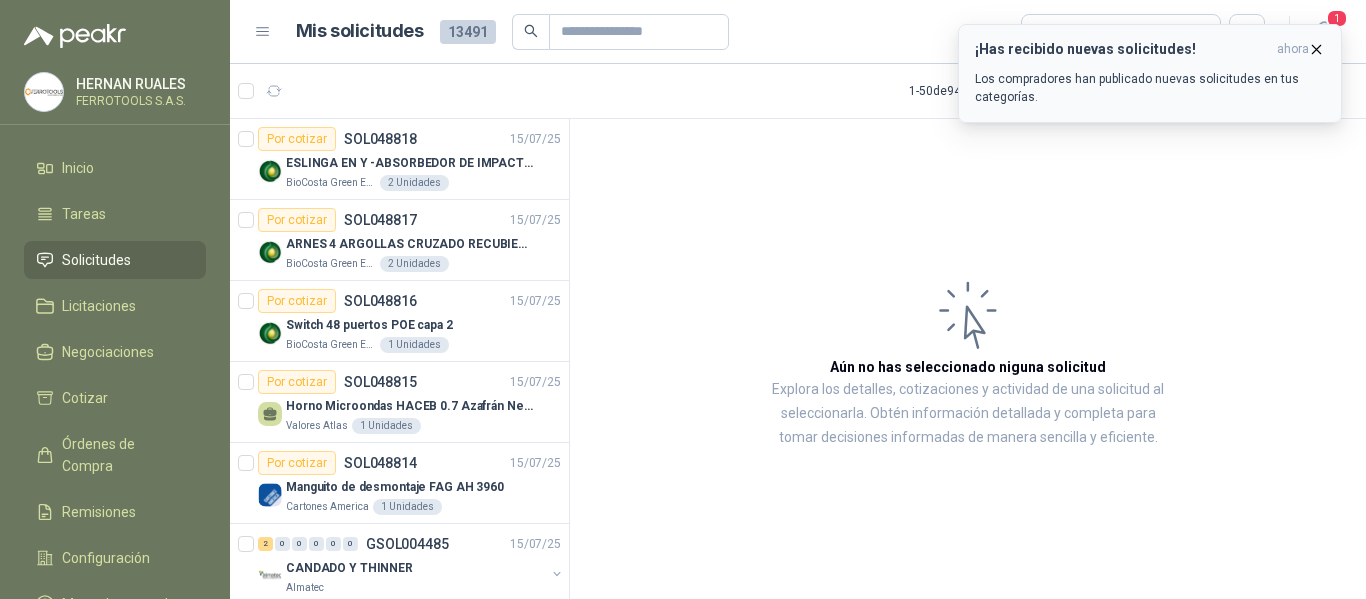 click on "Los compradores han publicado nuevas solicitudes en tus categorías." at bounding box center [1150, 88] 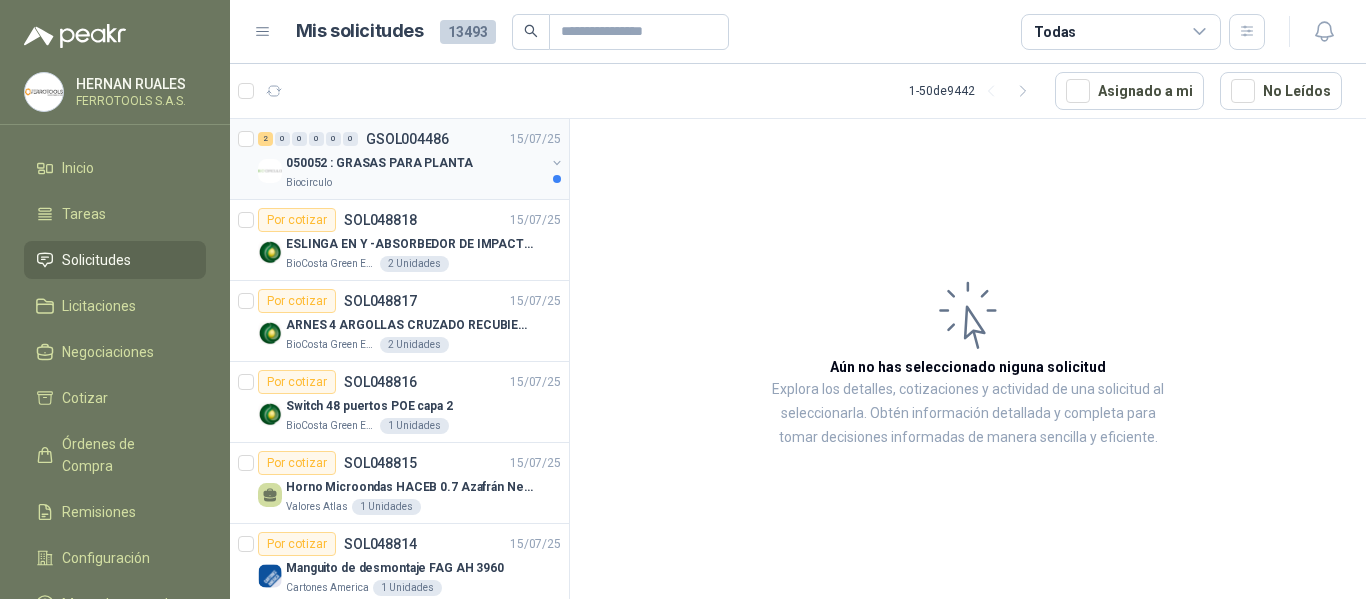 click on "050052 : GRASAS PARA PLANTA" at bounding box center (415, 163) 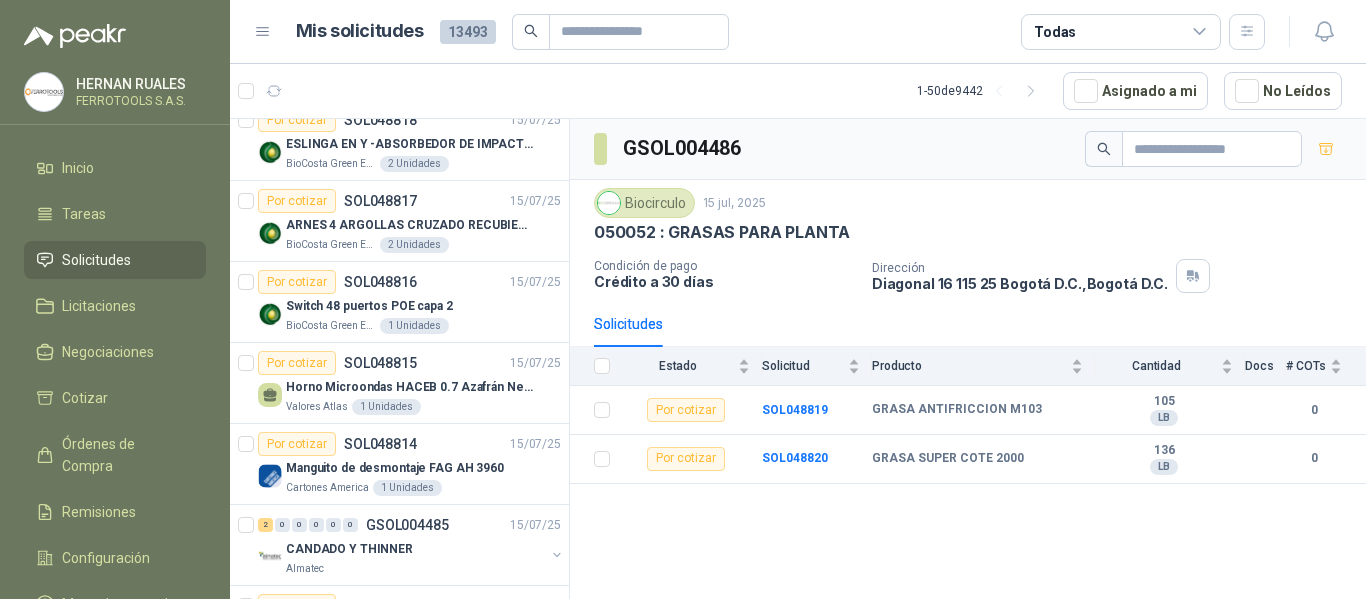 scroll, scrollTop: 0, scrollLeft: 0, axis: both 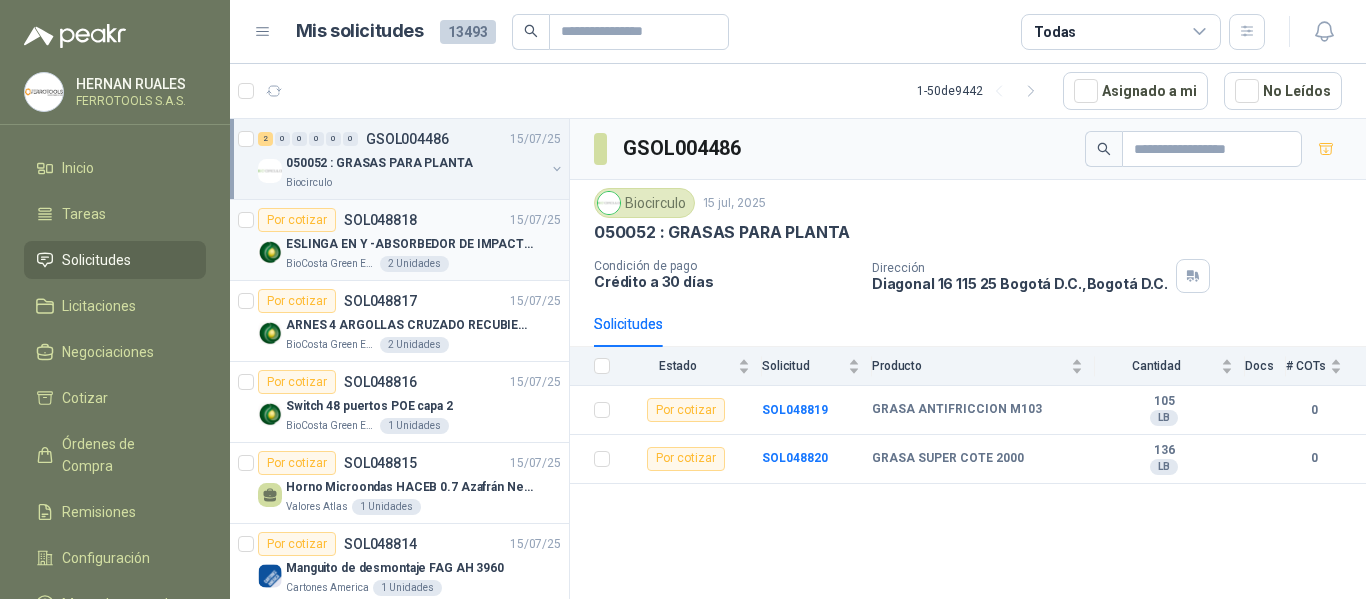click on "ESLINGA EN Y -ABSORBEDOR DE IMPACTO marca 3m" at bounding box center (410, 244) 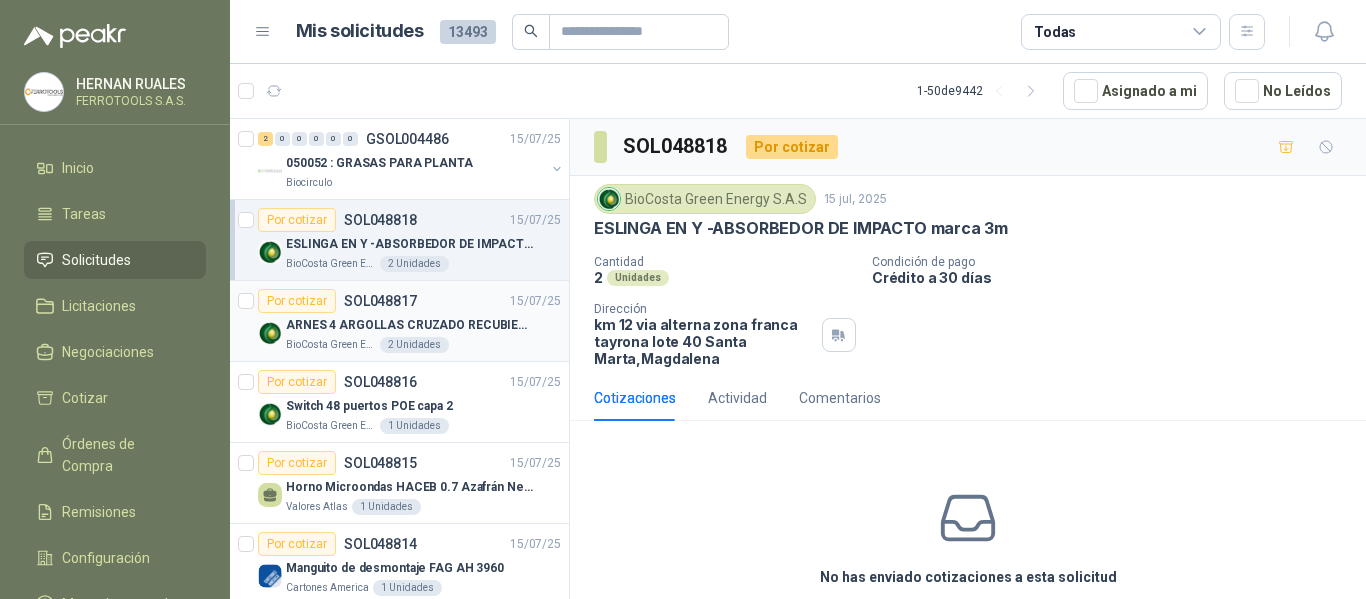 click on "ARNES 4 ARGOLLAS CRUZADO RECUBIERTO PVC Marca 3m" at bounding box center (410, 325) 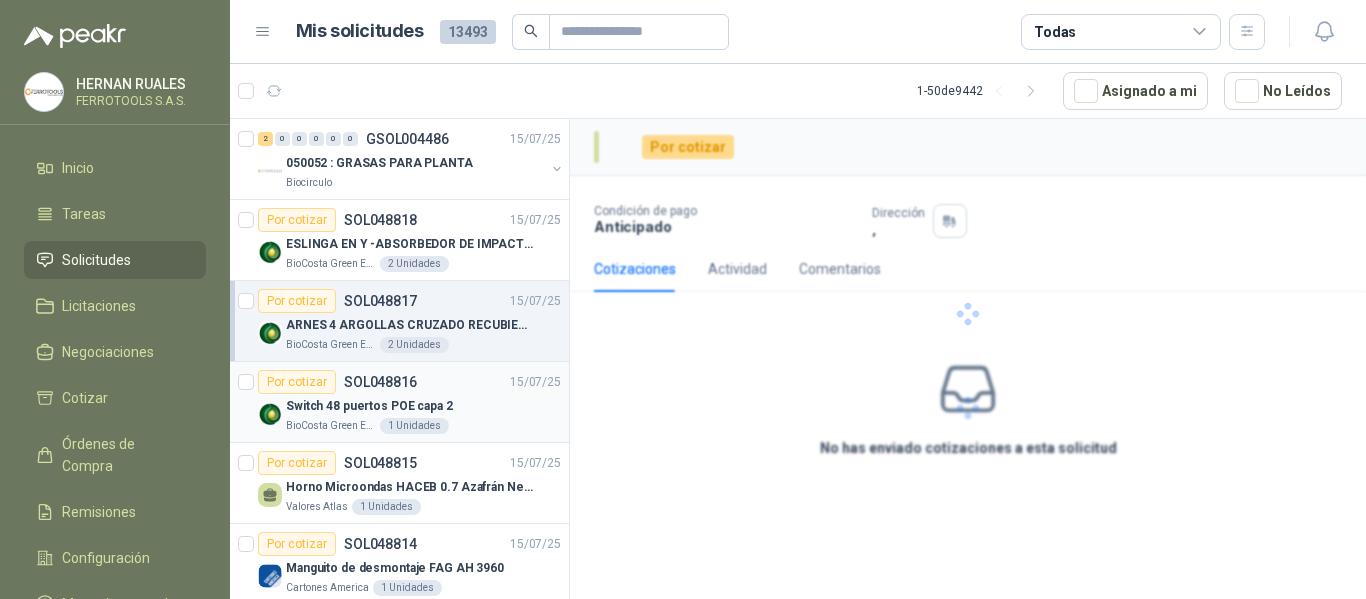 click on "Switch 48 puertos POE capa 2" at bounding box center (423, 406) 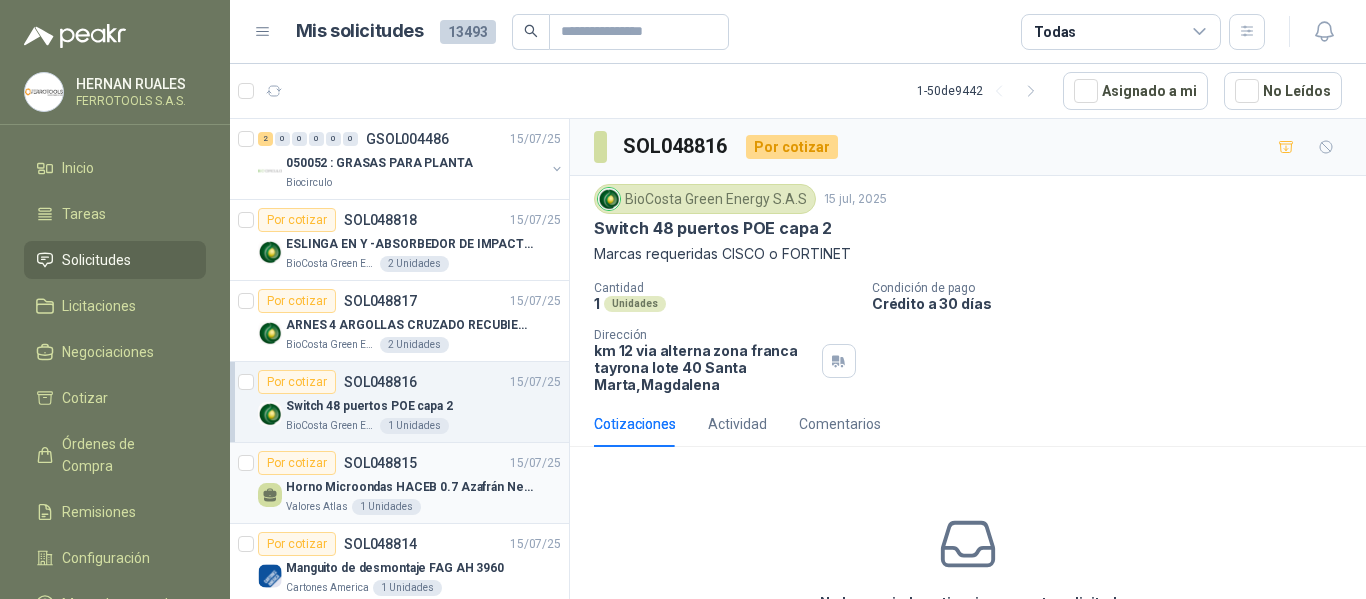click on "Horno Microondas HACEB 0.7 Azafrán Negro" at bounding box center (410, 487) 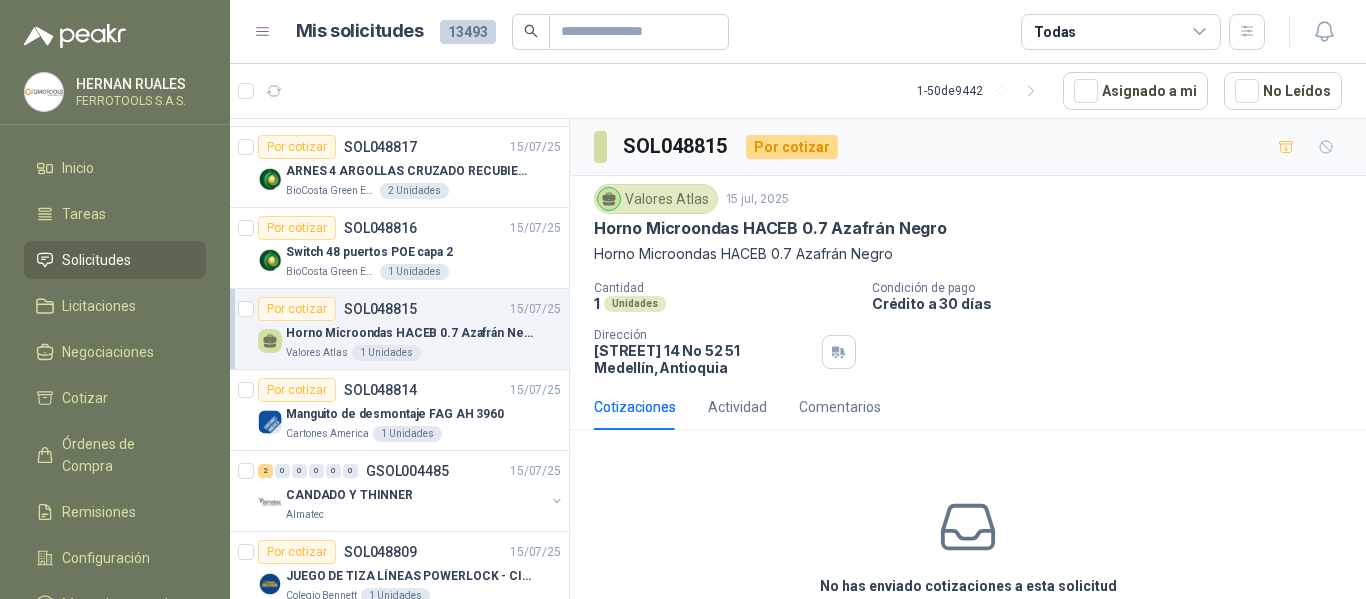 scroll, scrollTop: 200, scrollLeft: 0, axis: vertical 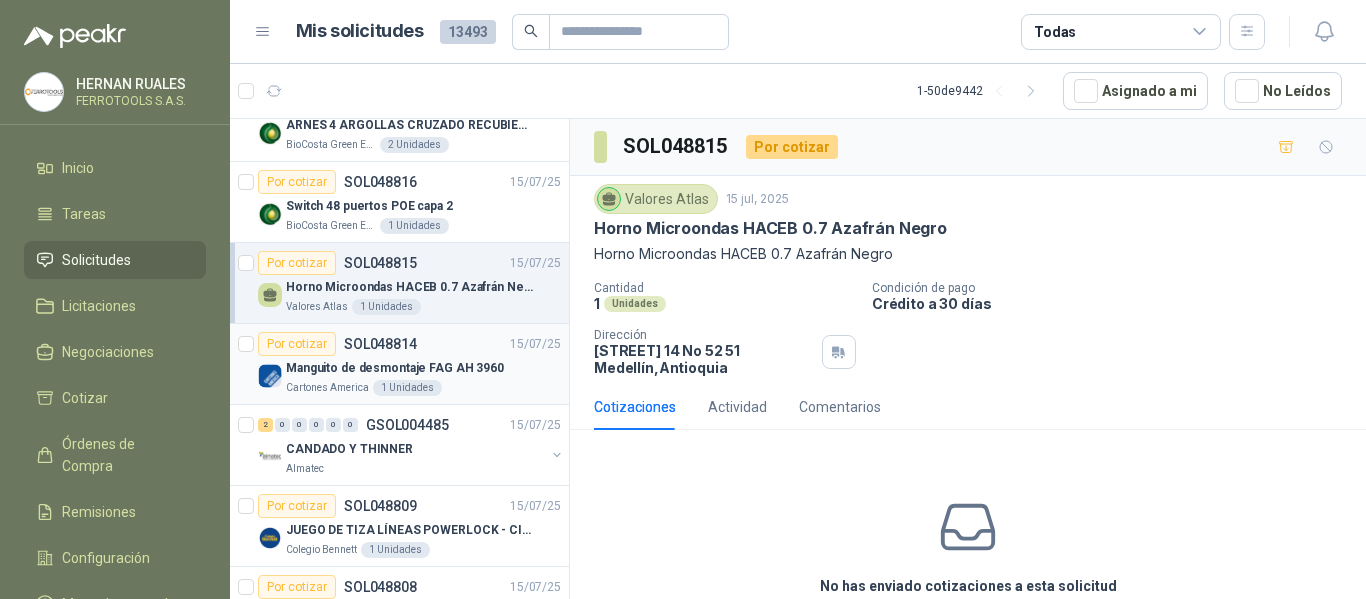 click on "Manguito de desmontaje FAG AH 3960" at bounding box center [395, 368] 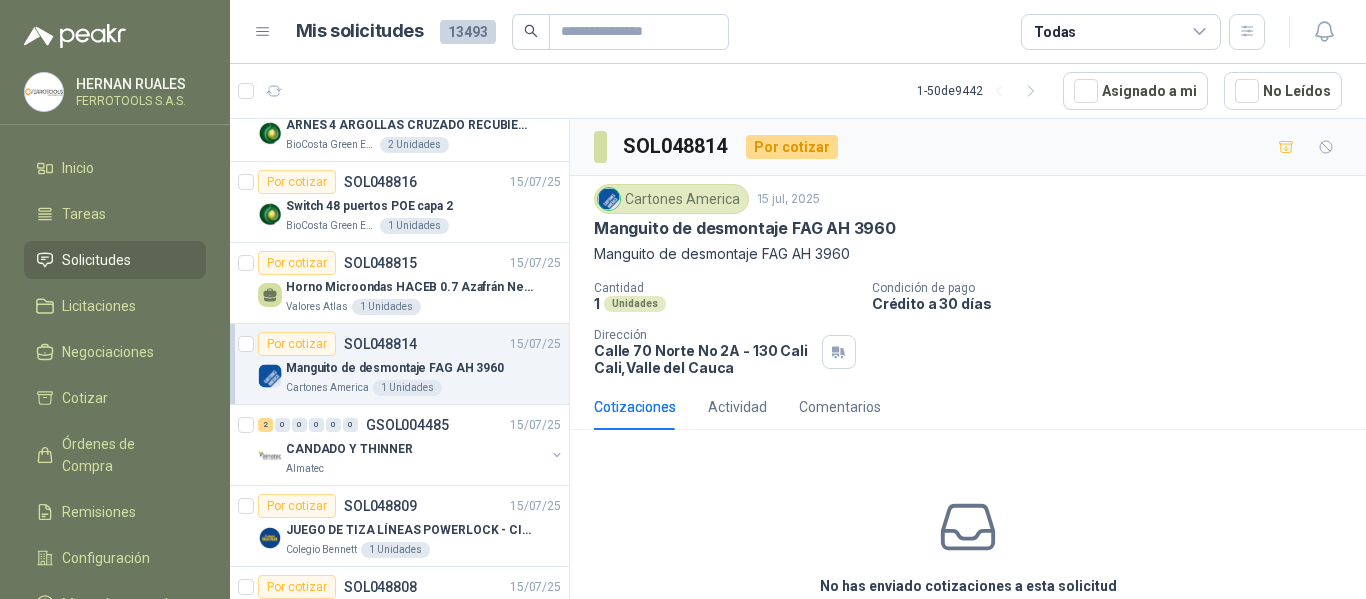 scroll, scrollTop: 300, scrollLeft: 0, axis: vertical 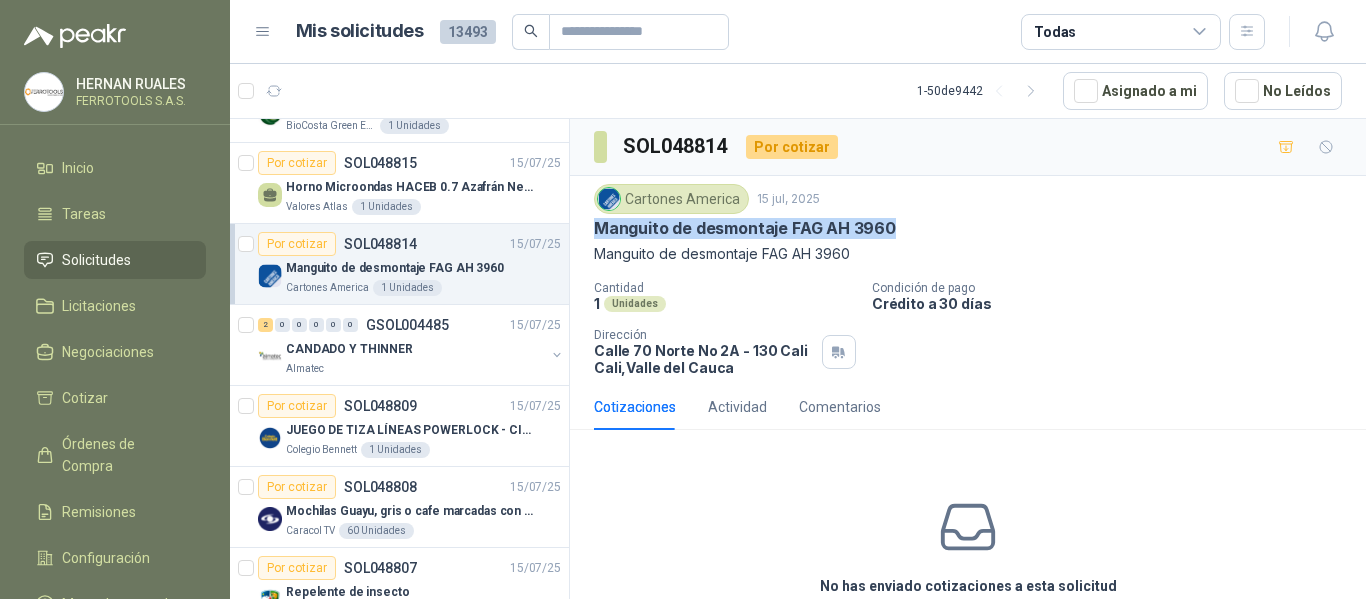 drag, startPoint x: 597, startPoint y: 232, endPoint x: 908, endPoint y: 237, distance: 311.0402 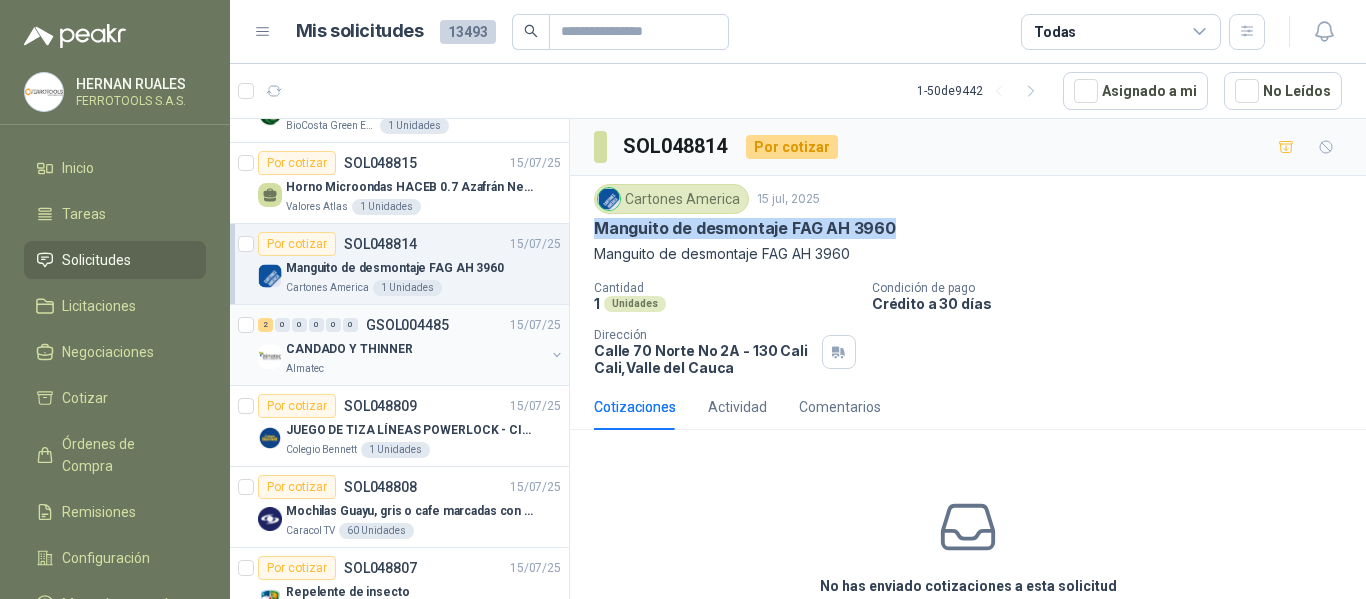 click on "CANDADO Y THINNER" at bounding box center (415, 349) 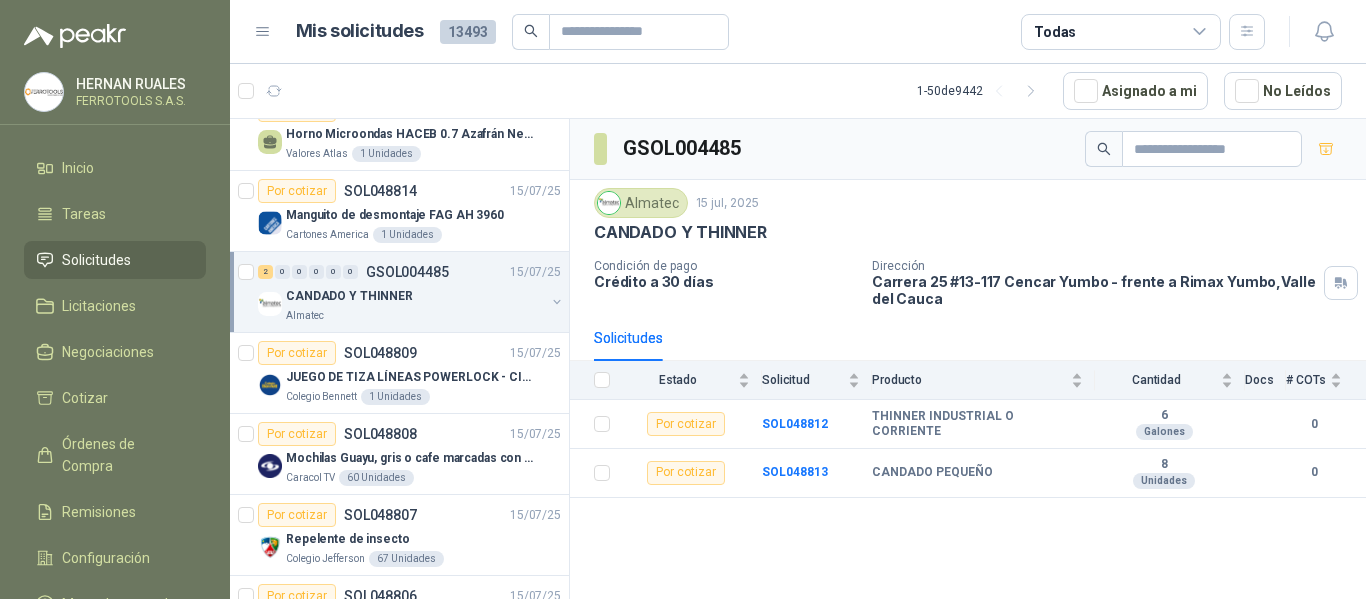 scroll, scrollTop: 400, scrollLeft: 0, axis: vertical 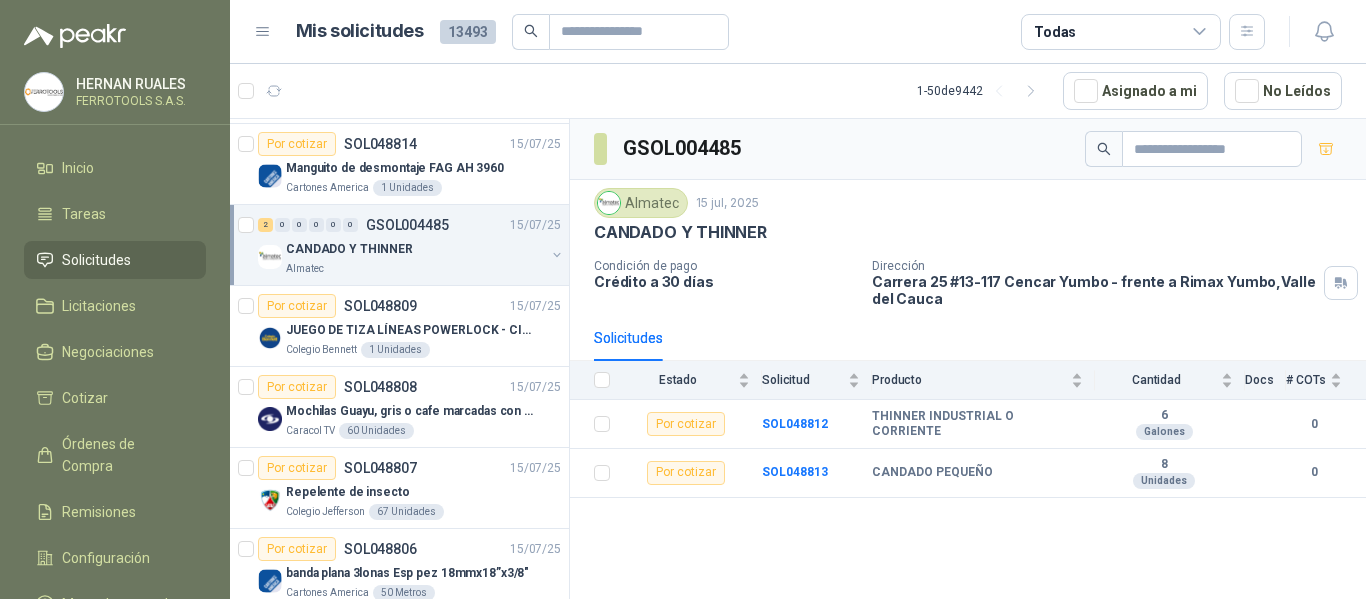 click on "Colegio Bennett 1   Unidades" at bounding box center [423, 350] 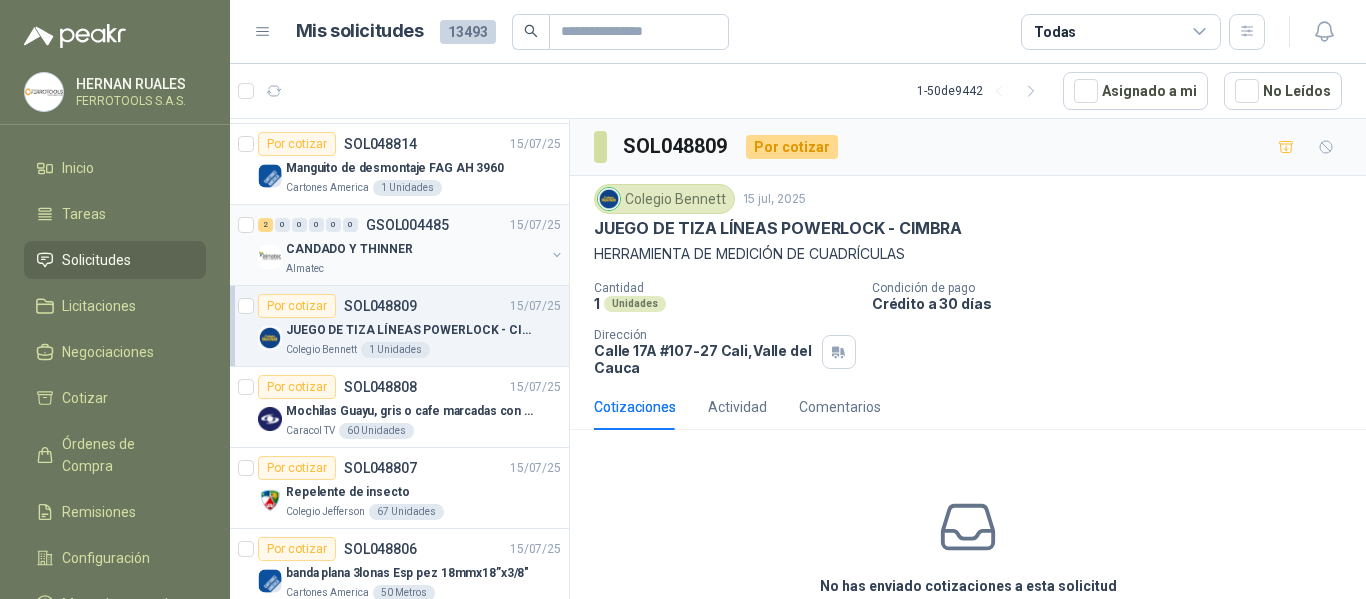 scroll, scrollTop: 500, scrollLeft: 0, axis: vertical 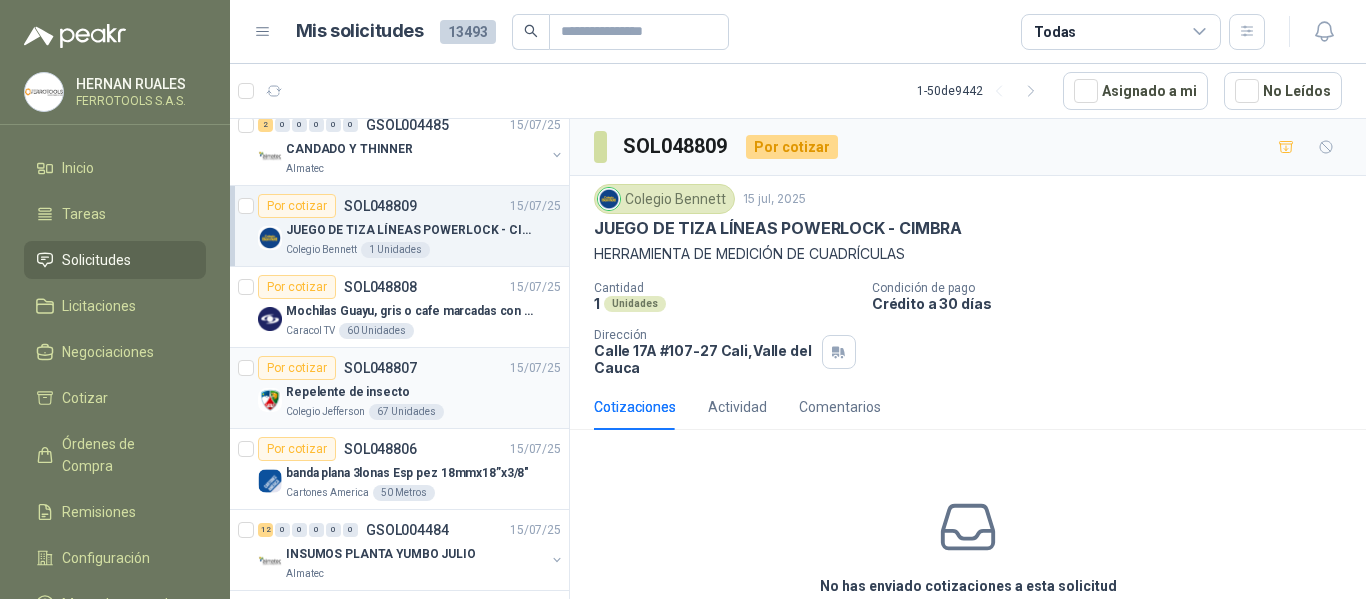 click on "Repelente de insecto" at bounding box center [423, 392] 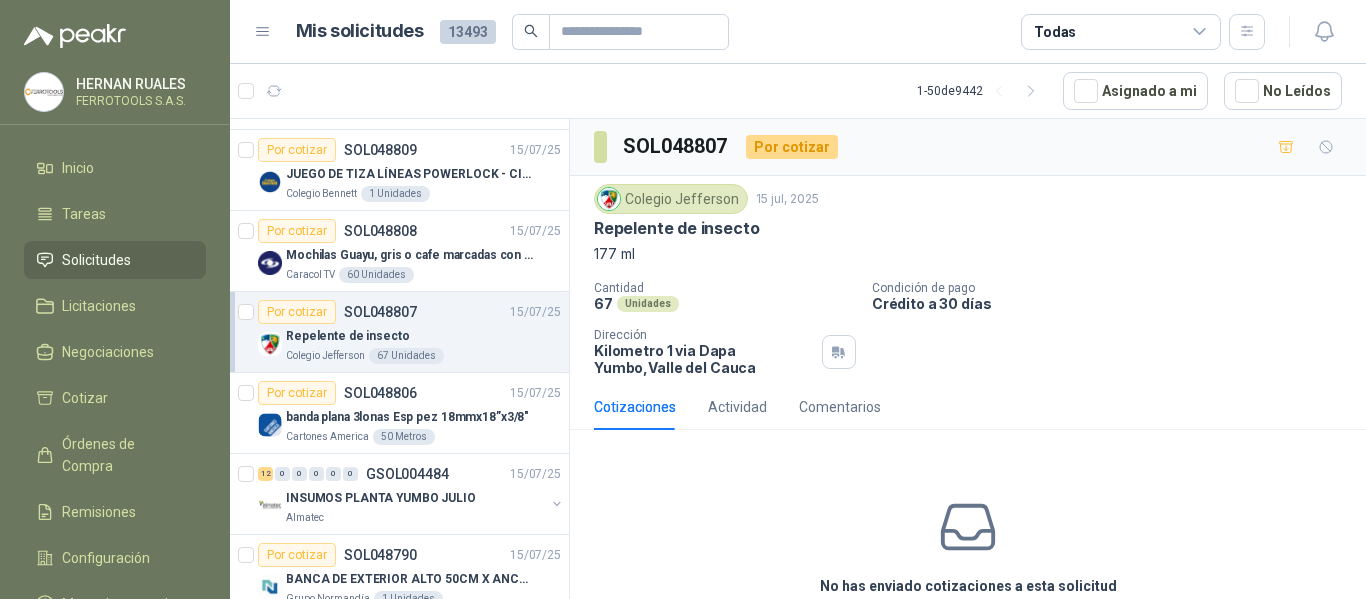 scroll, scrollTop: 600, scrollLeft: 0, axis: vertical 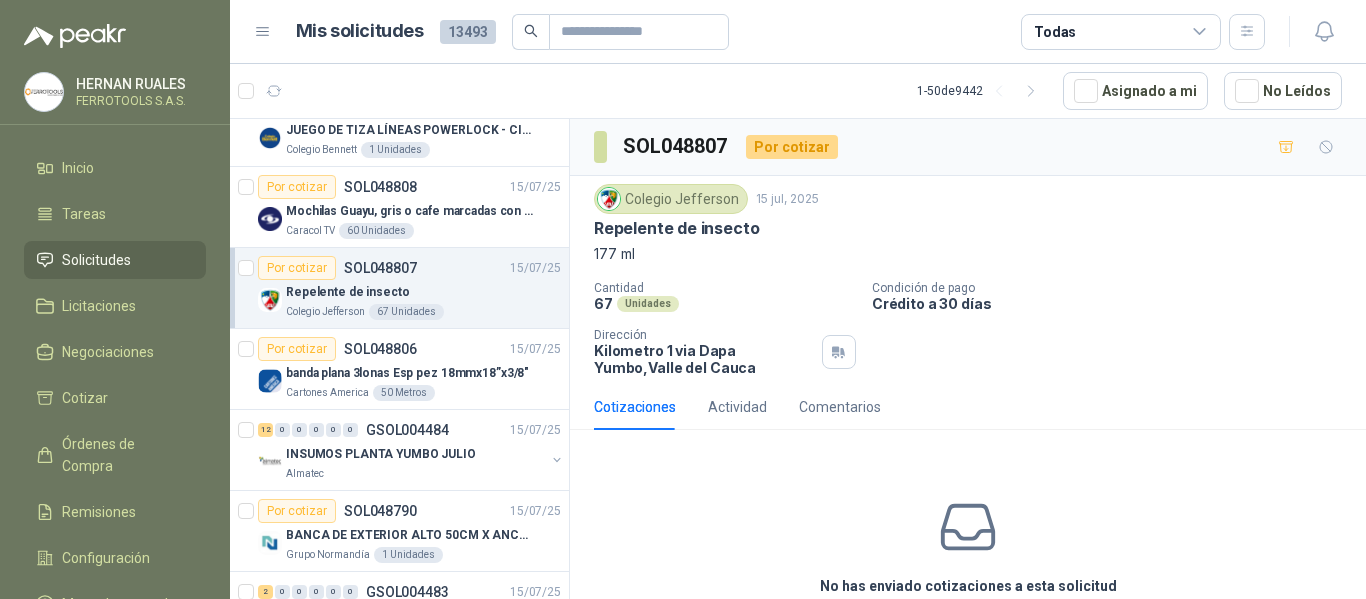 click on "banda plana 3lonas Esp pez 18mmx18”x3/8"" at bounding box center [407, 373] 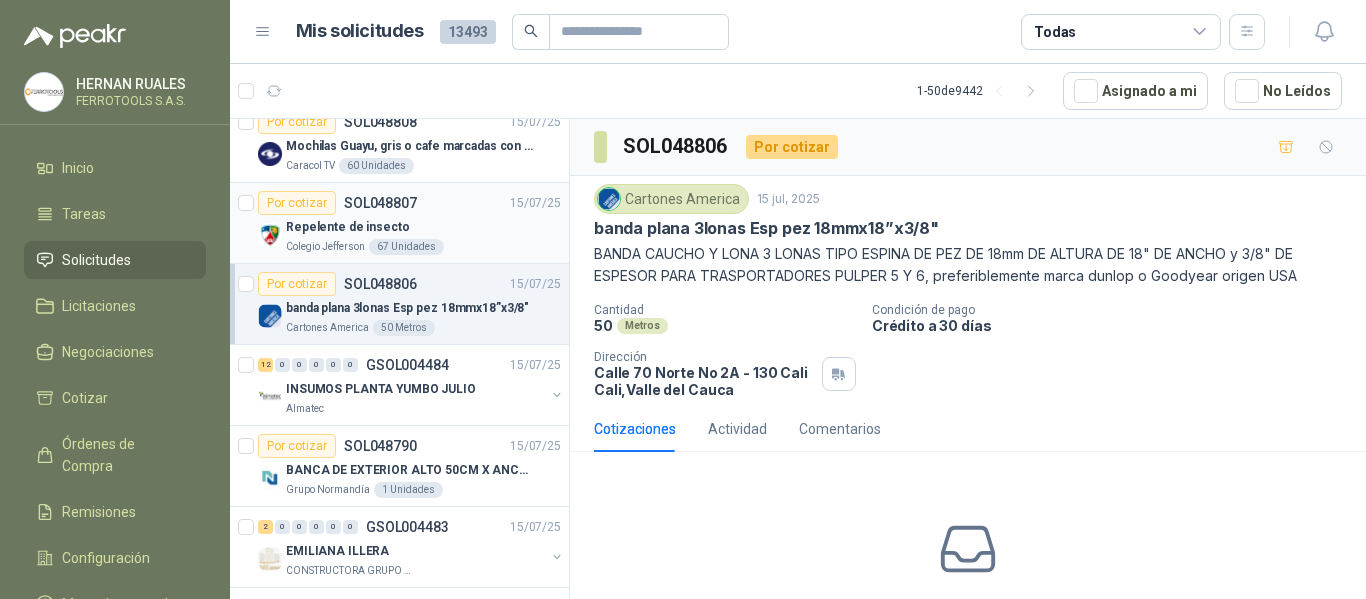 scroll, scrollTop: 700, scrollLeft: 0, axis: vertical 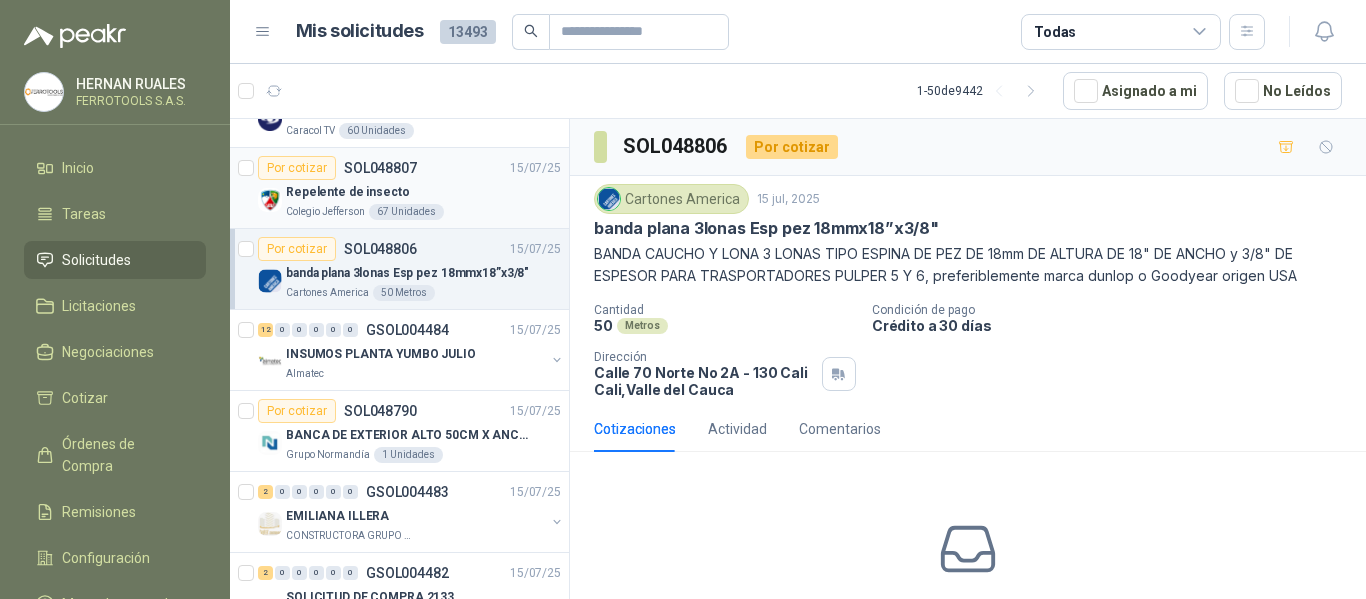 click on "Almatec" at bounding box center (415, 374) 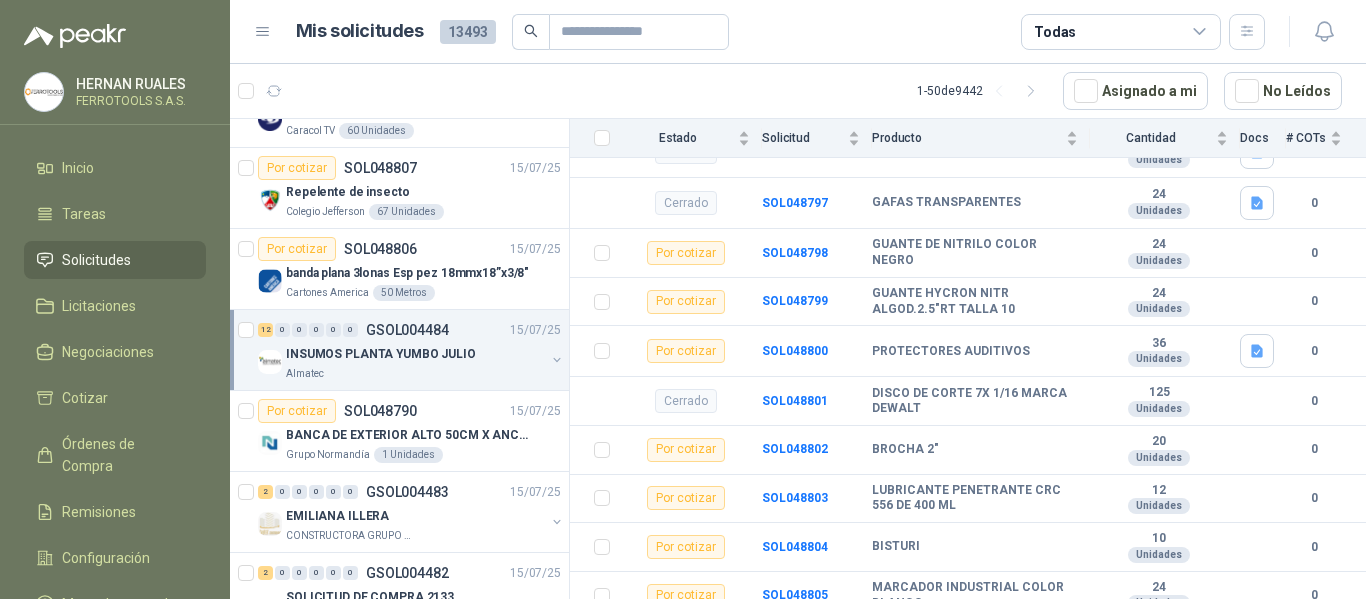 scroll, scrollTop: 530, scrollLeft: 0, axis: vertical 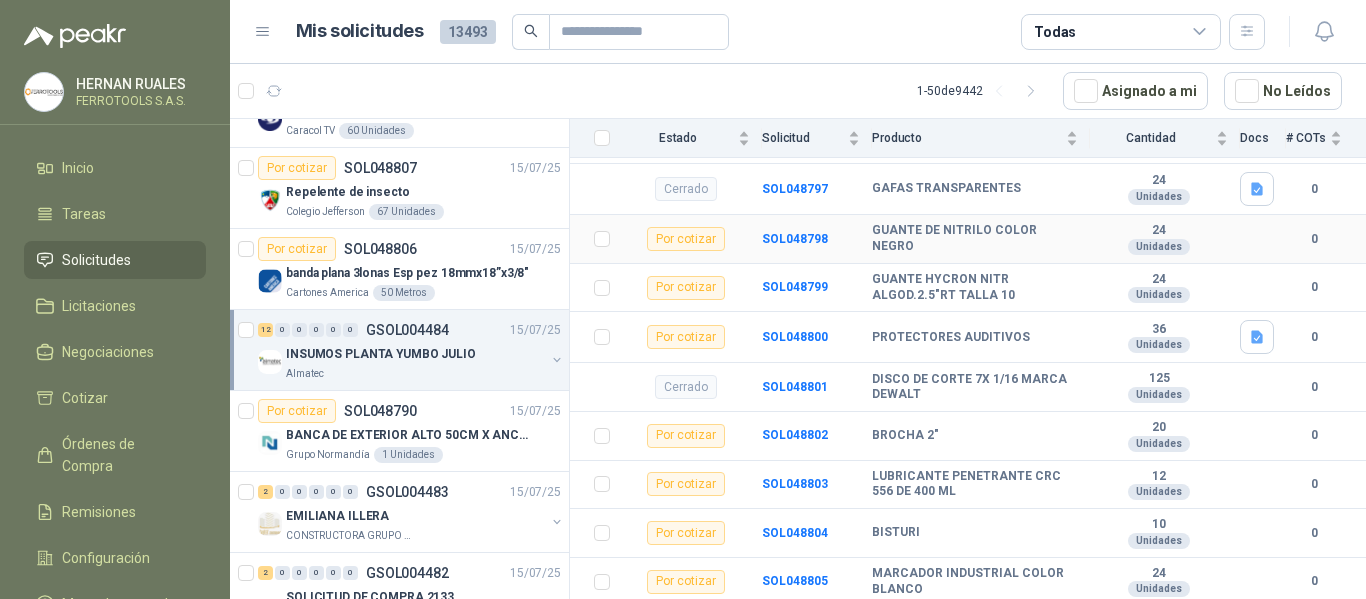 click on "0" at bounding box center [1326, 239] 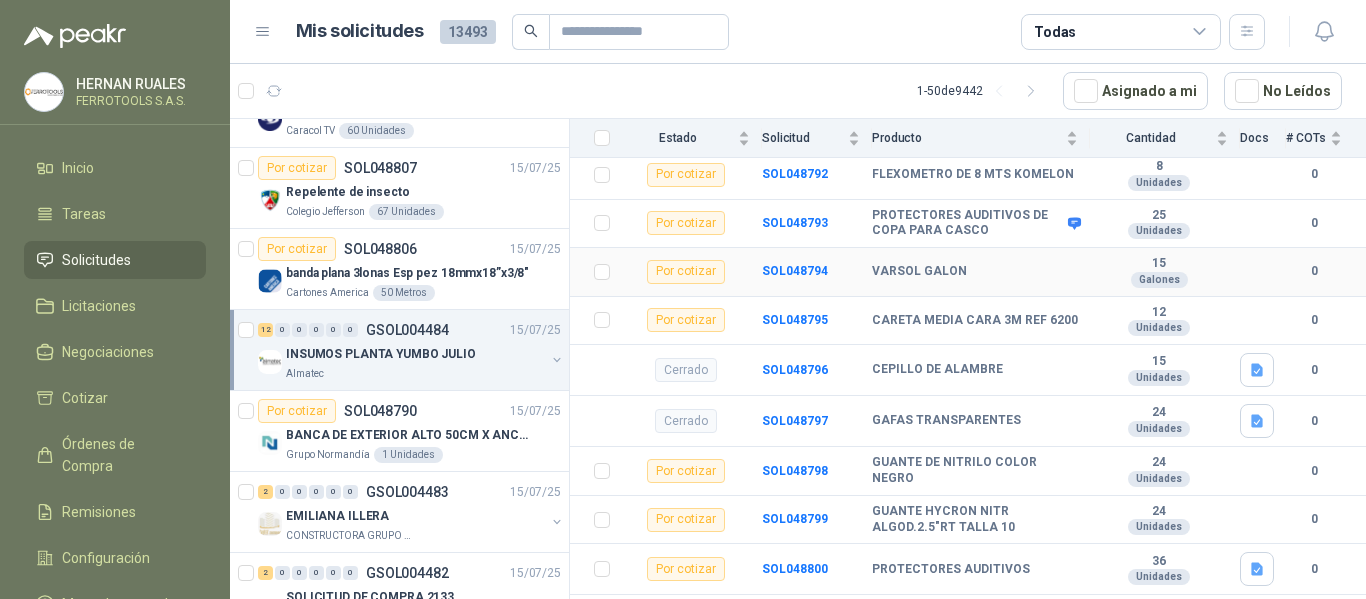 scroll, scrollTop: 330, scrollLeft: 0, axis: vertical 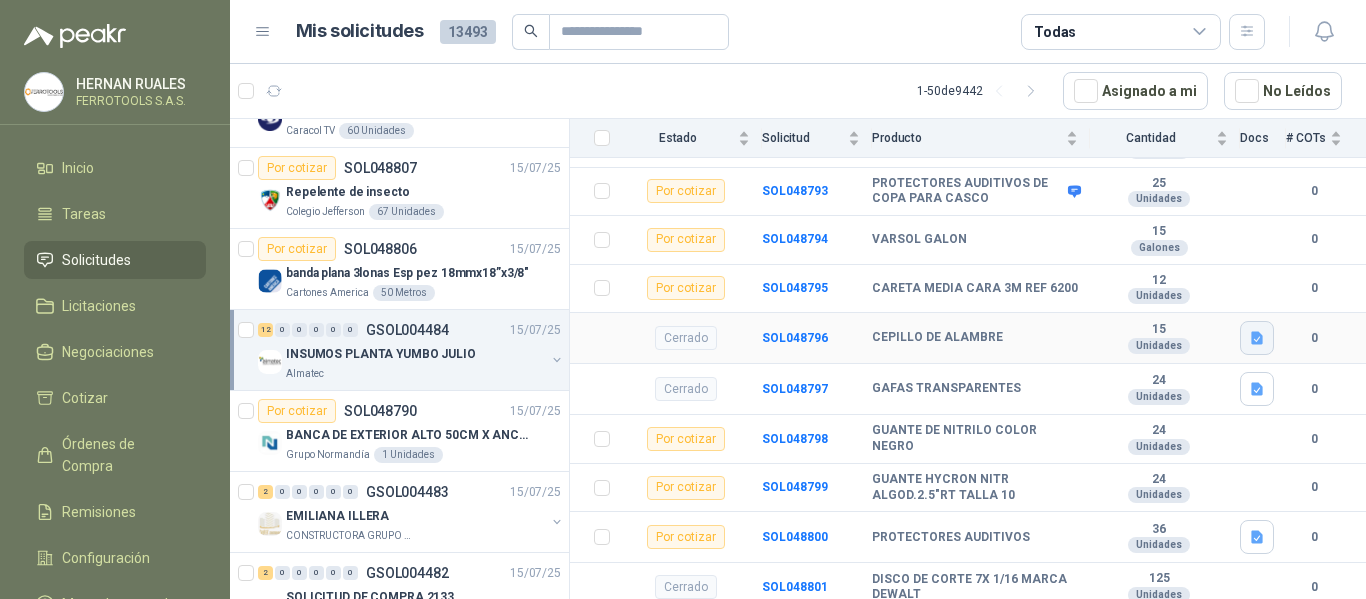 click 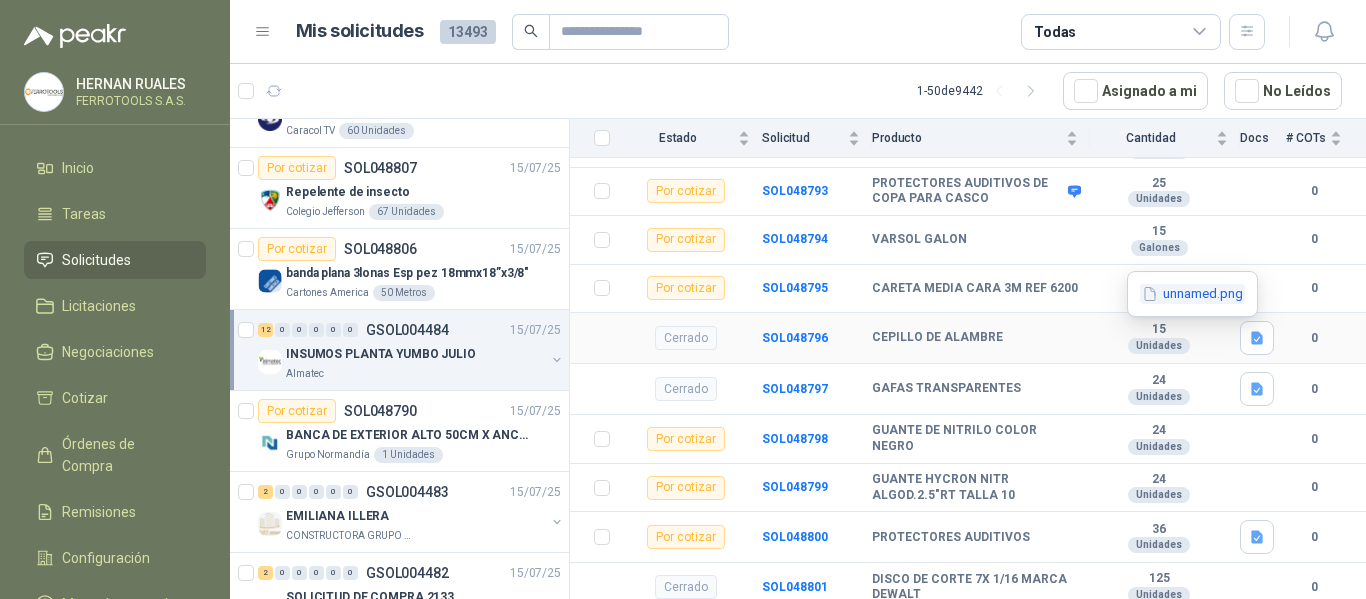 click on "unnamed.png" at bounding box center [1192, 294] 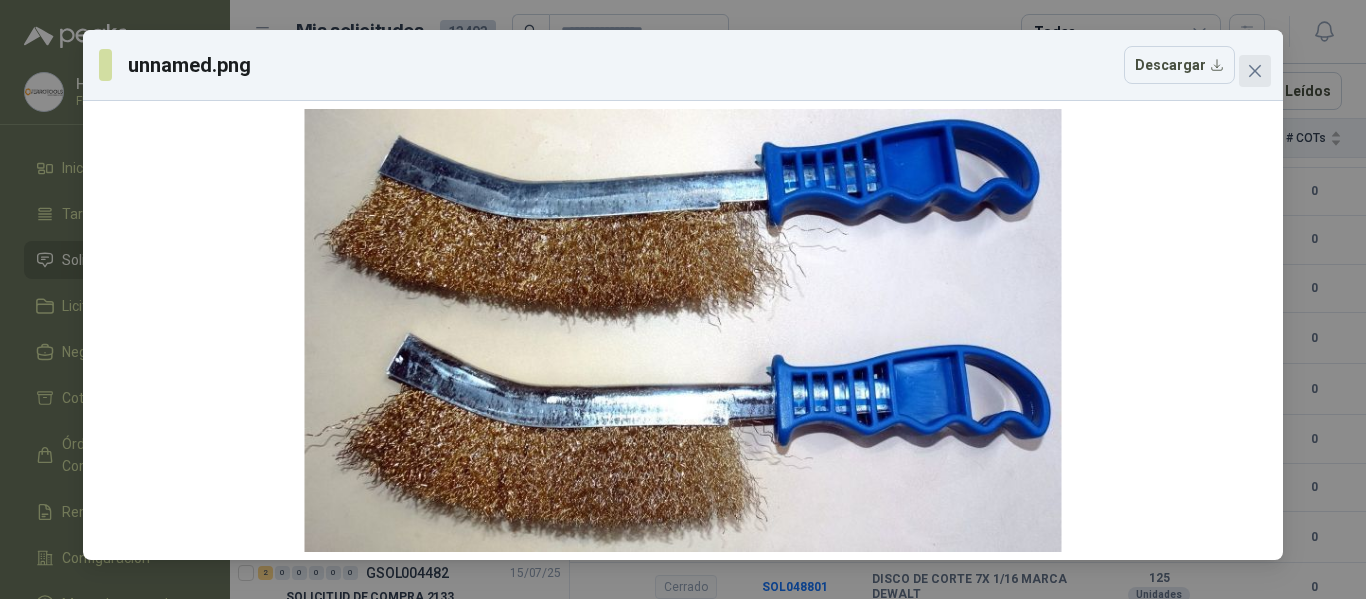 click at bounding box center (1255, 71) 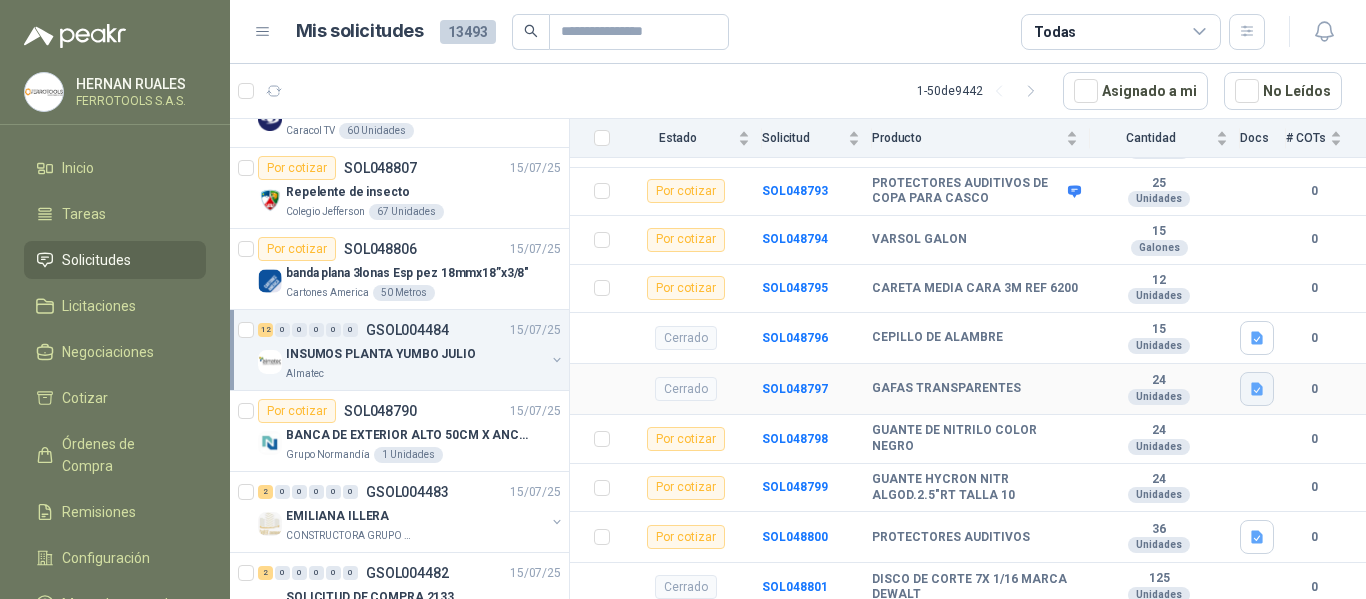 click 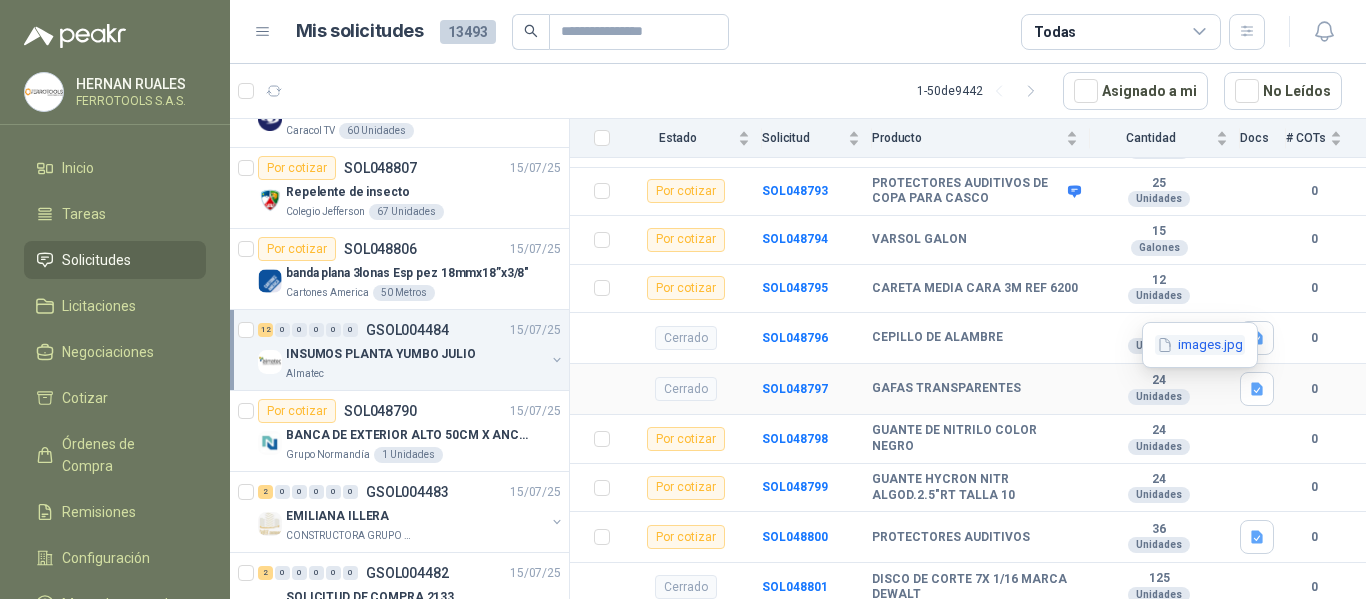 click on "images.jpg" at bounding box center (1200, 345) 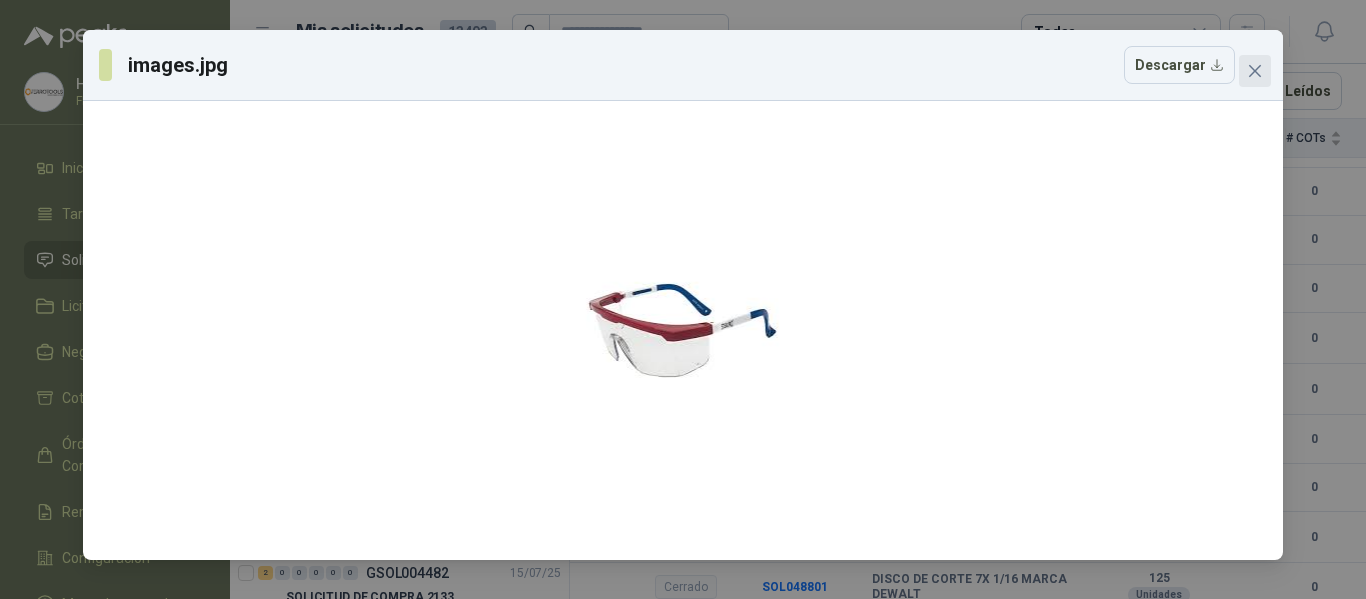click 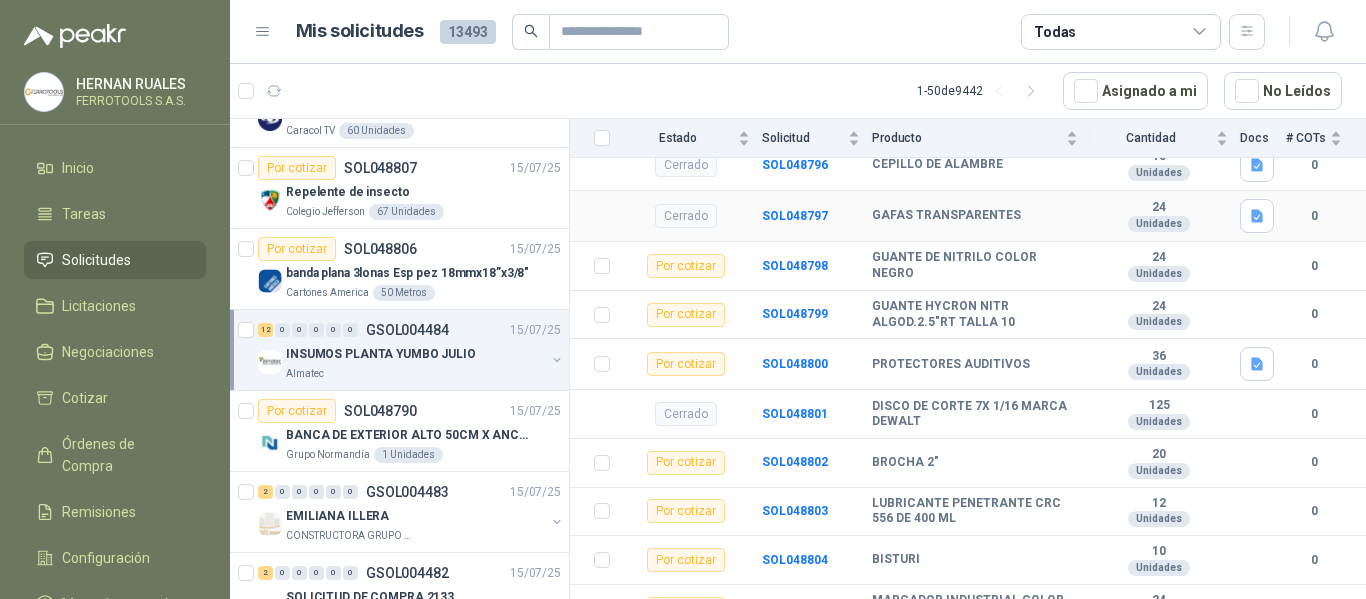 scroll, scrollTop: 530, scrollLeft: 0, axis: vertical 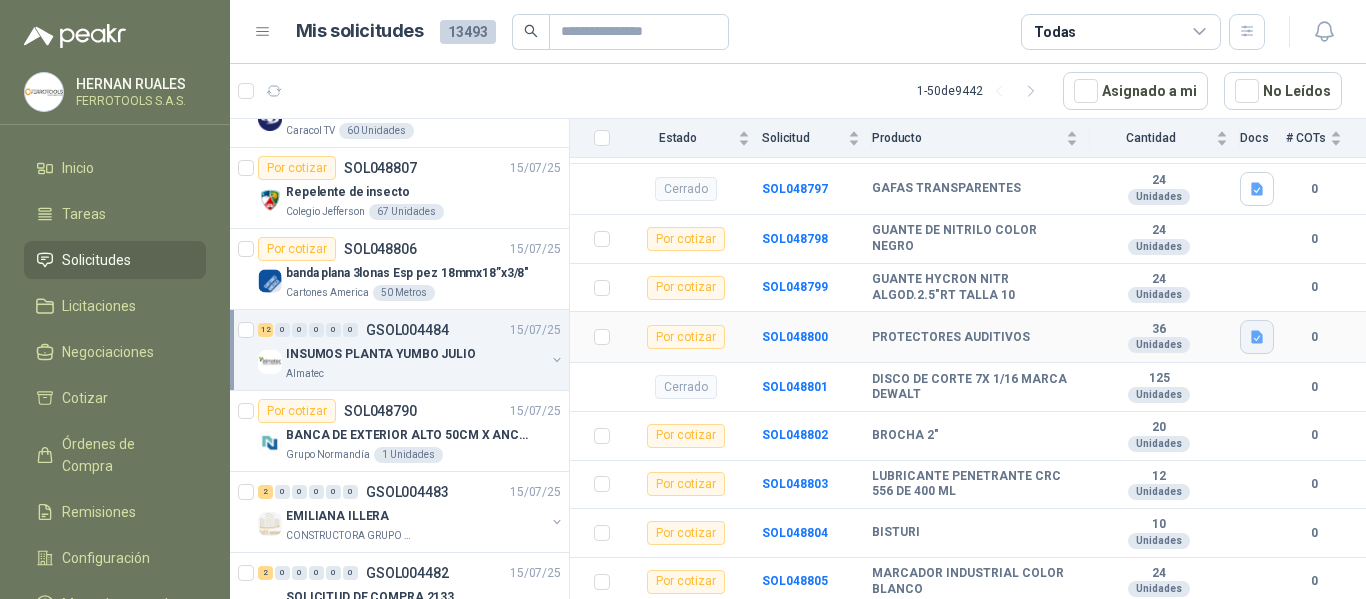 click 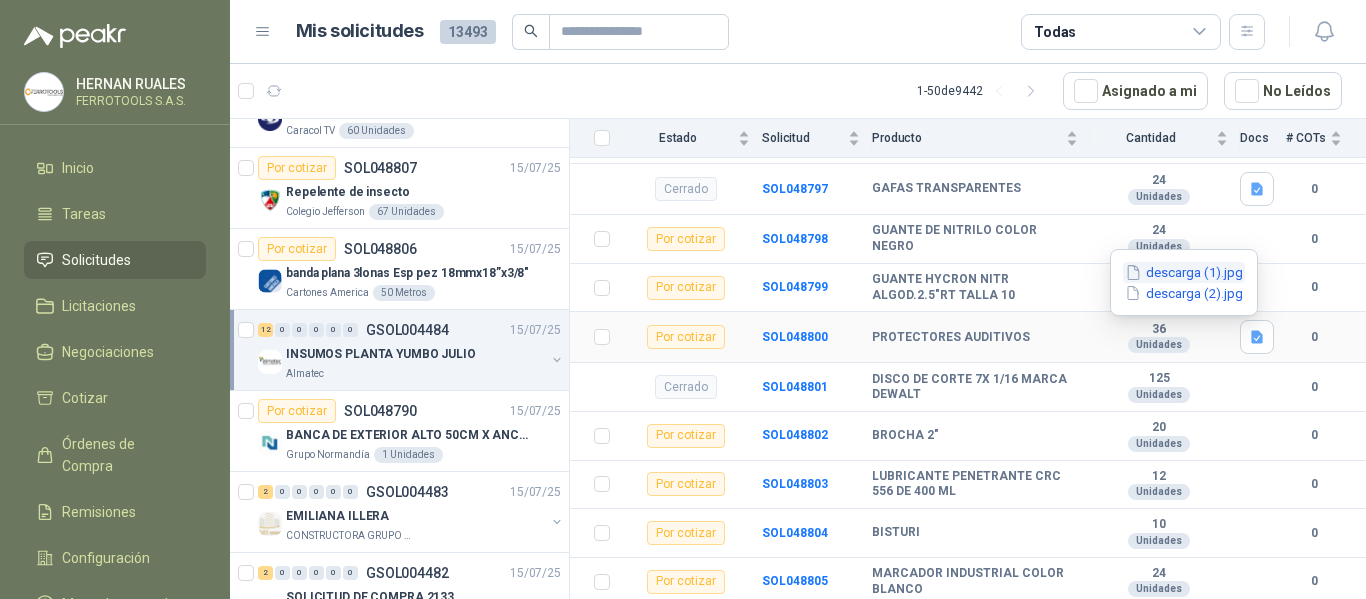 click on "descarga (1).jpg" at bounding box center [1184, 272] 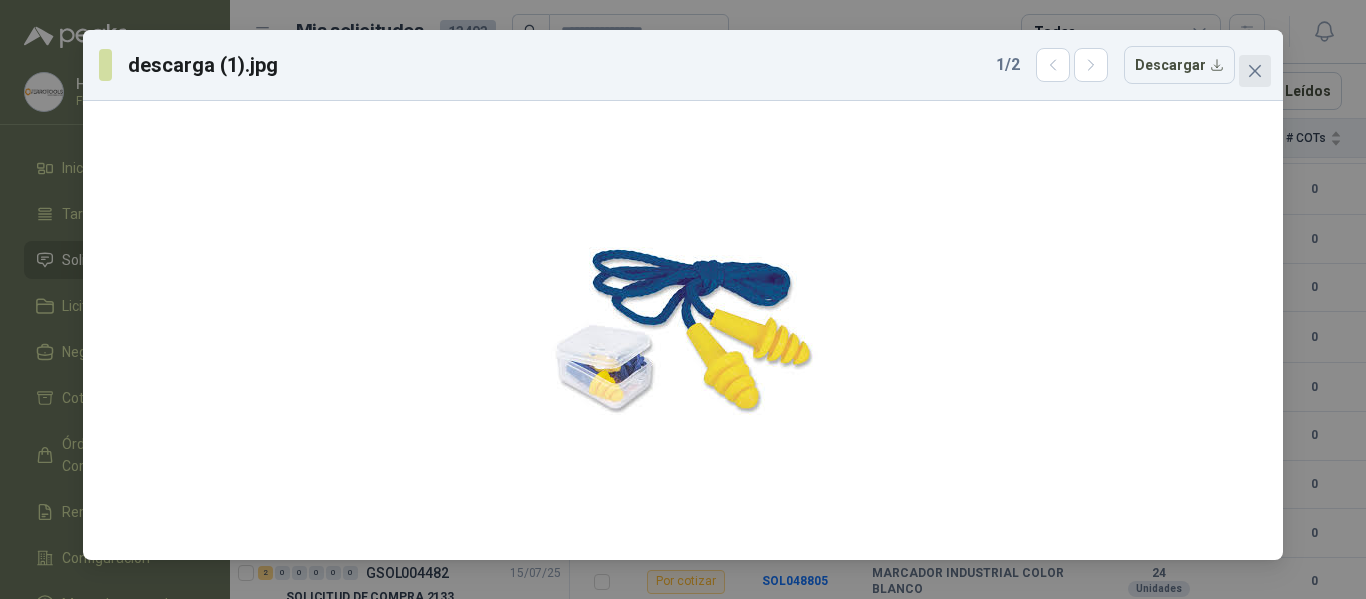 click 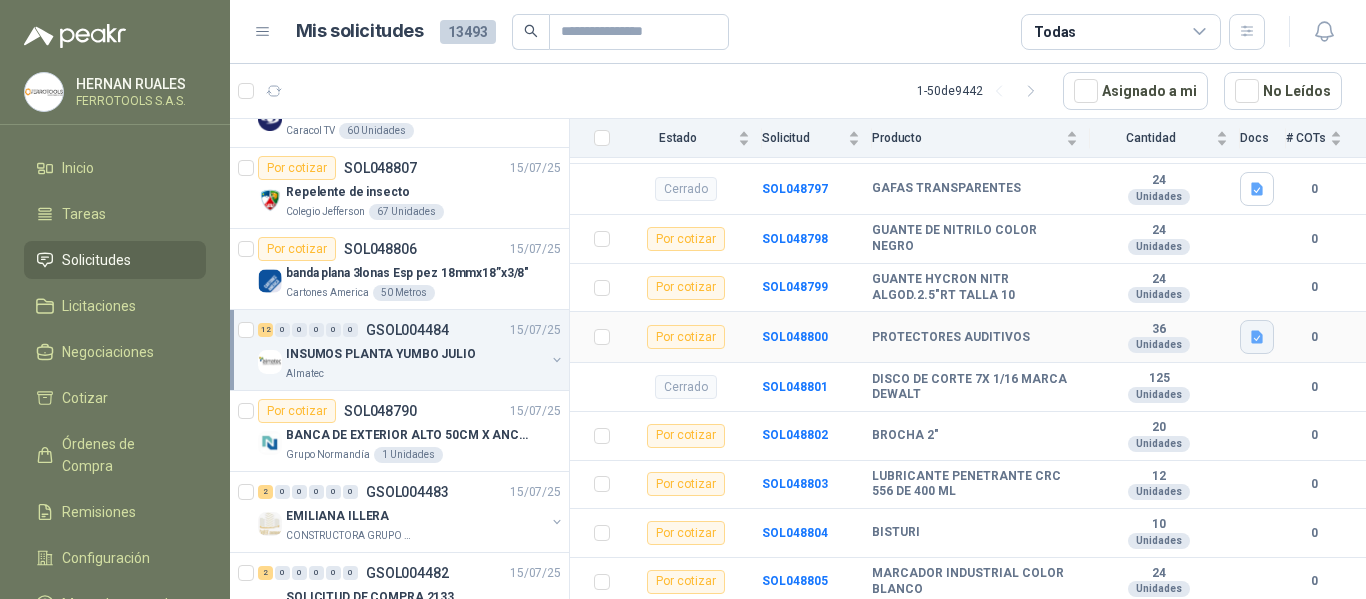 click 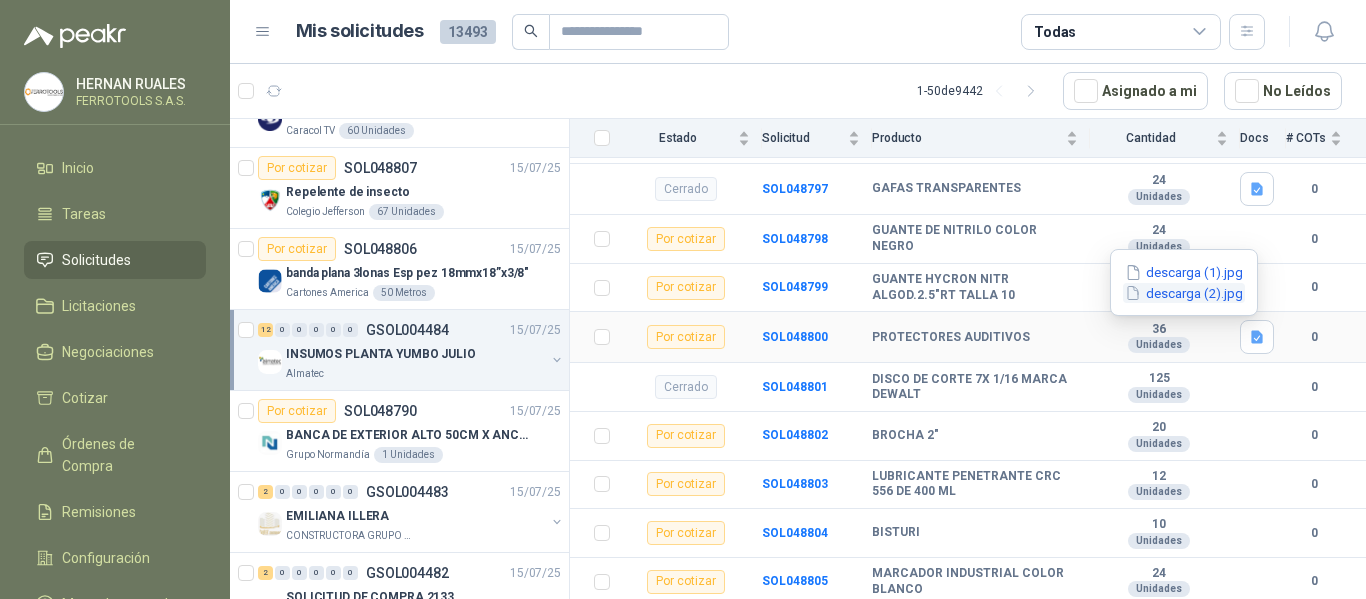 click on "descarga (2).jpg" at bounding box center [1184, 293] 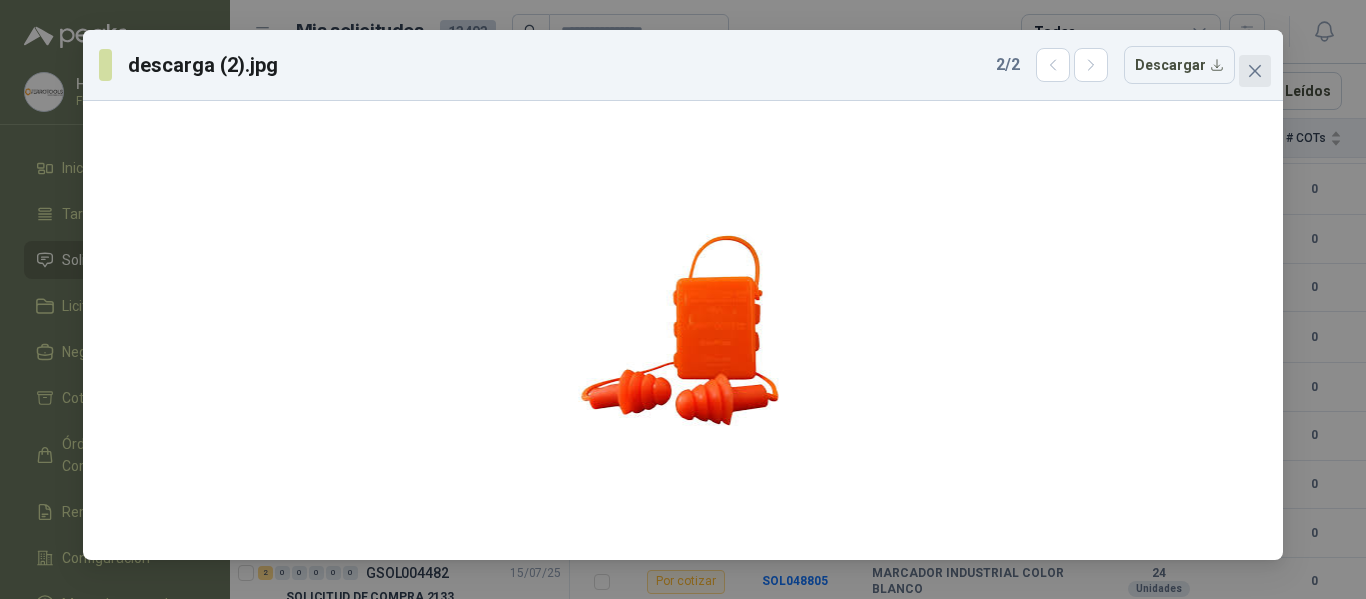 click 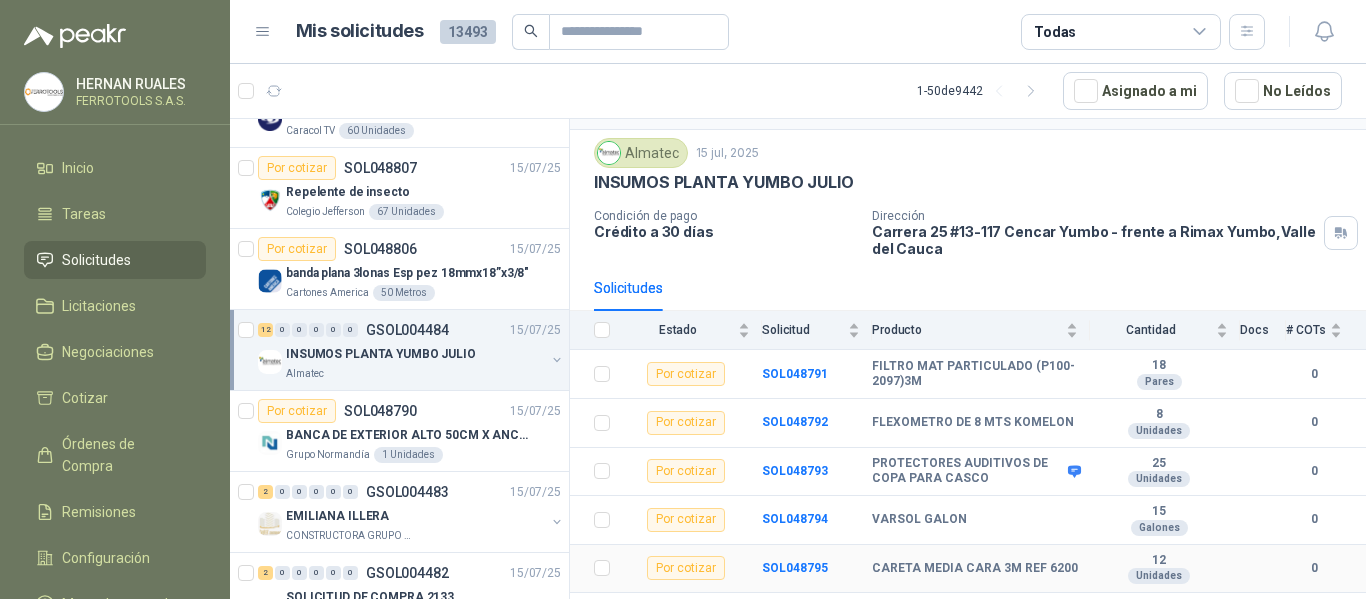 scroll, scrollTop: 0, scrollLeft: 0, axis: both 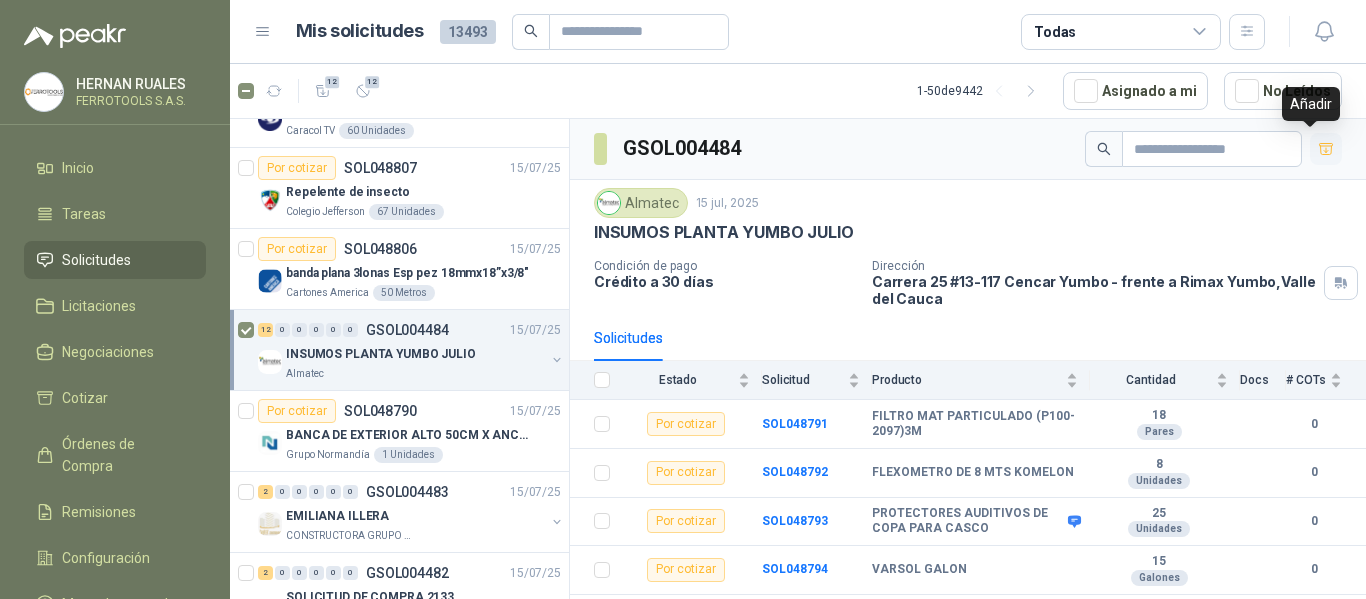 click 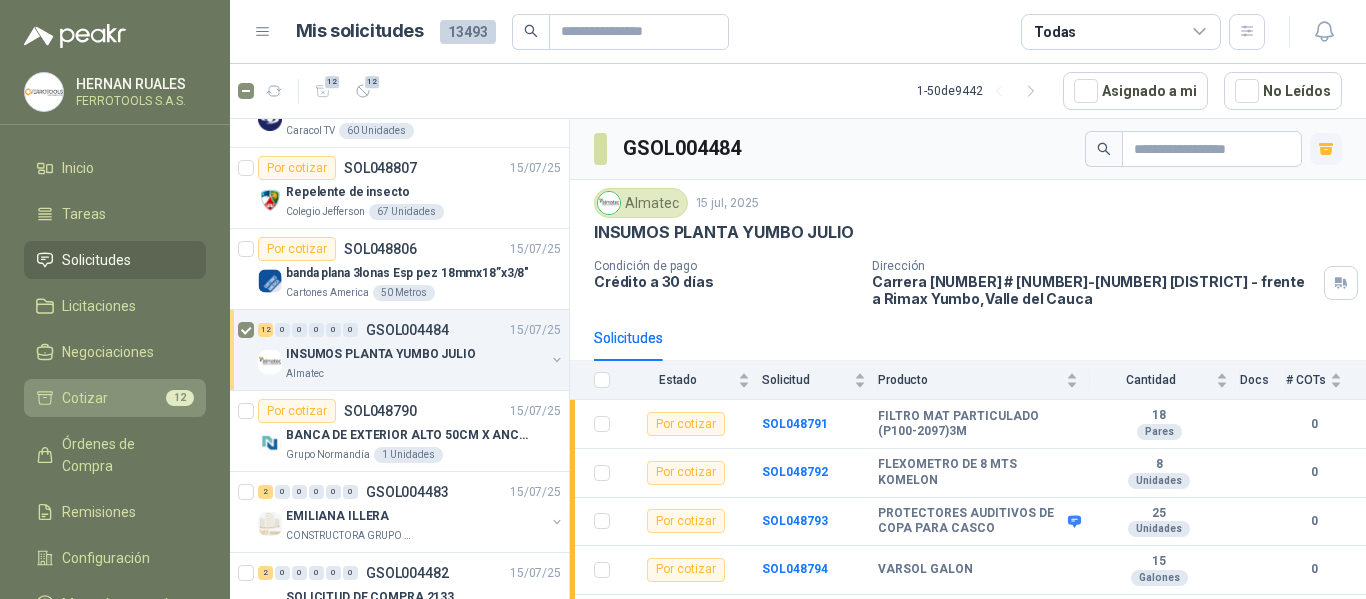 click on "Cotizar" 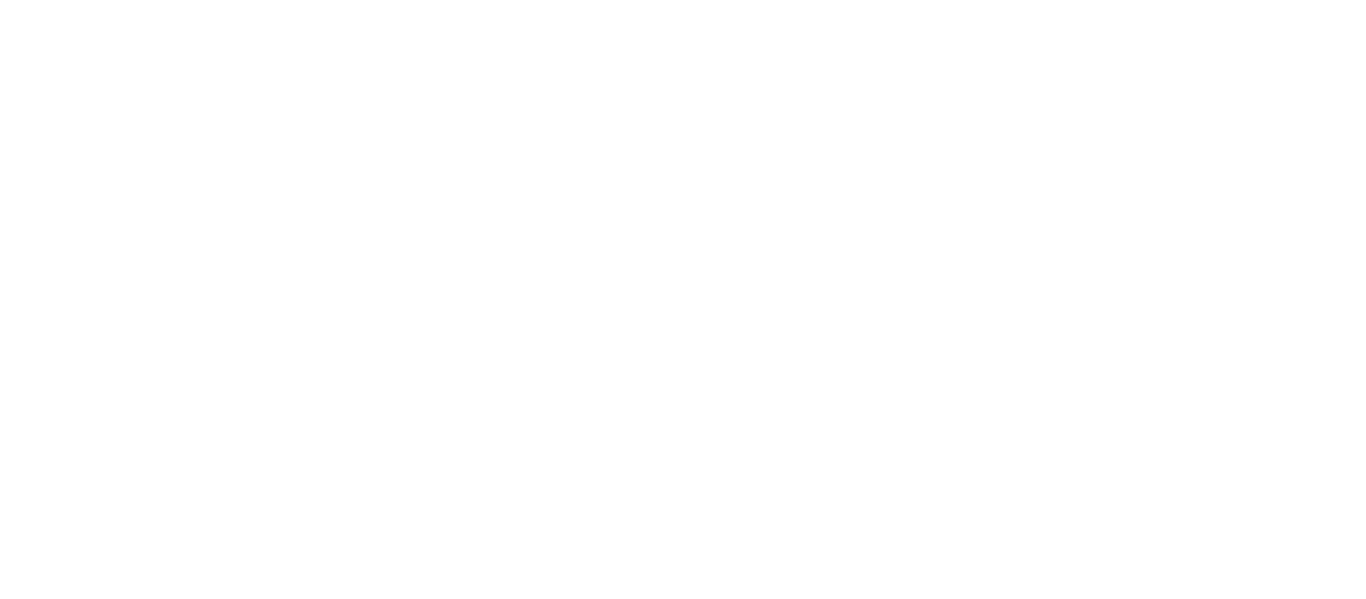 scroll, scrollTop: 0, scrollLeft: 0, axis: both 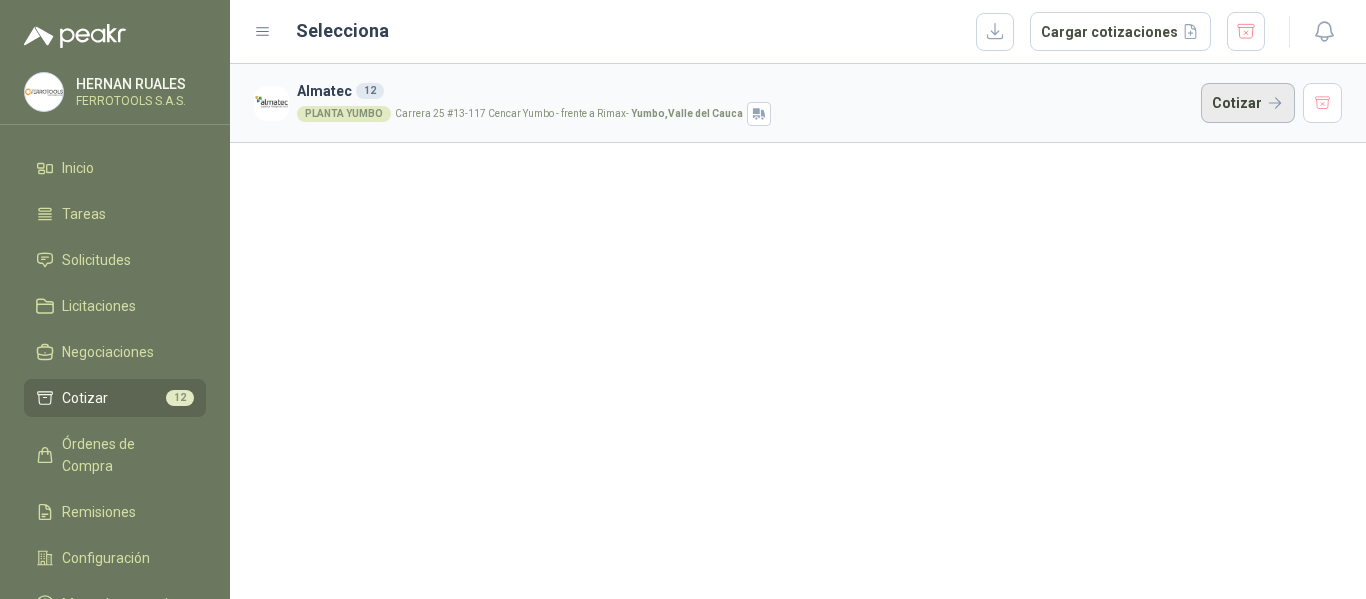 click on "Cotizar" at bounding box center [1248, 103] 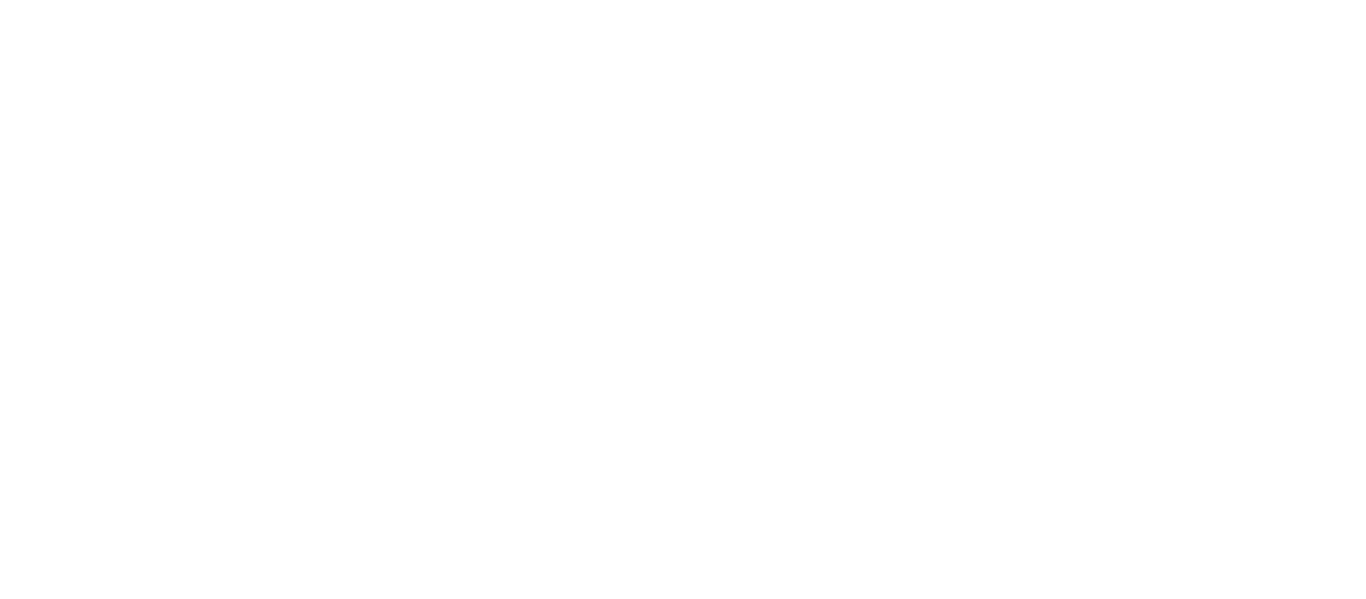 scroll, scrollTop: 0, scrollLeft: 0, axis: both 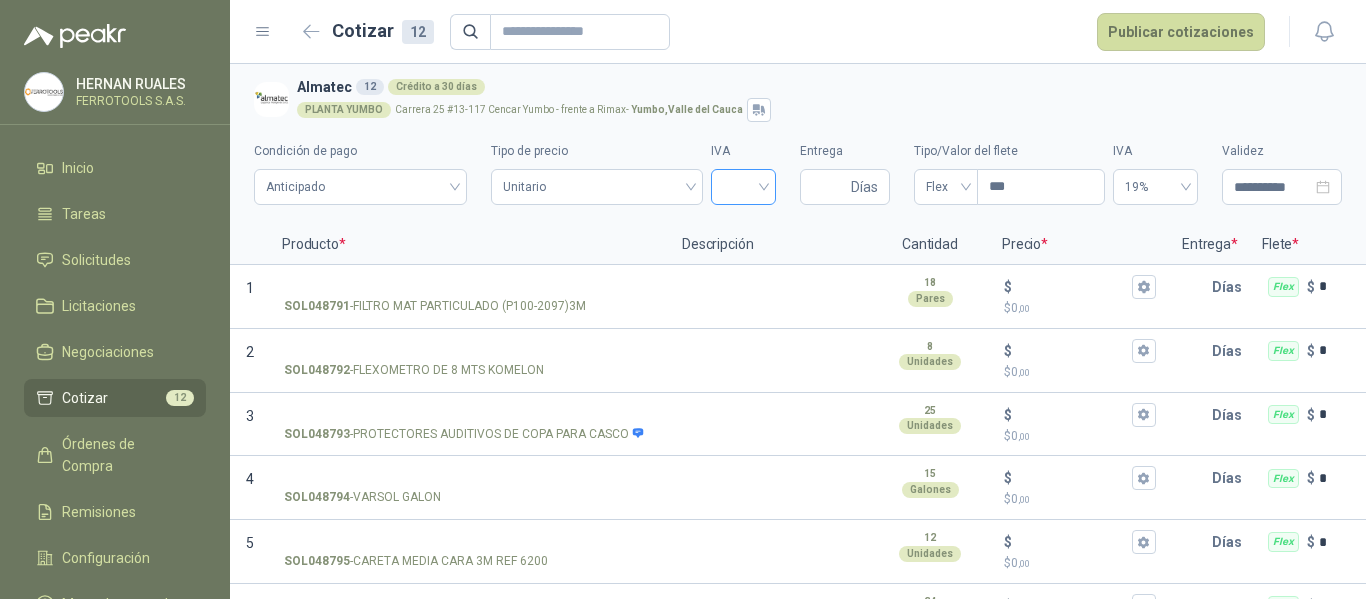 click at bounding box center [743, 185] 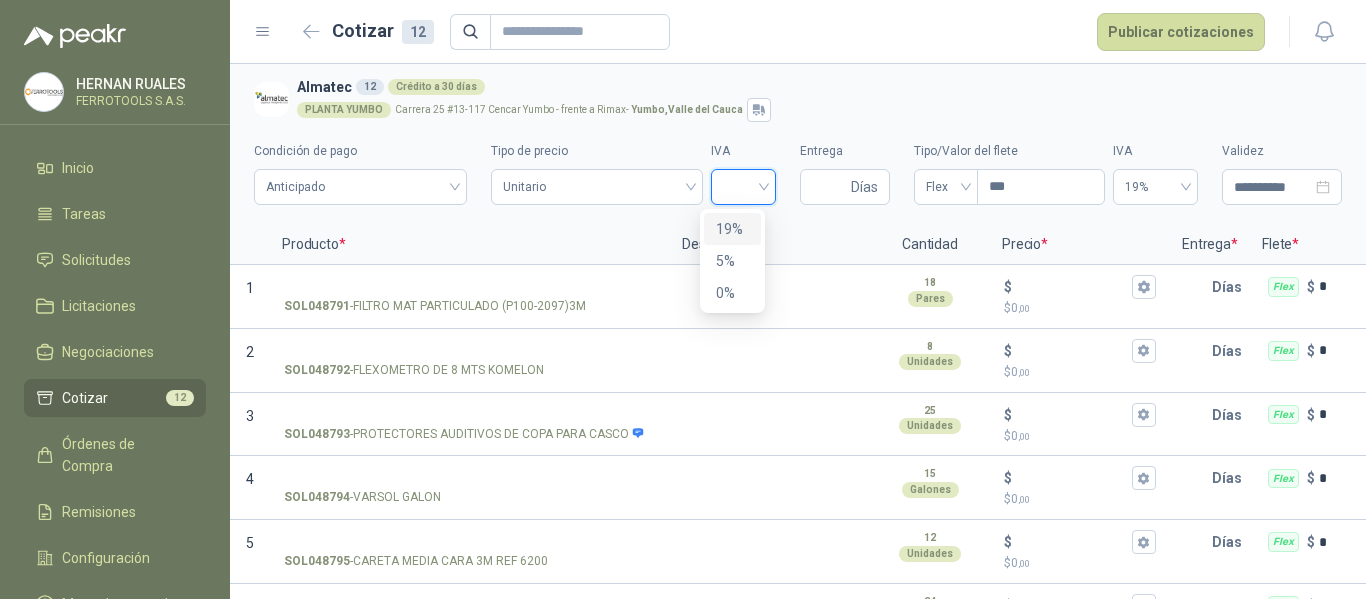 click on "19%" at bounding box center (732, 229) 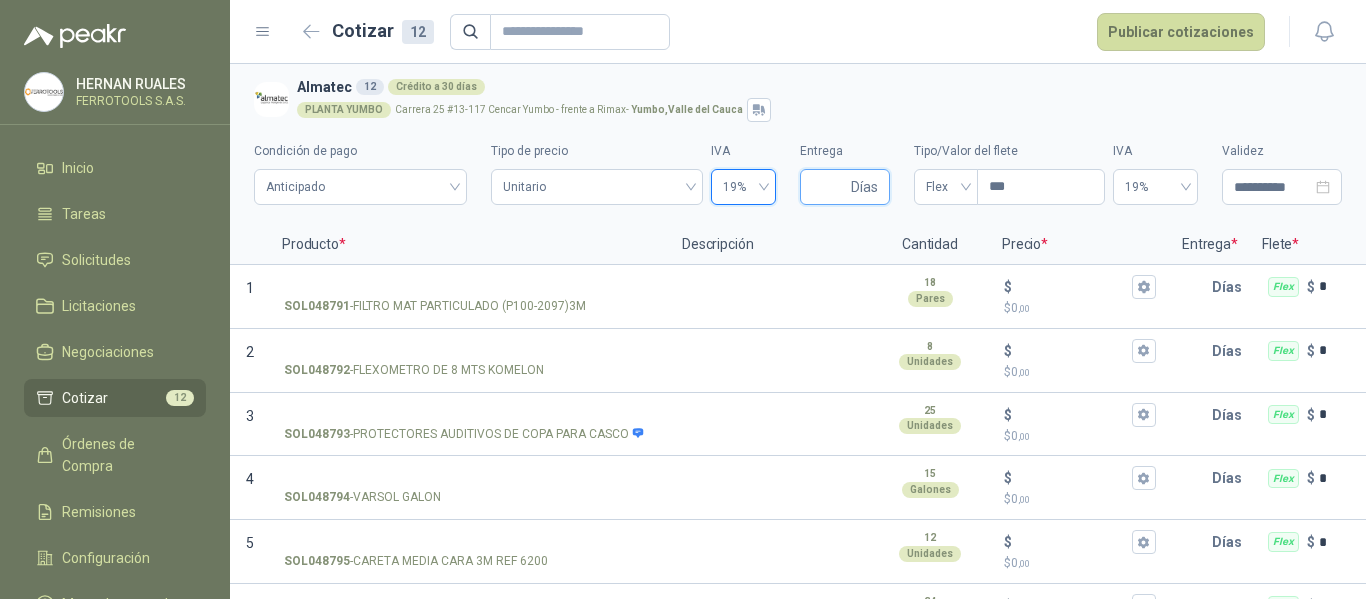 click on "Entrega" at bounding box center [829, 187] 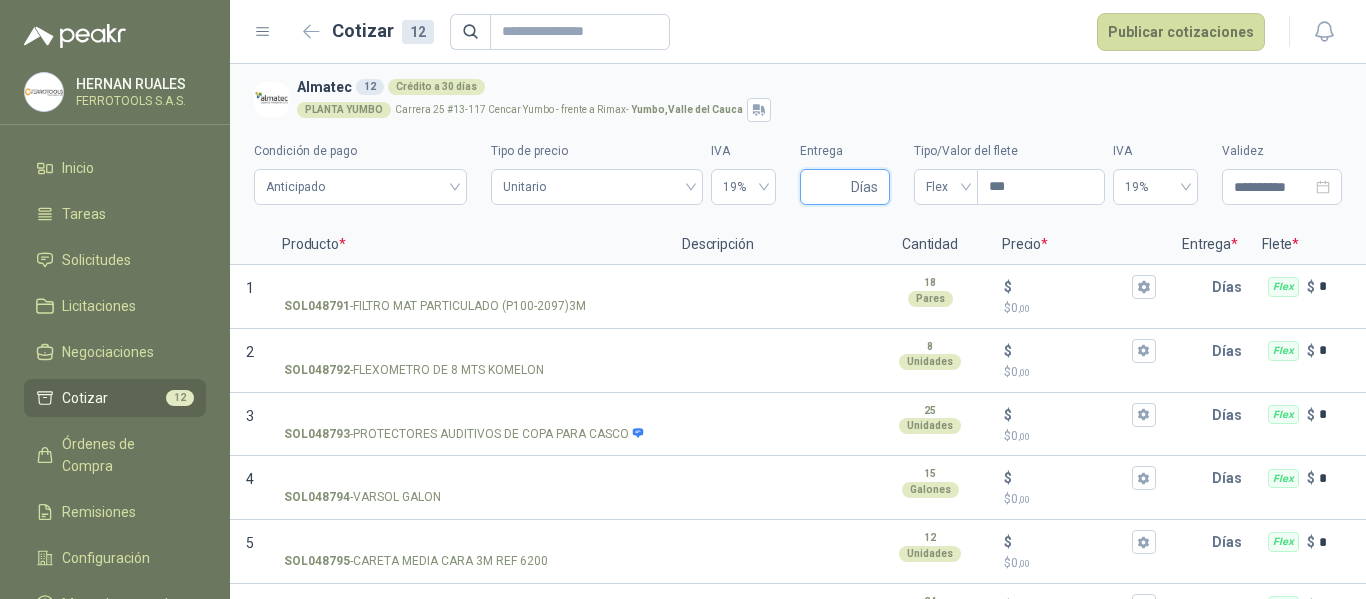 type on "*" 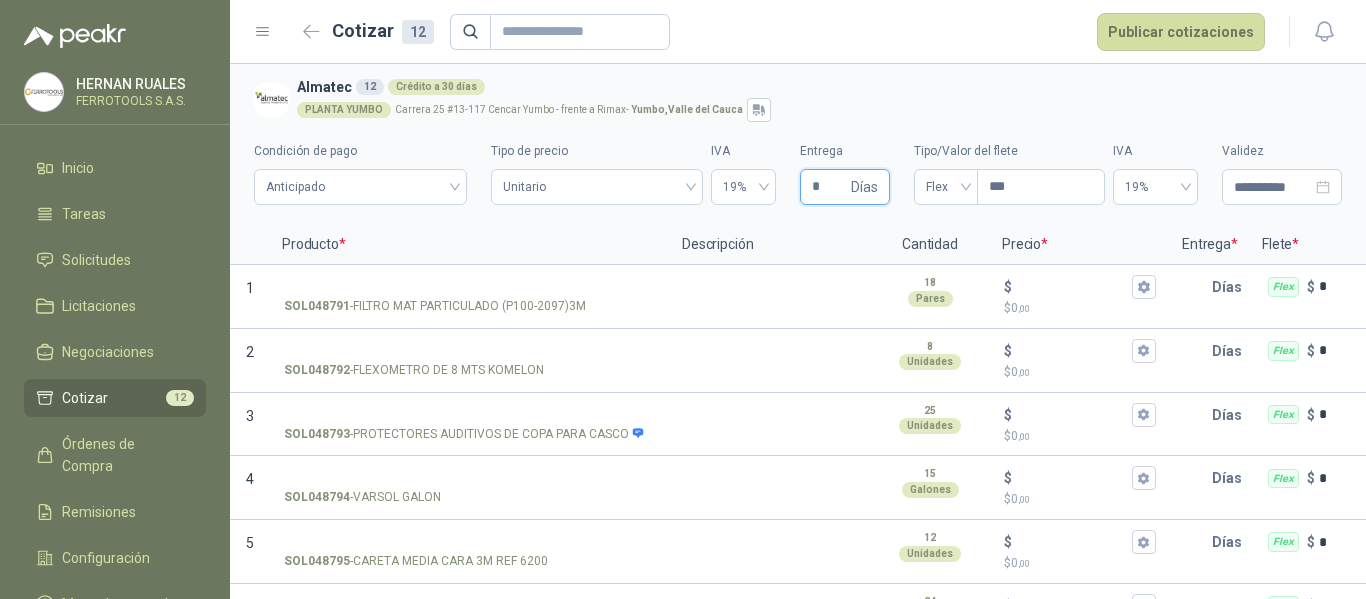 type 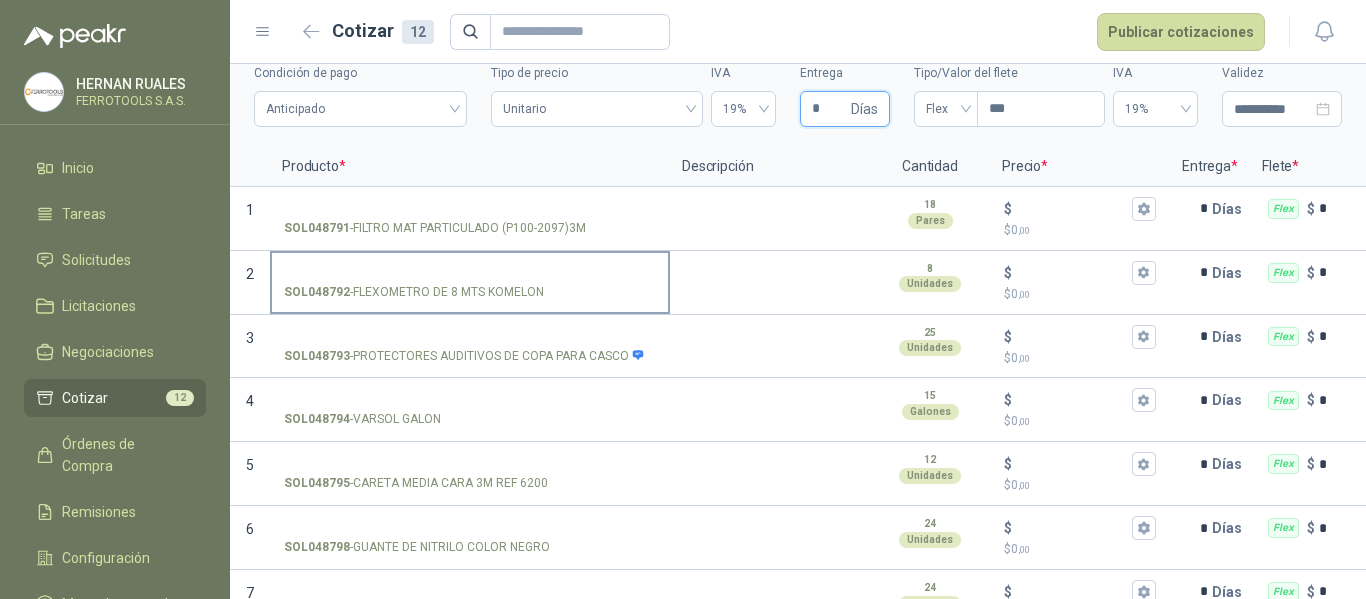 scroll, scrollTop: 100, scrollLeft: 0, axis: vertical 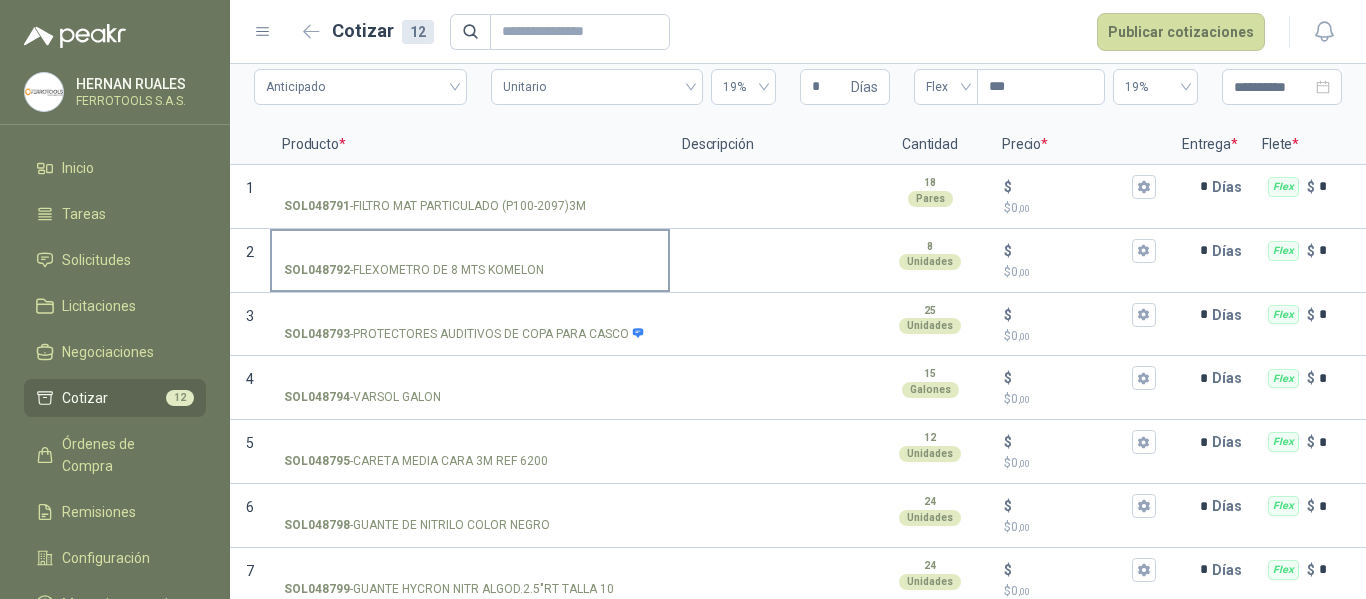 click on "SOL048792  -  FLEXOMETRO DE 8 MTS KOMELON" at bounding box center (470, 251) 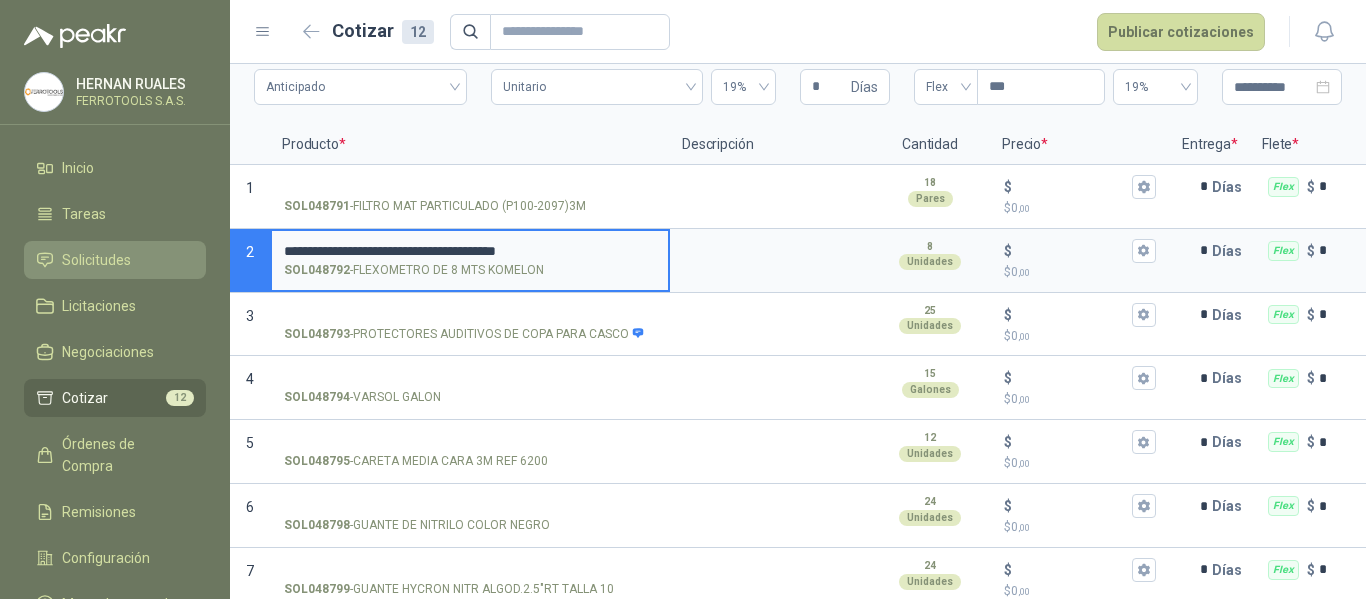 drag, startPoint x: 620, startPoint y: 248, endPoint x: 190, endPoint y: 242, distance: 430.04187 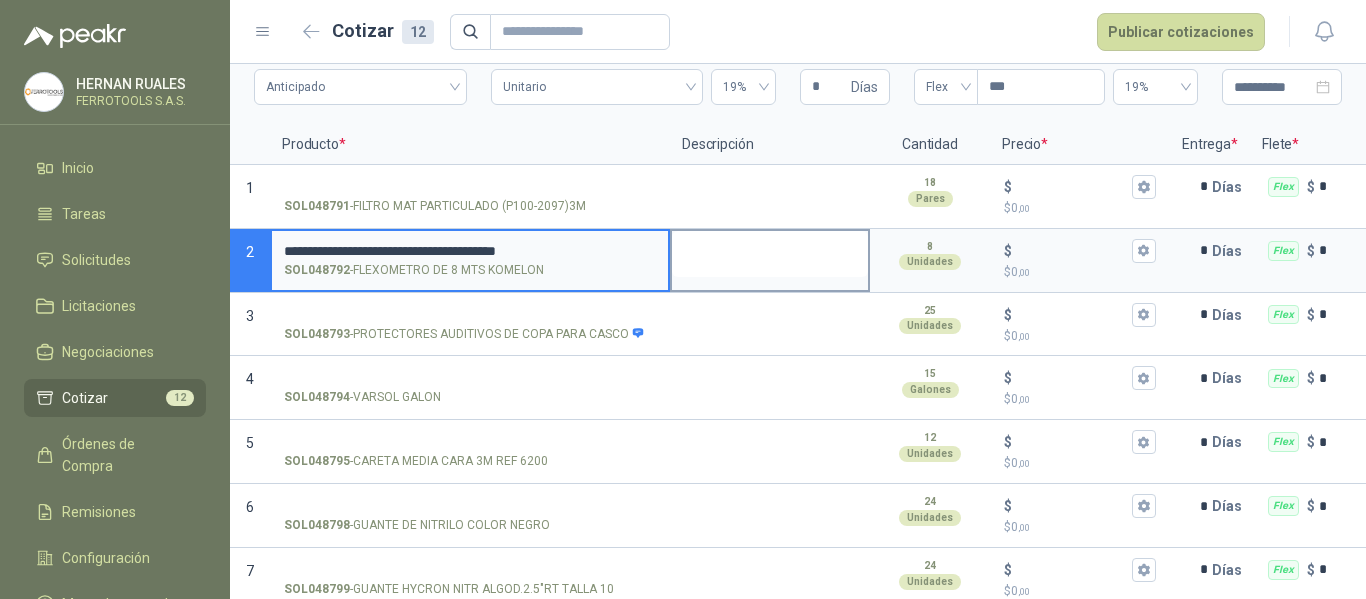 type on "**********" 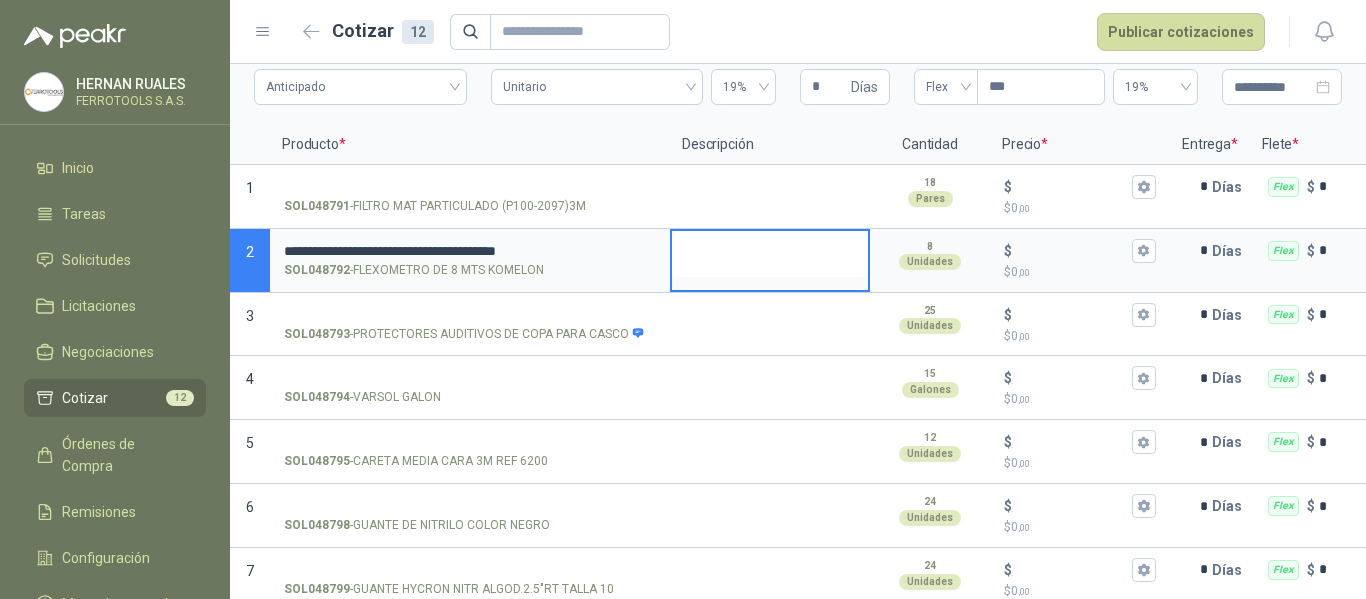 type 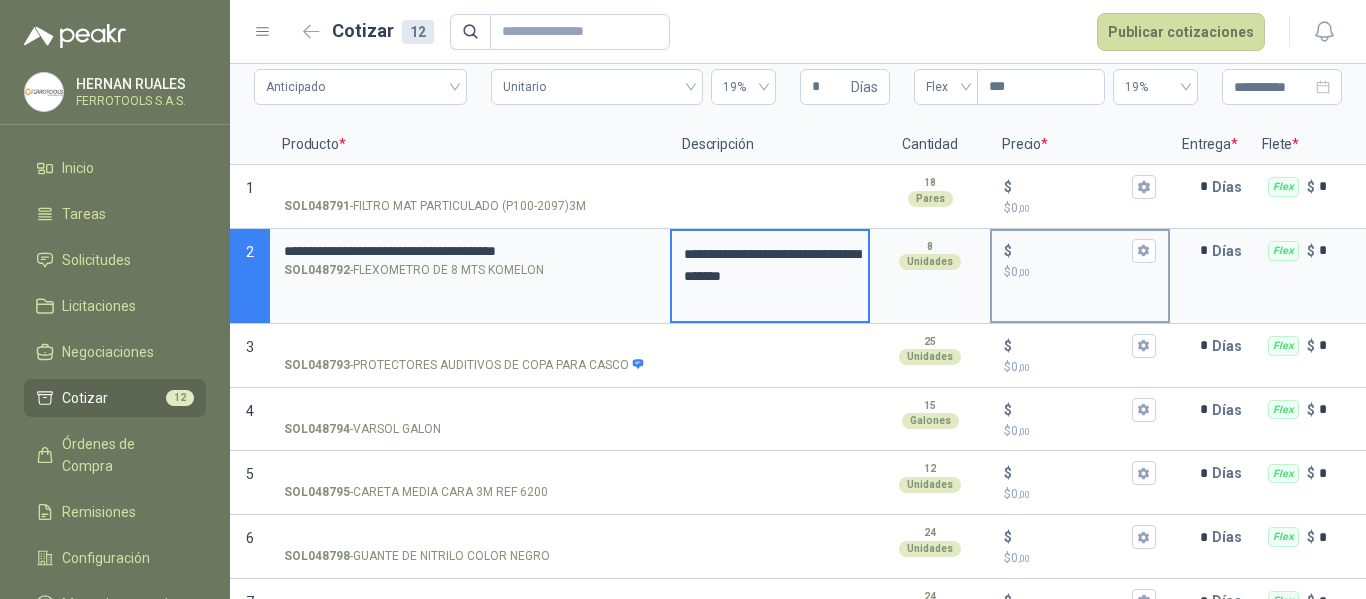 click on "$ $  0 ,00" at bounding box center (1072, 250) 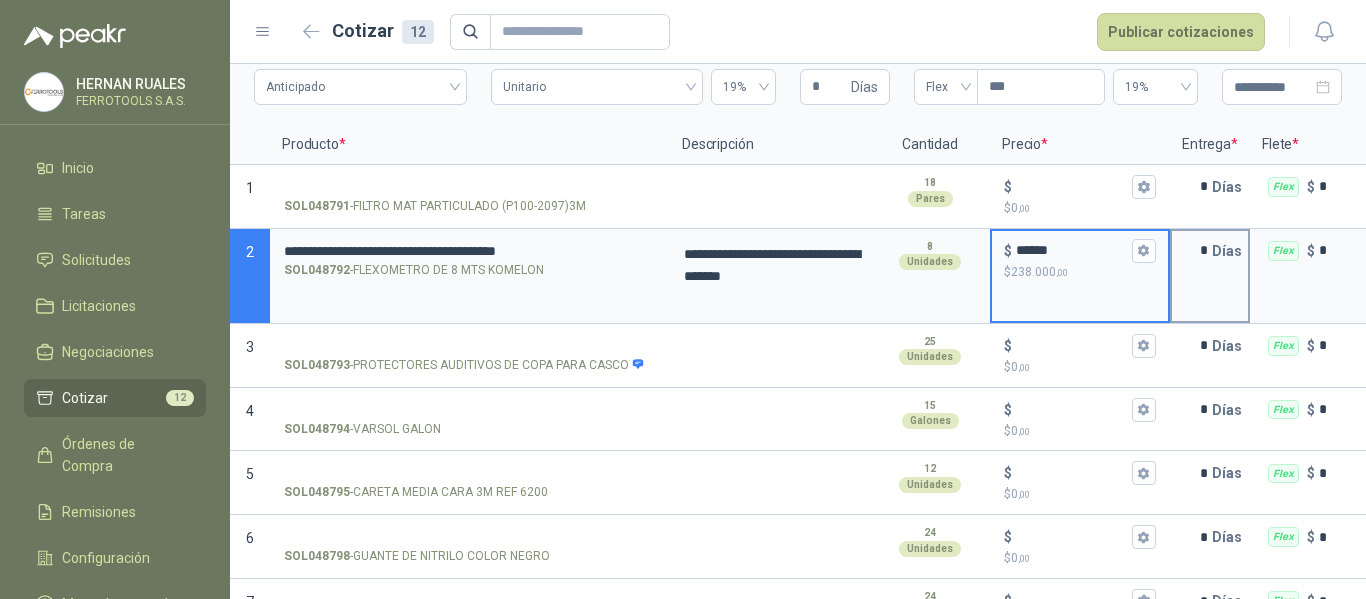 type on "******" 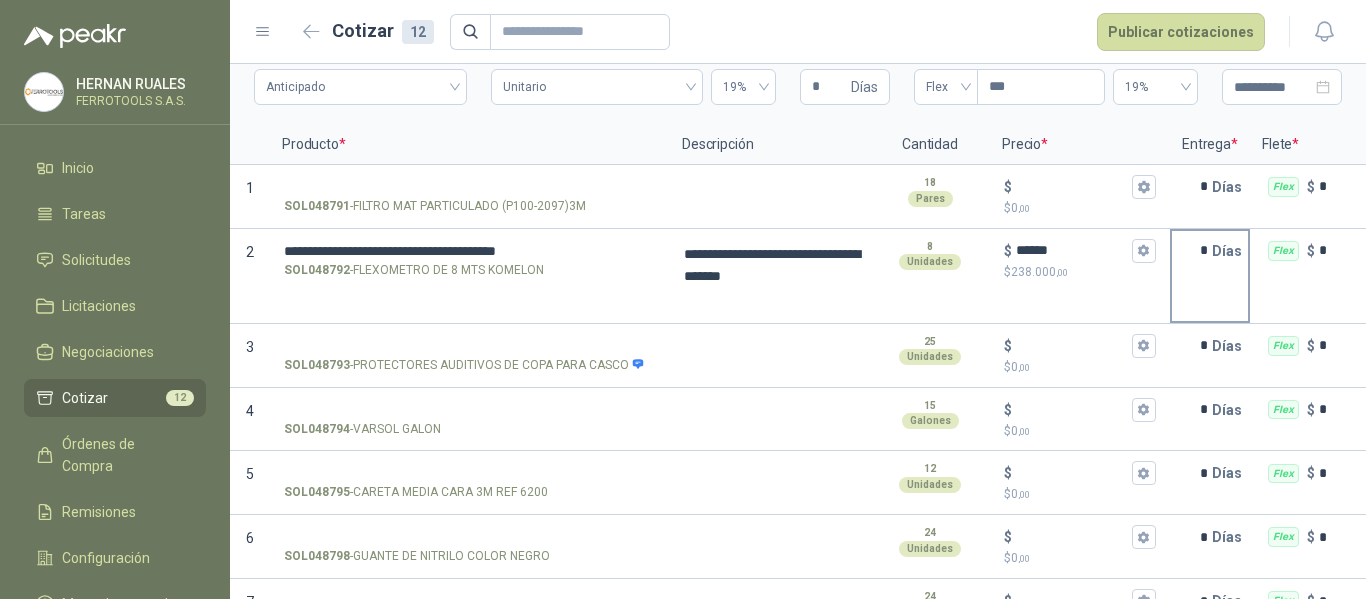 type 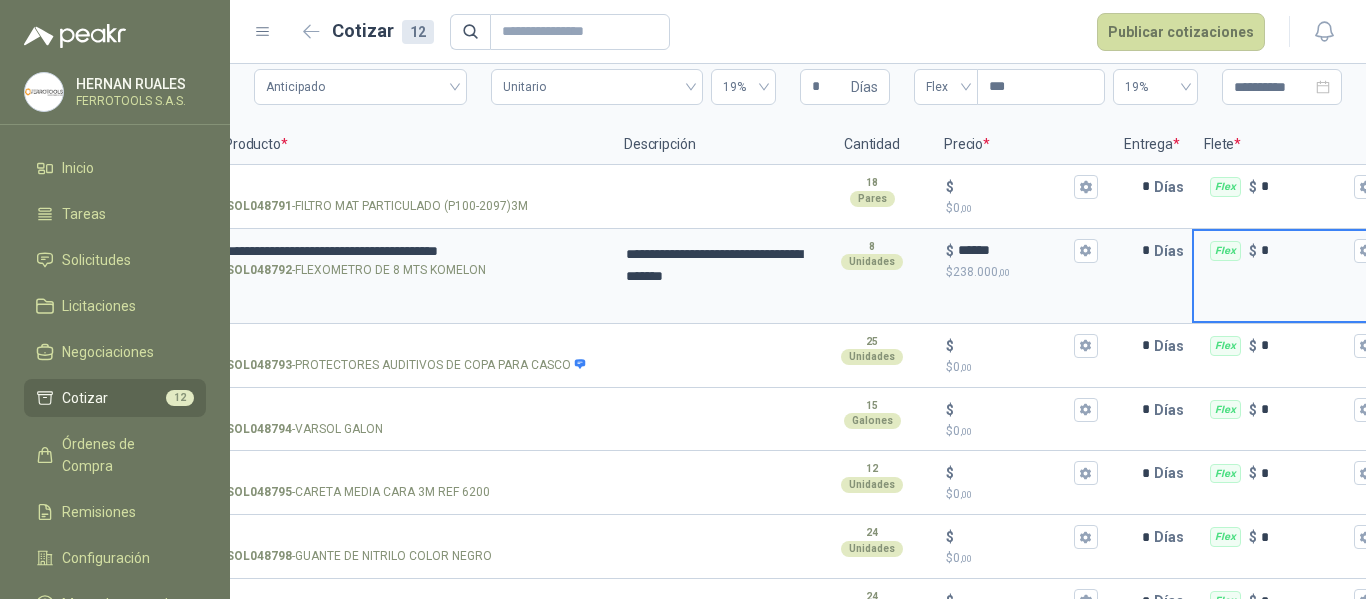 type 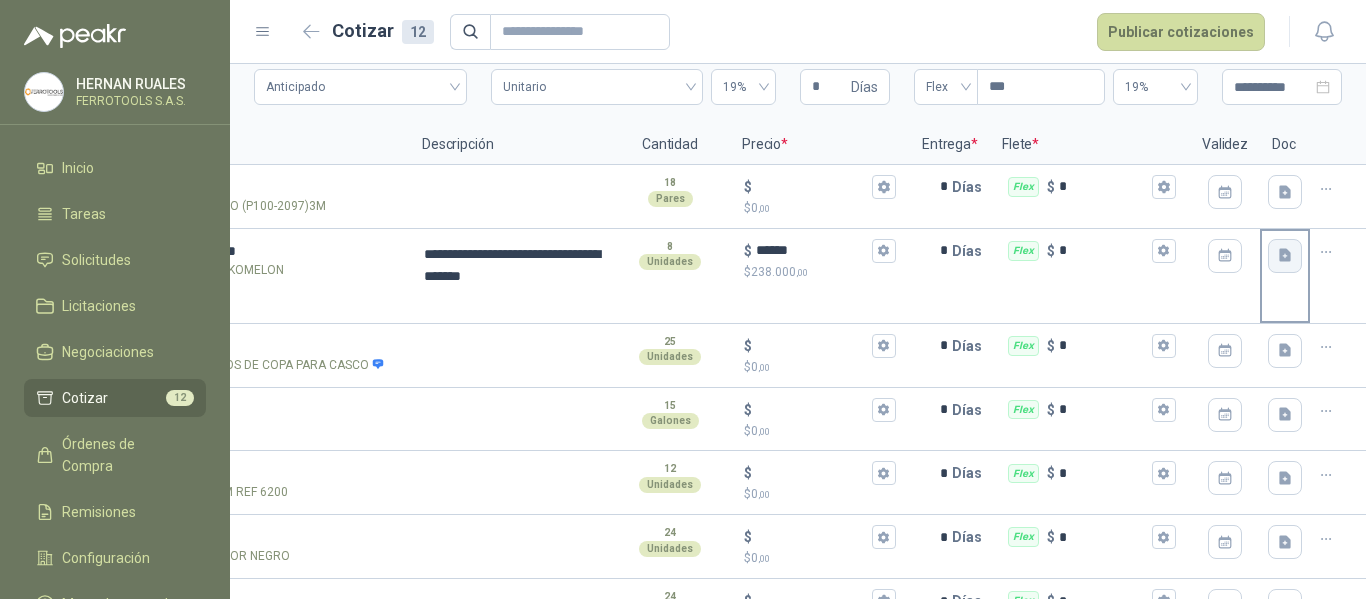 click 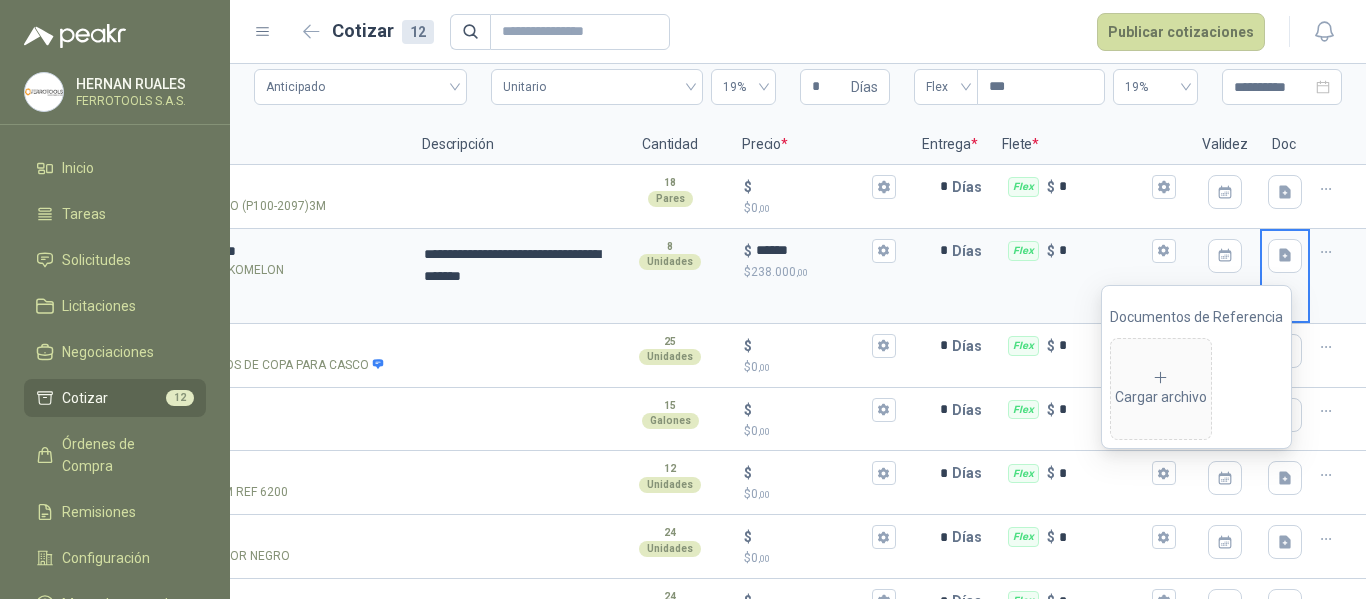 type 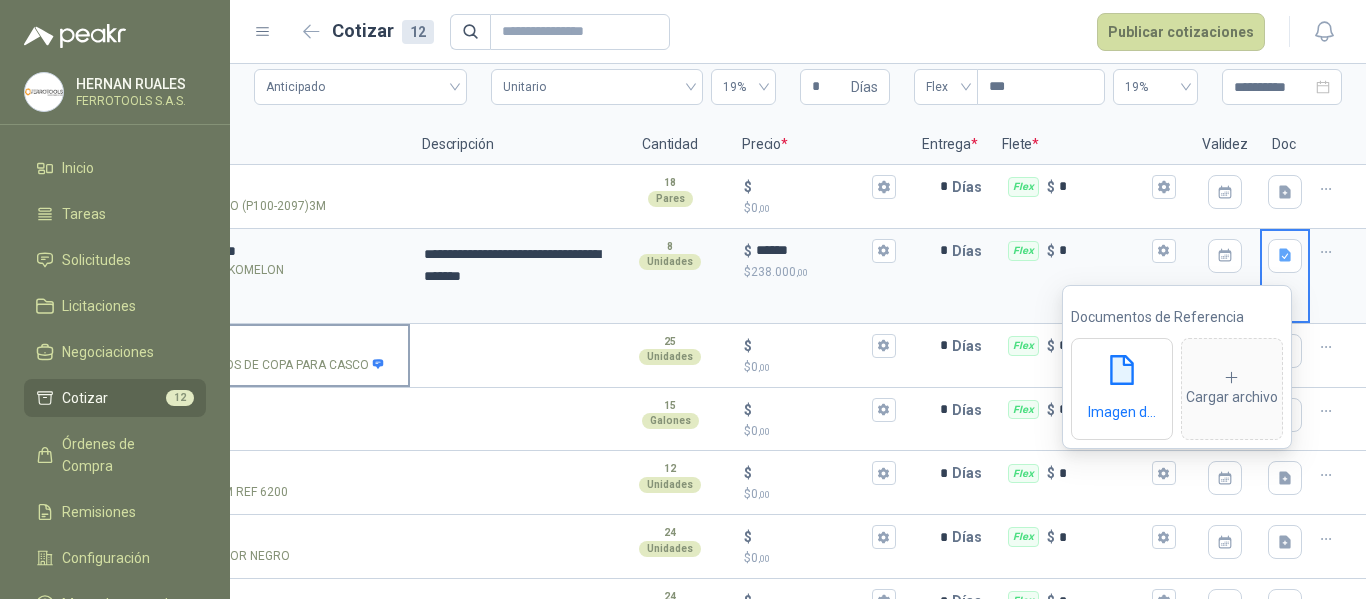 click on "SOL048793  -  PROTECTORES AUDITIVOS DE COPA PARA CASCO" at bounding box center [210, 346] 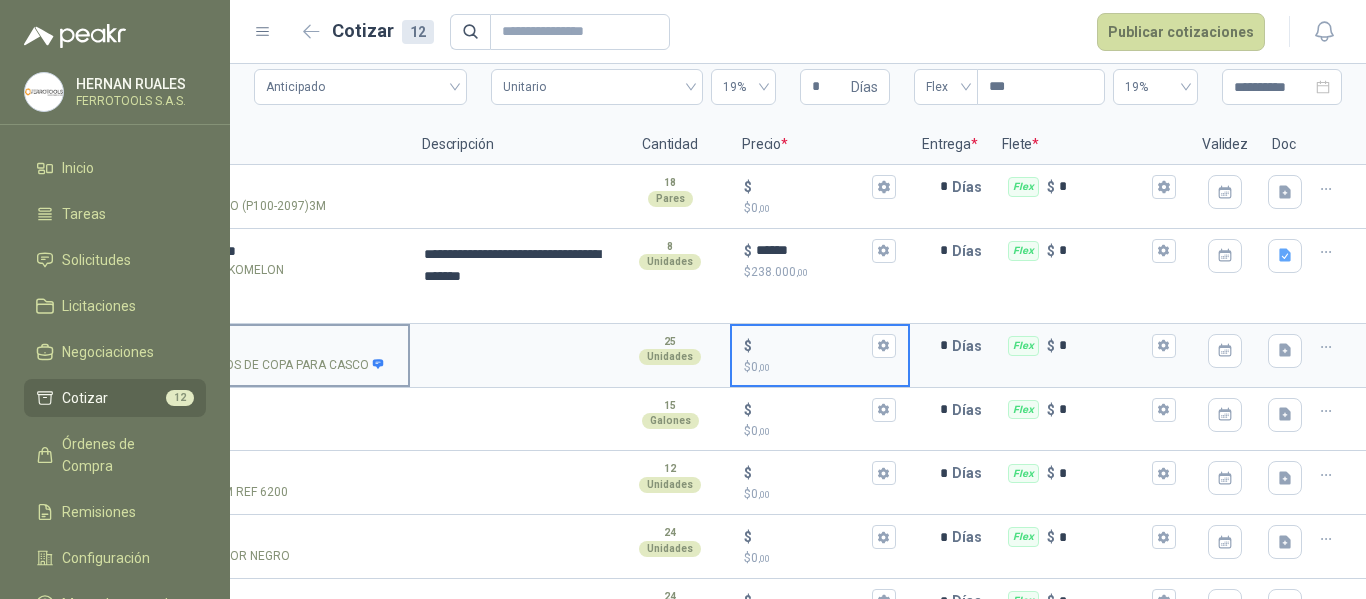 type 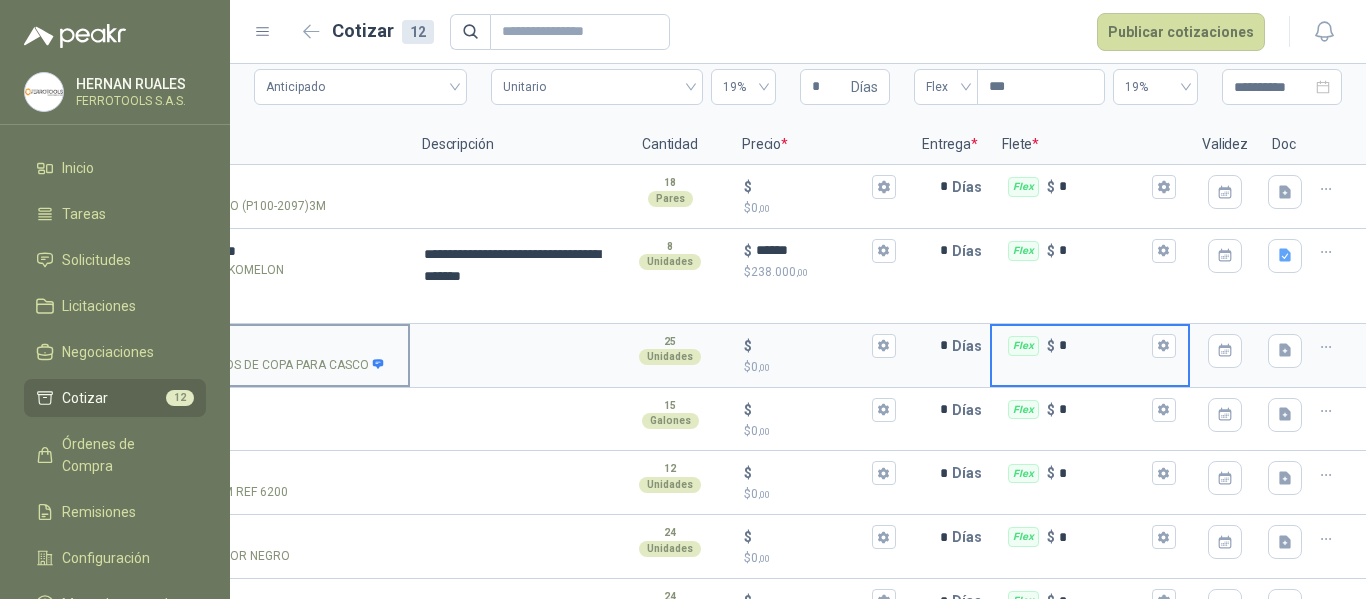 type 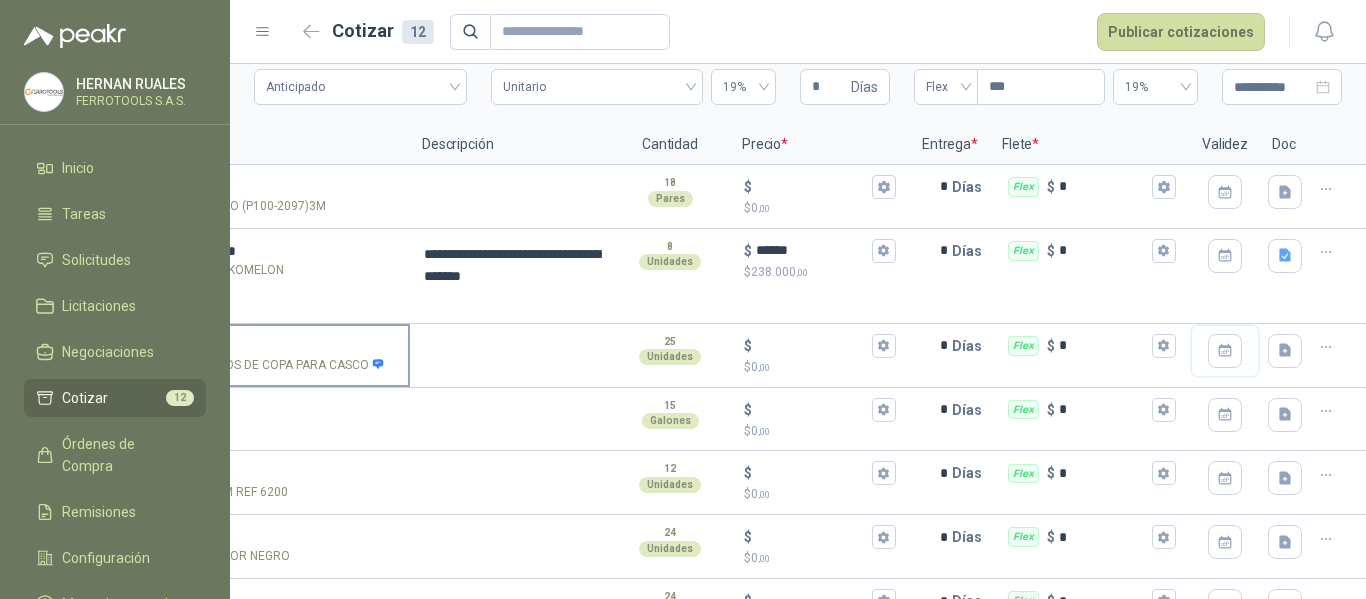 type 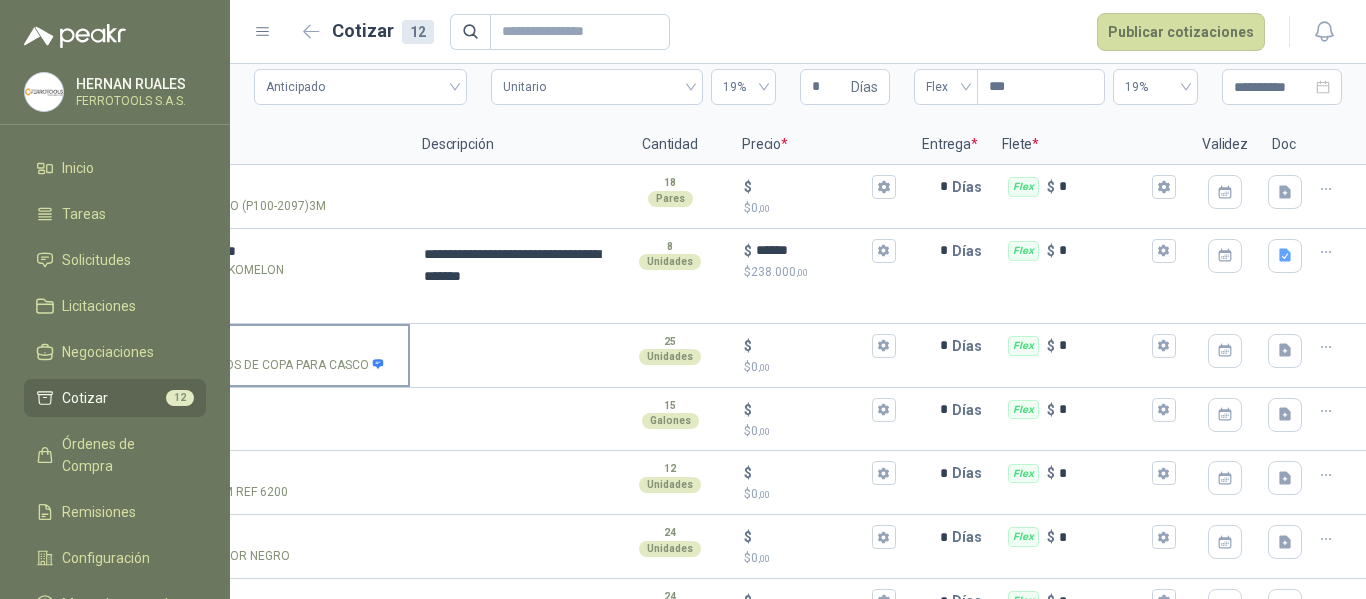 type 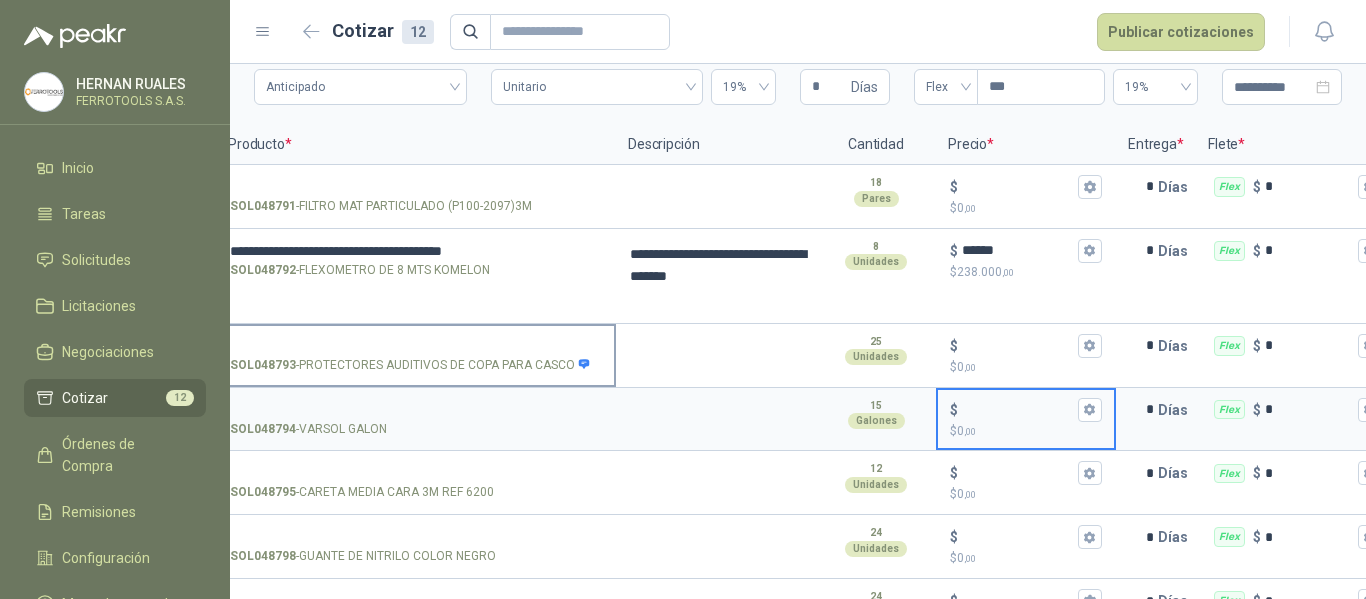 type 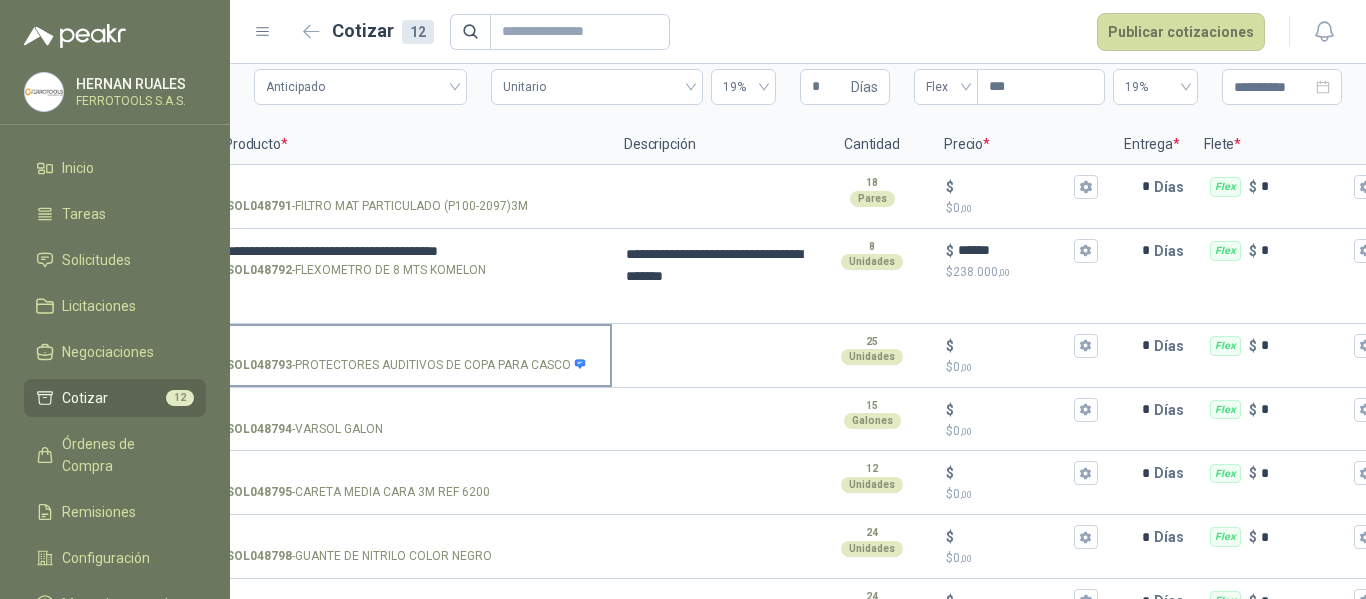 type 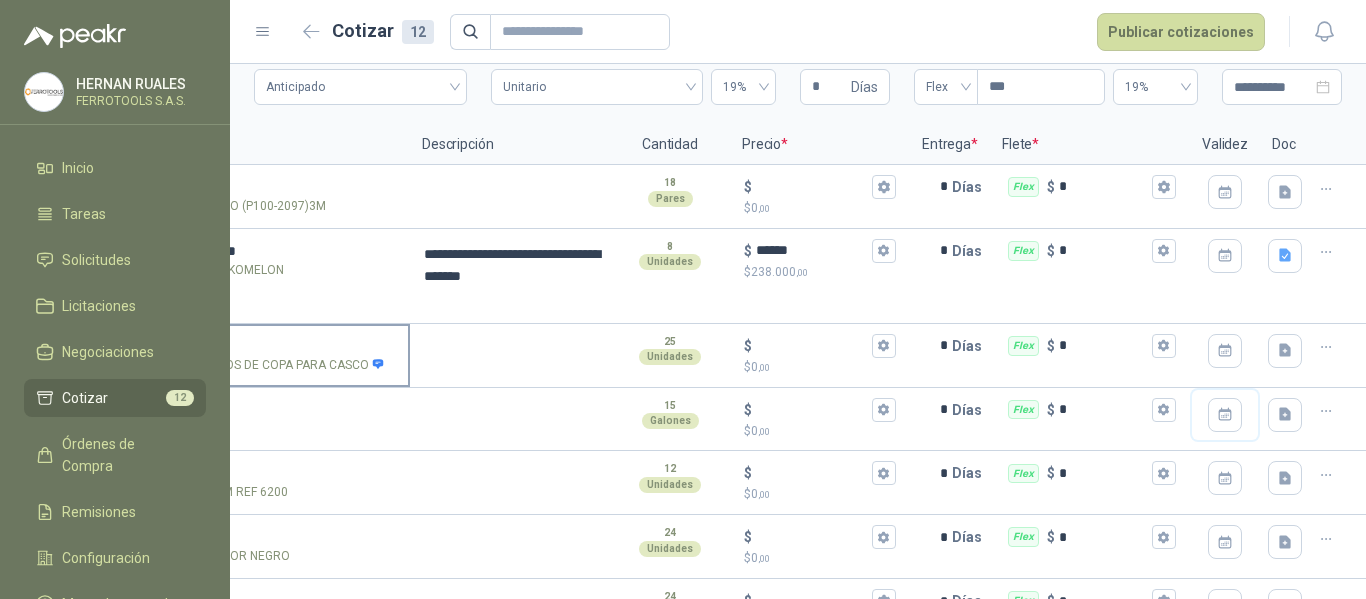 type 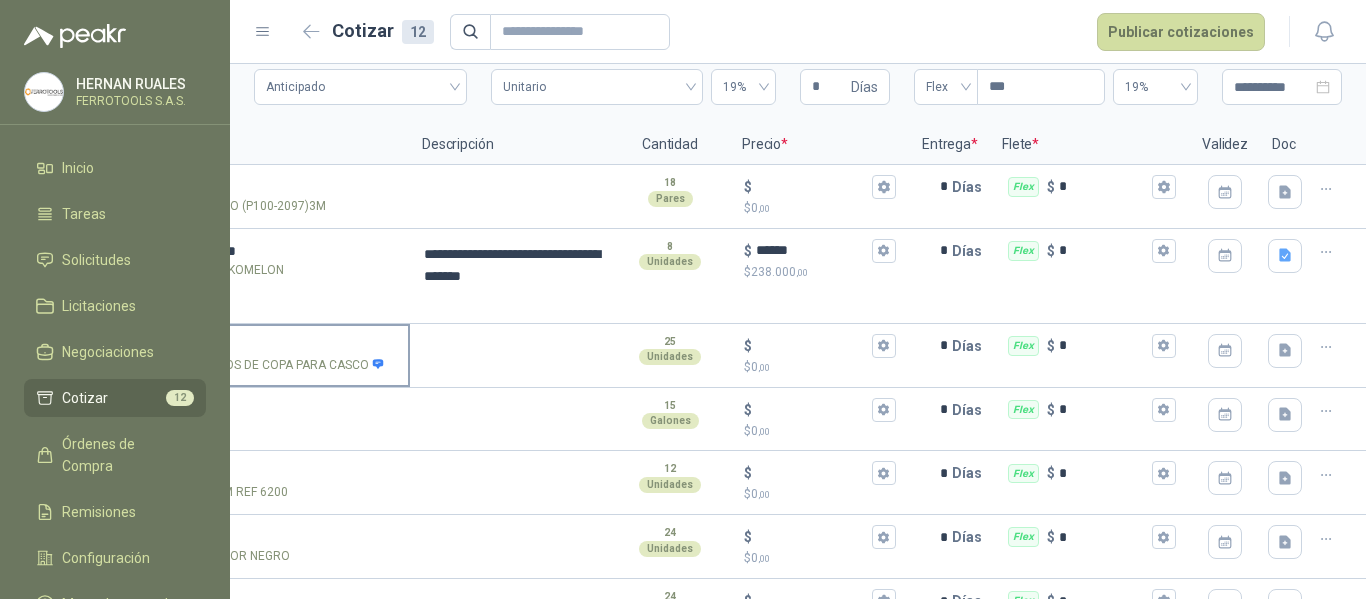 type 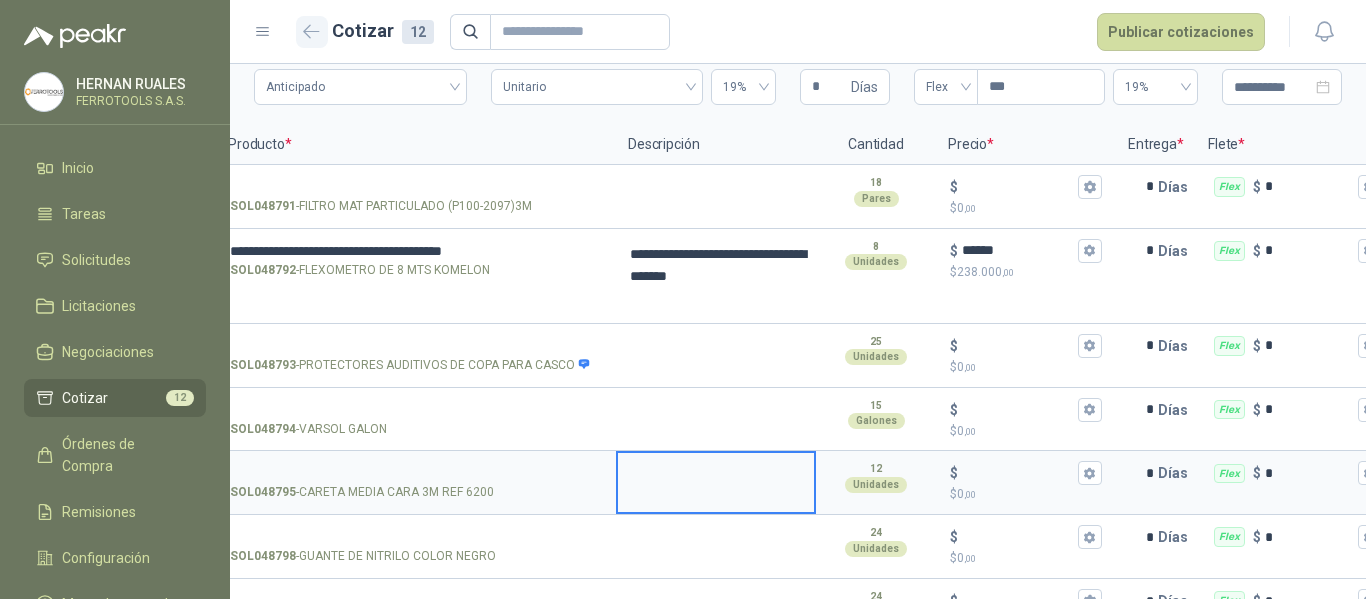 click 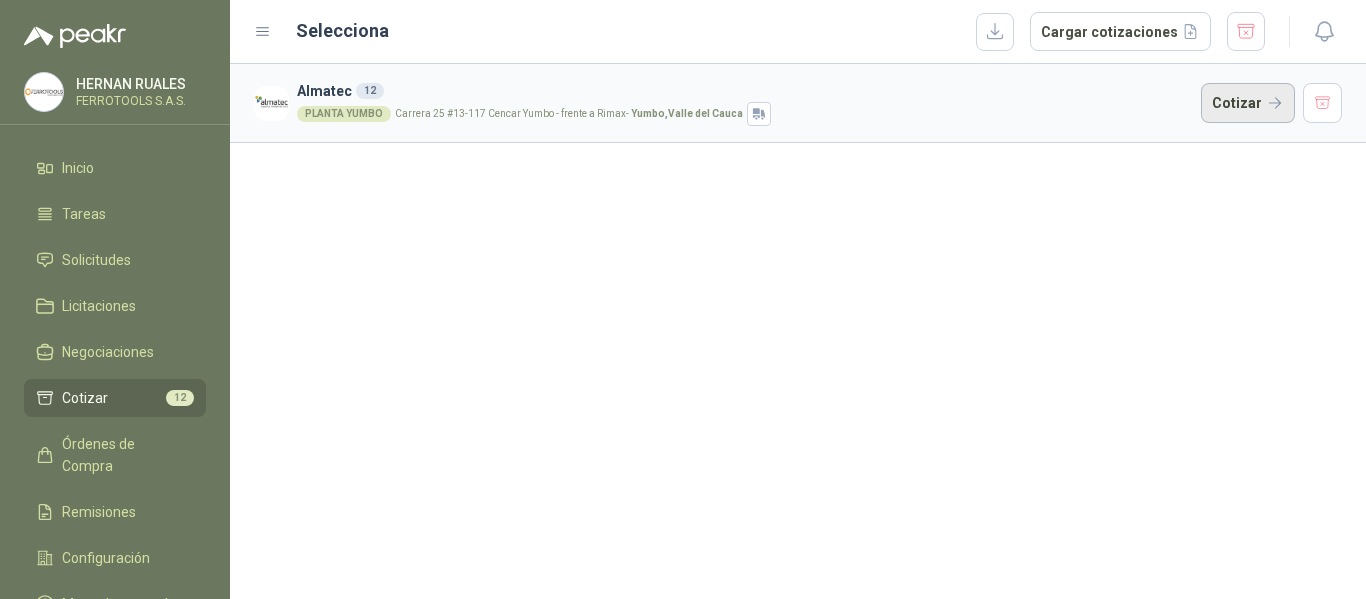 click on "Cotizar" at bounding box center [1248, 103] 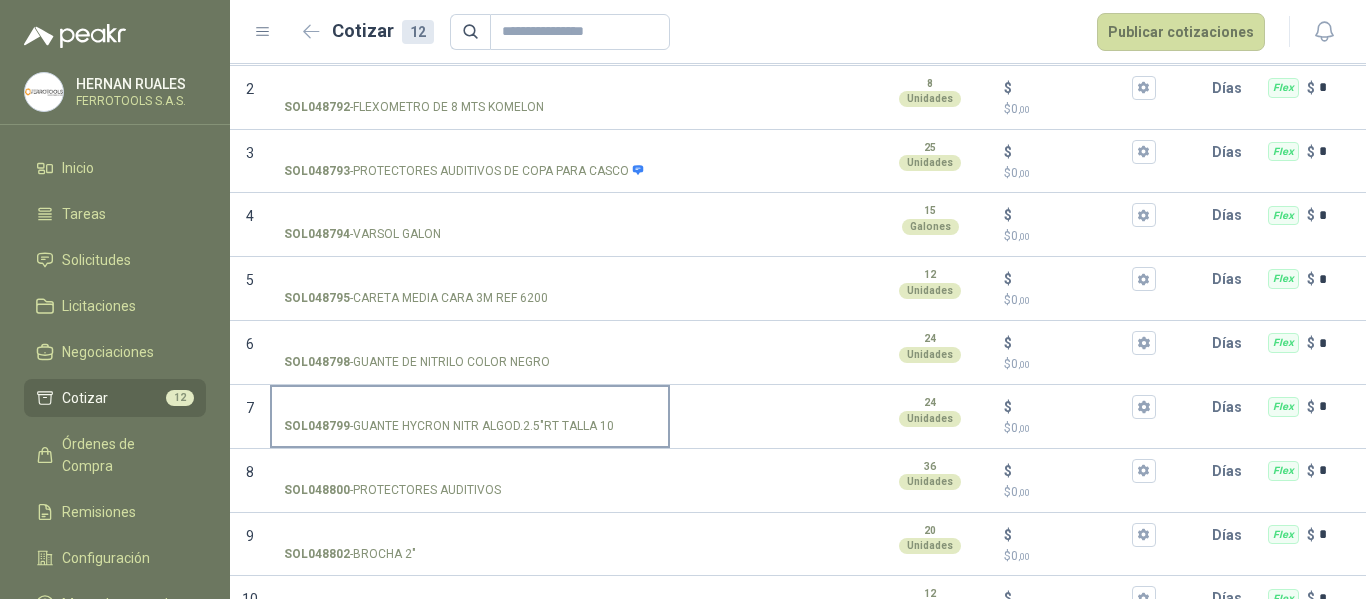 scroll, scrollTop: 0, scrollLeft: 0, axis: both 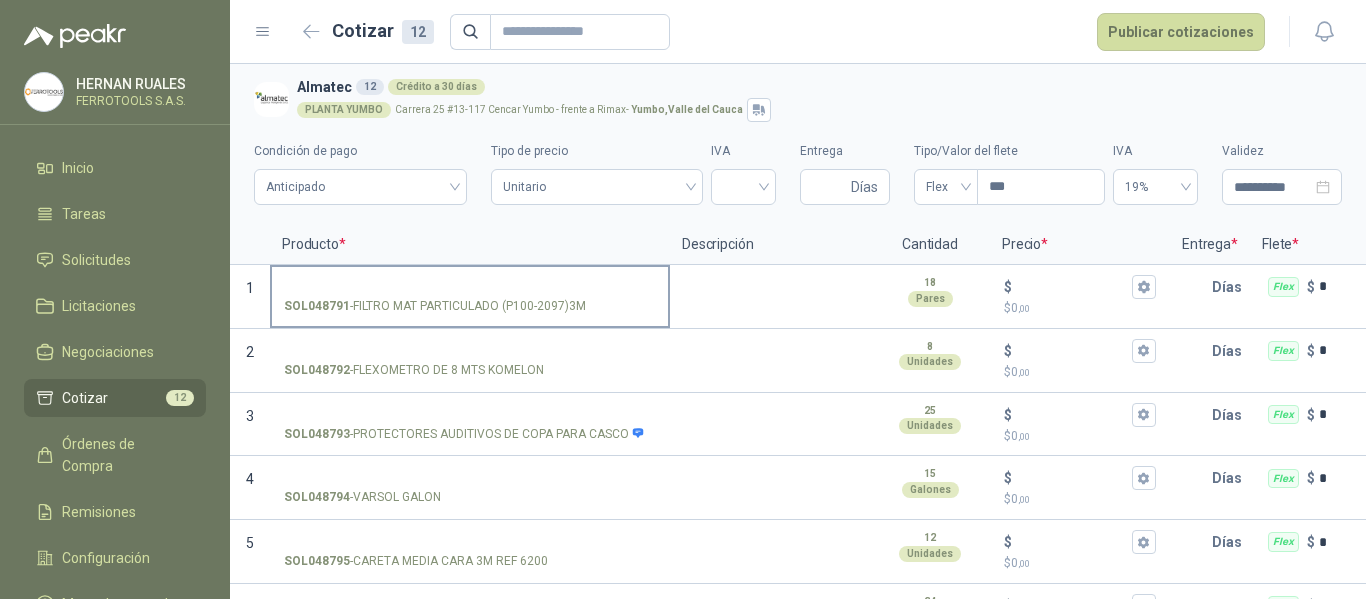 click on "SOL048791  -  FILTRO MAT PARTICULADO (P100-2097)3M" at bounding box center (470, 287) 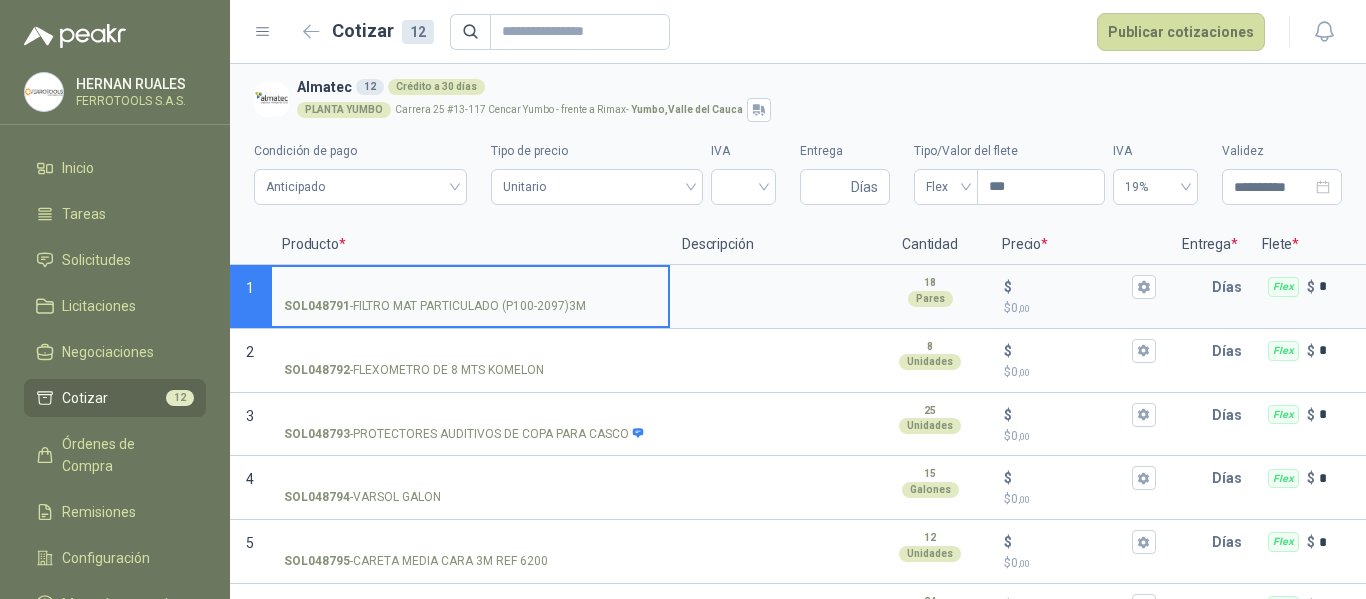 type 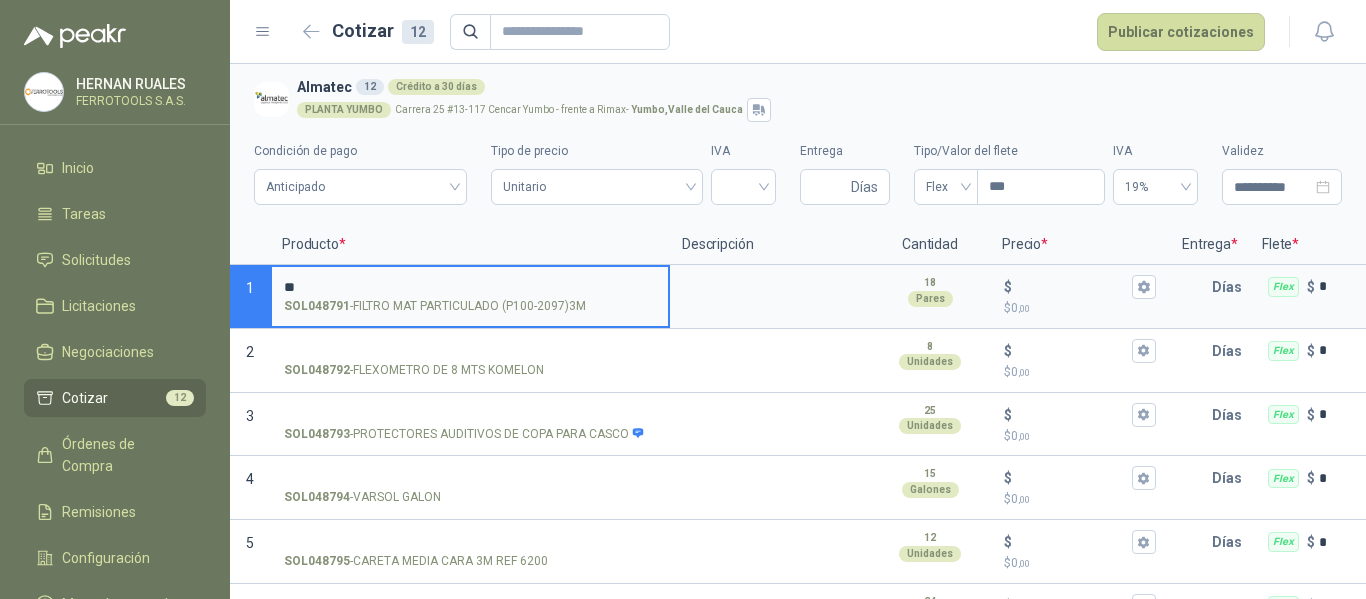 type on "*" 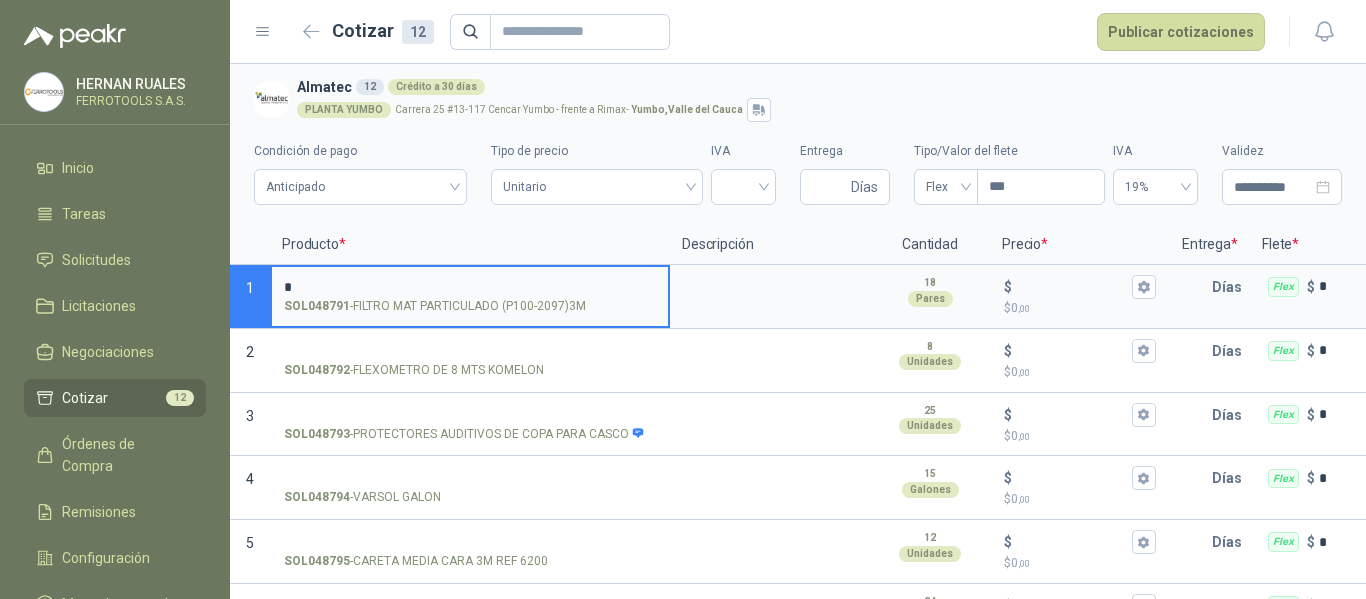 type 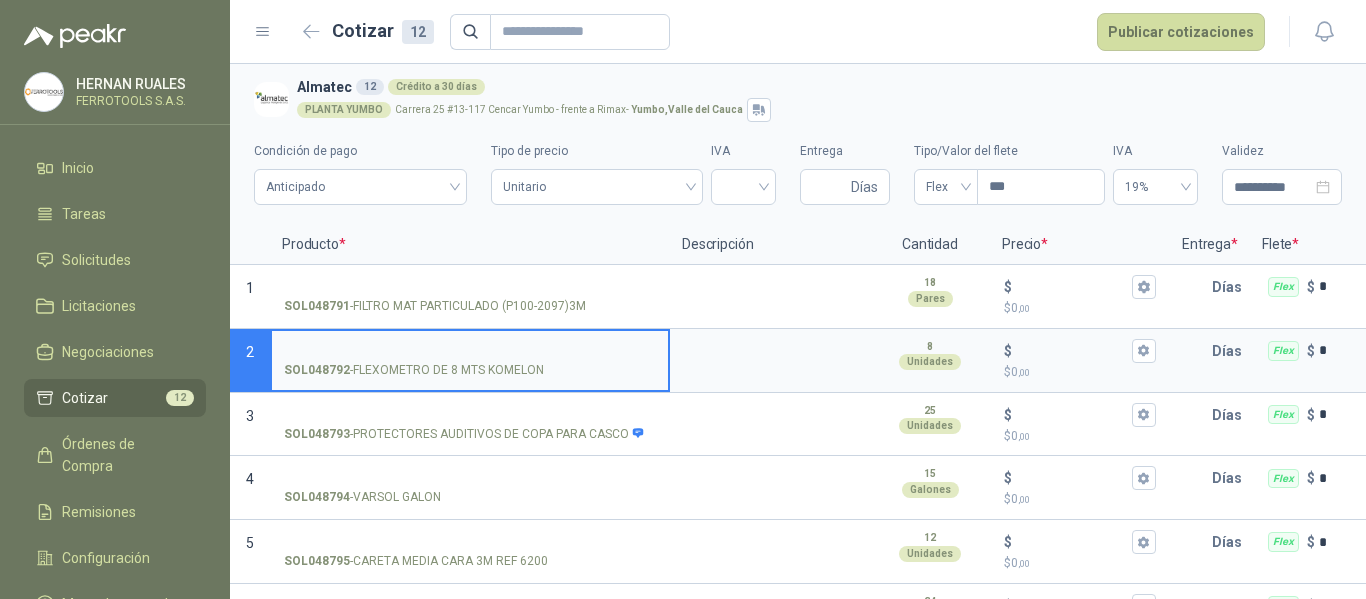 click on "SOL048792  -  FLEXOMETRO DE 8 MTS KOMELON" at bounding box center (470, 351) 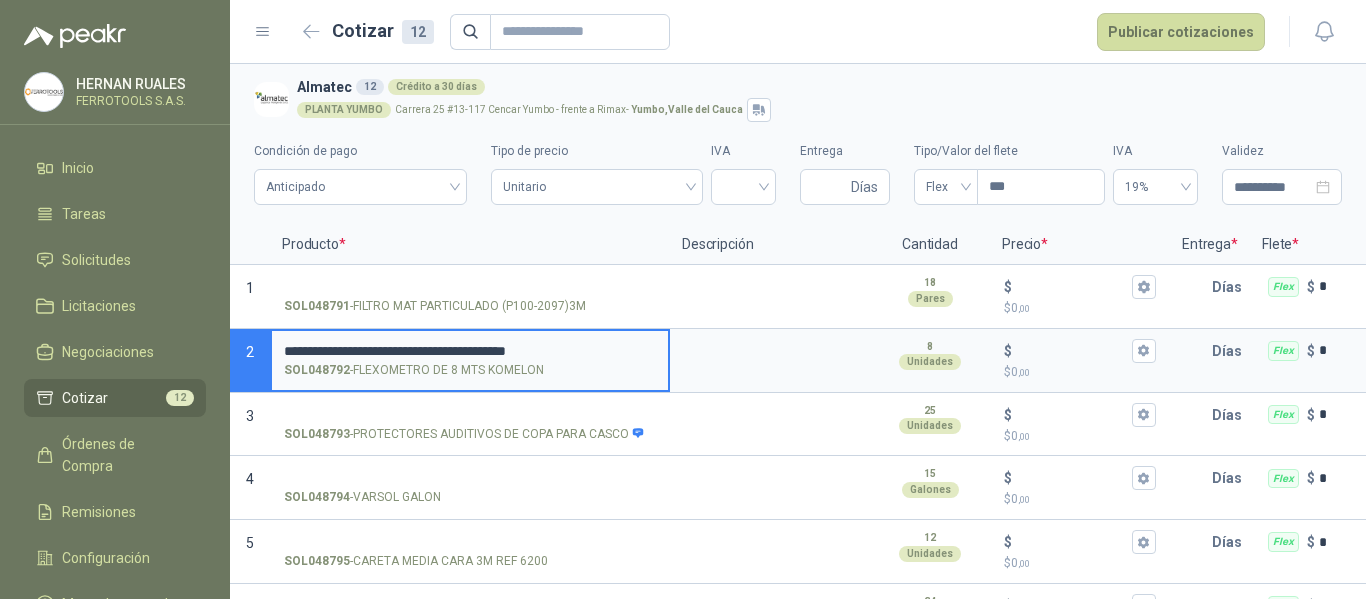 drag, startPoint x: 641, startPoint y: 352, endPoint x: 274, endPoint y: 342, distance: 367.1362 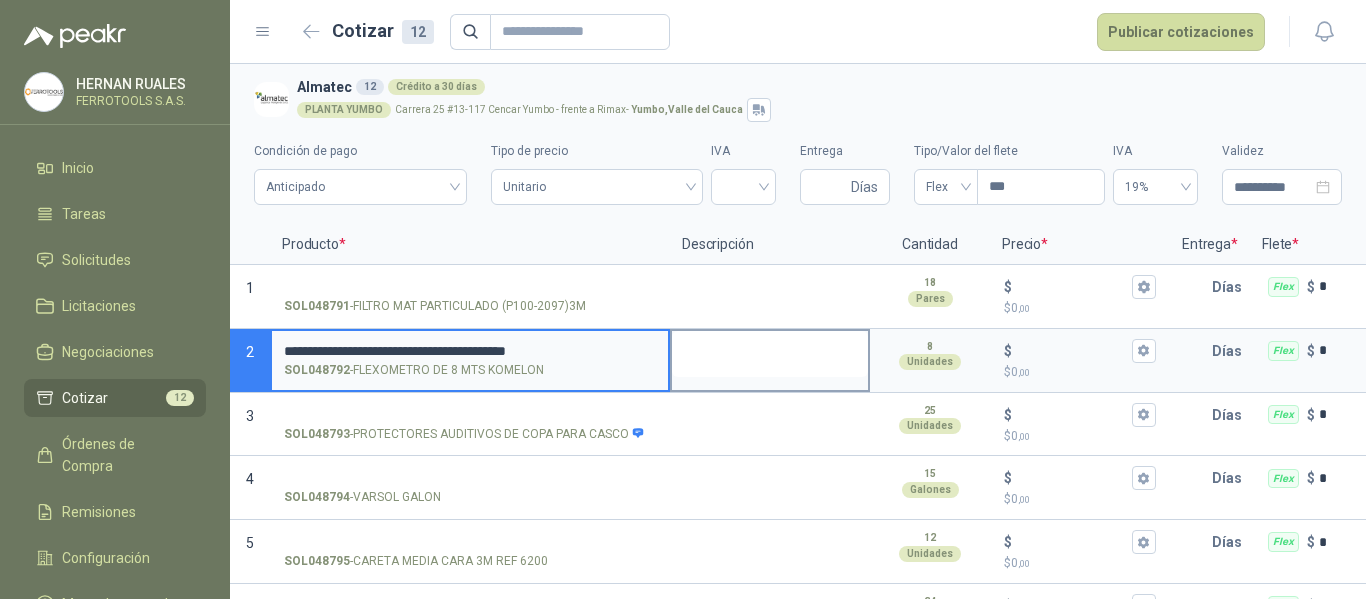 type on "**********" 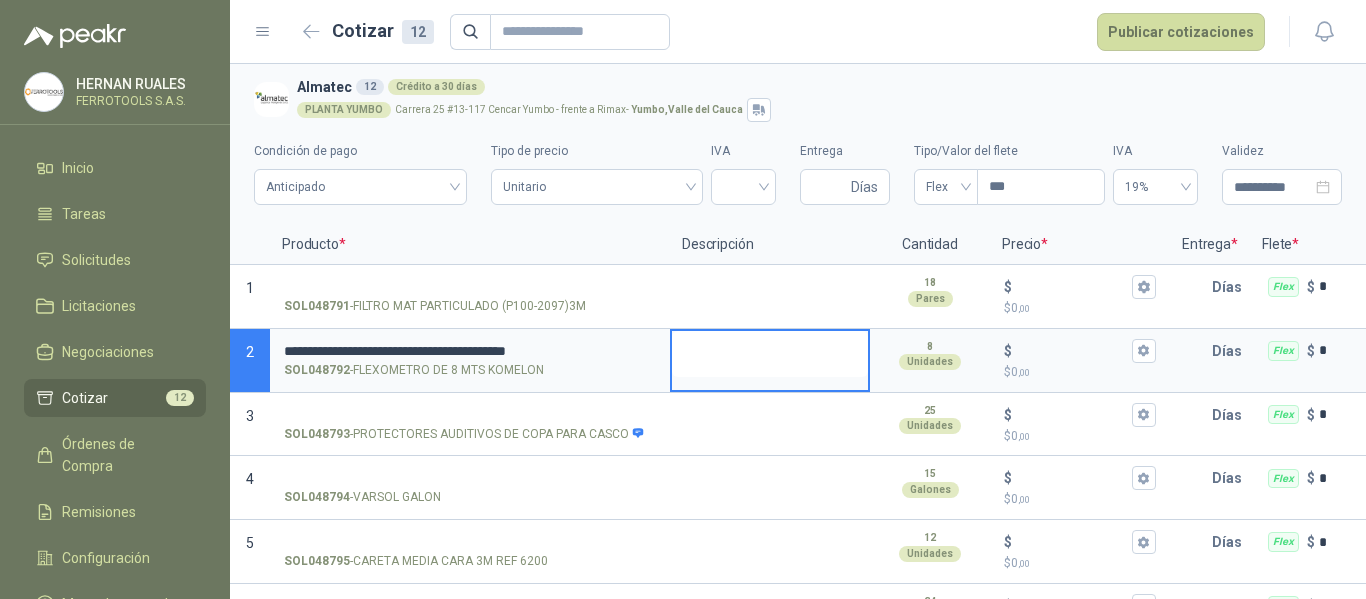 type 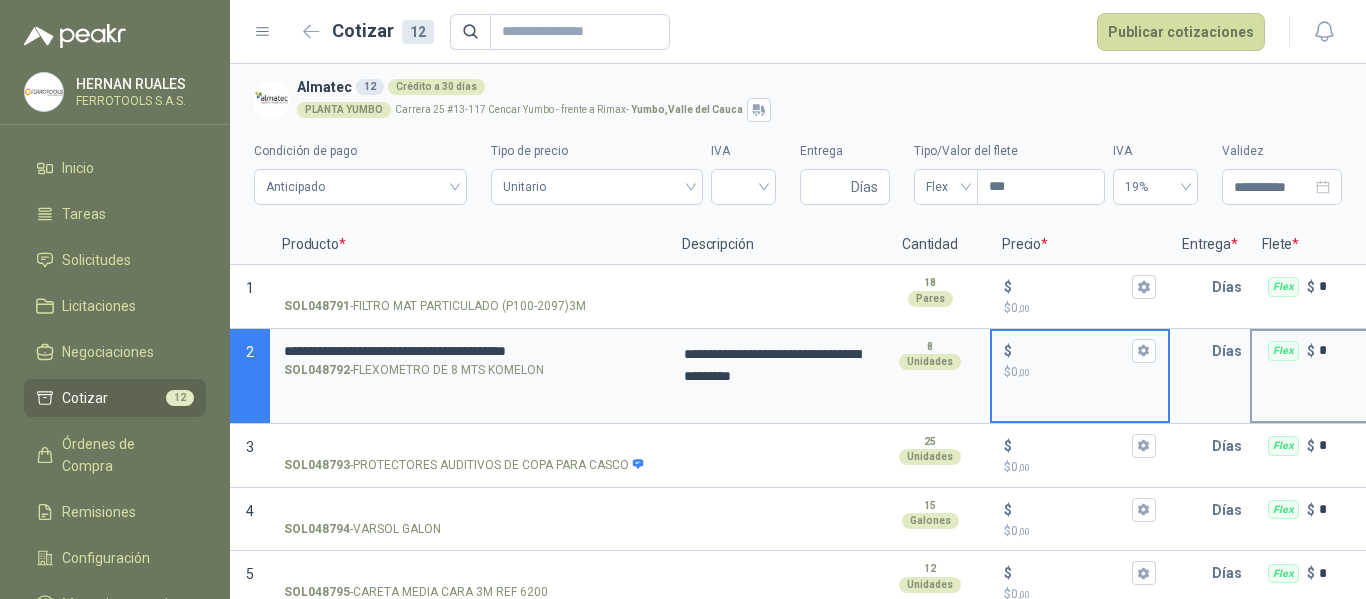 type 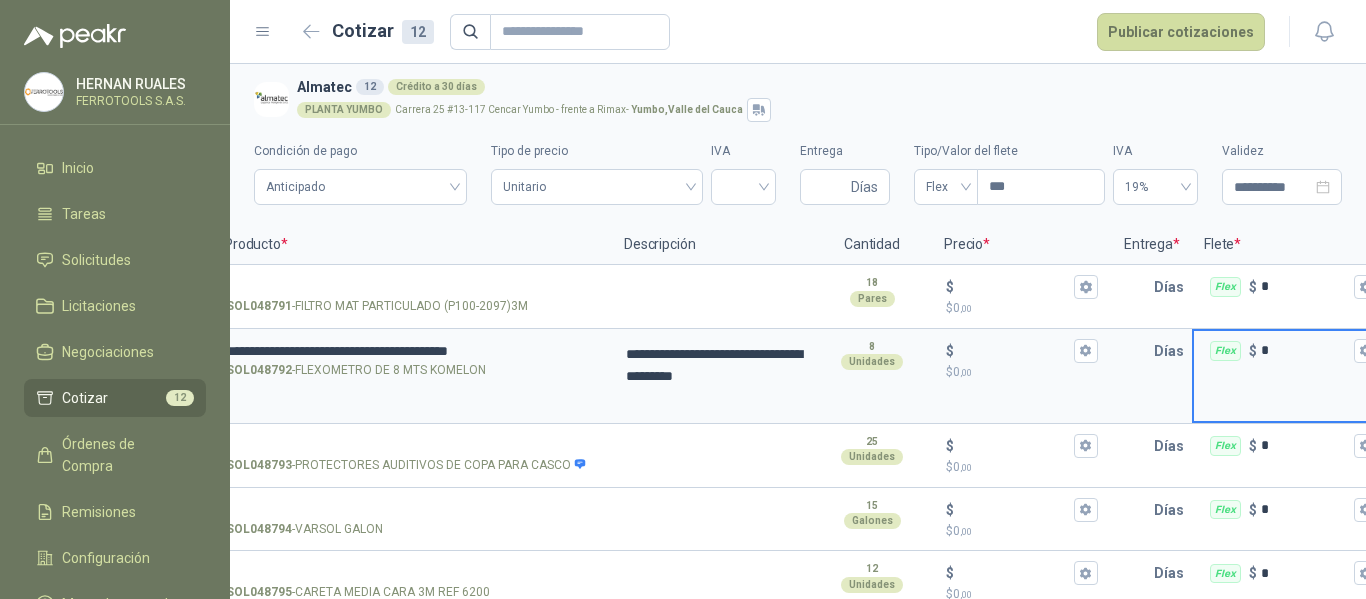 scroll, scrollTop: 0, scrollLeft: 276, axis: horizontal 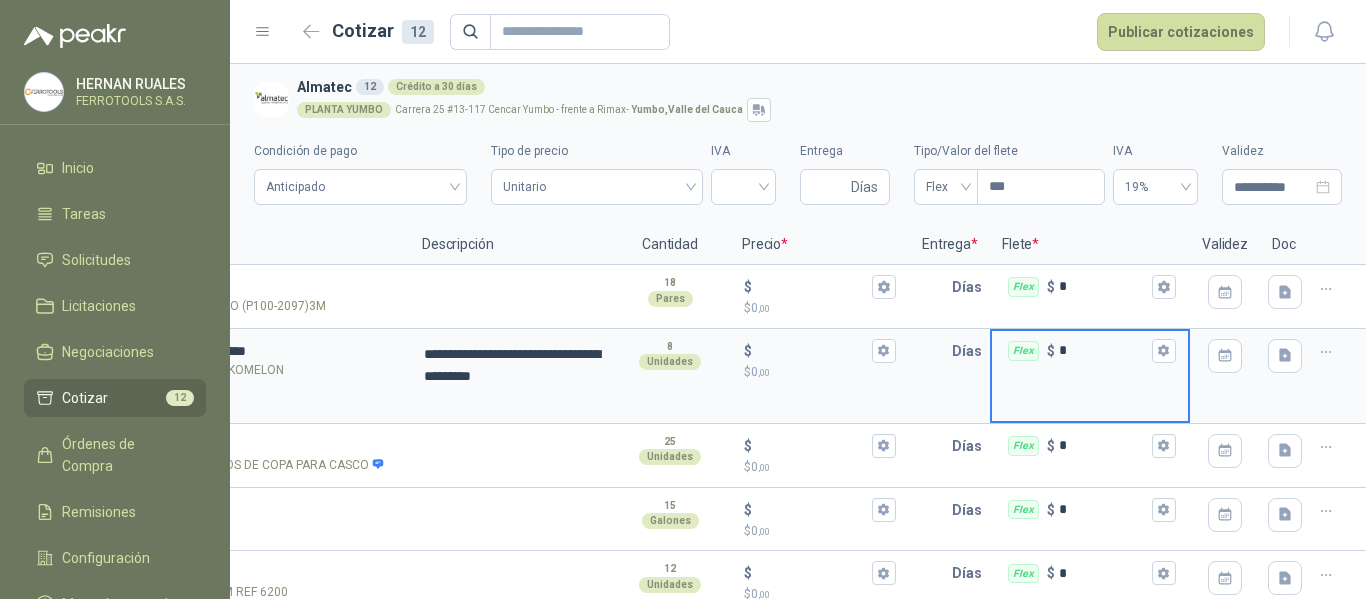 type 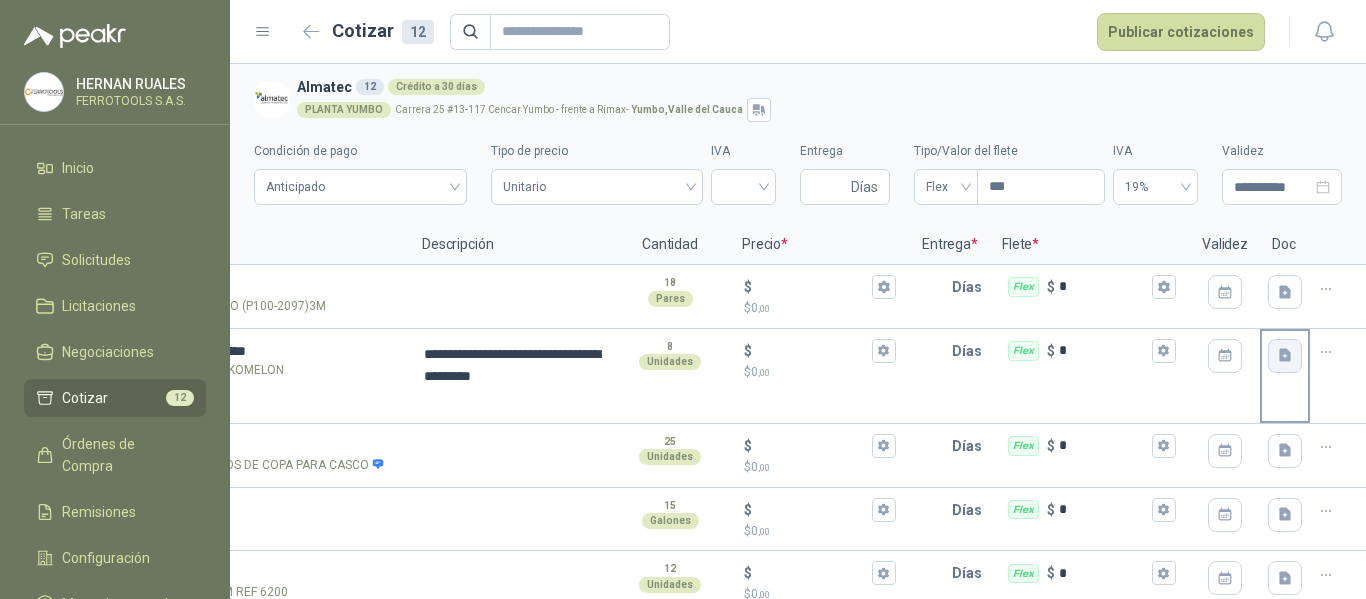 click 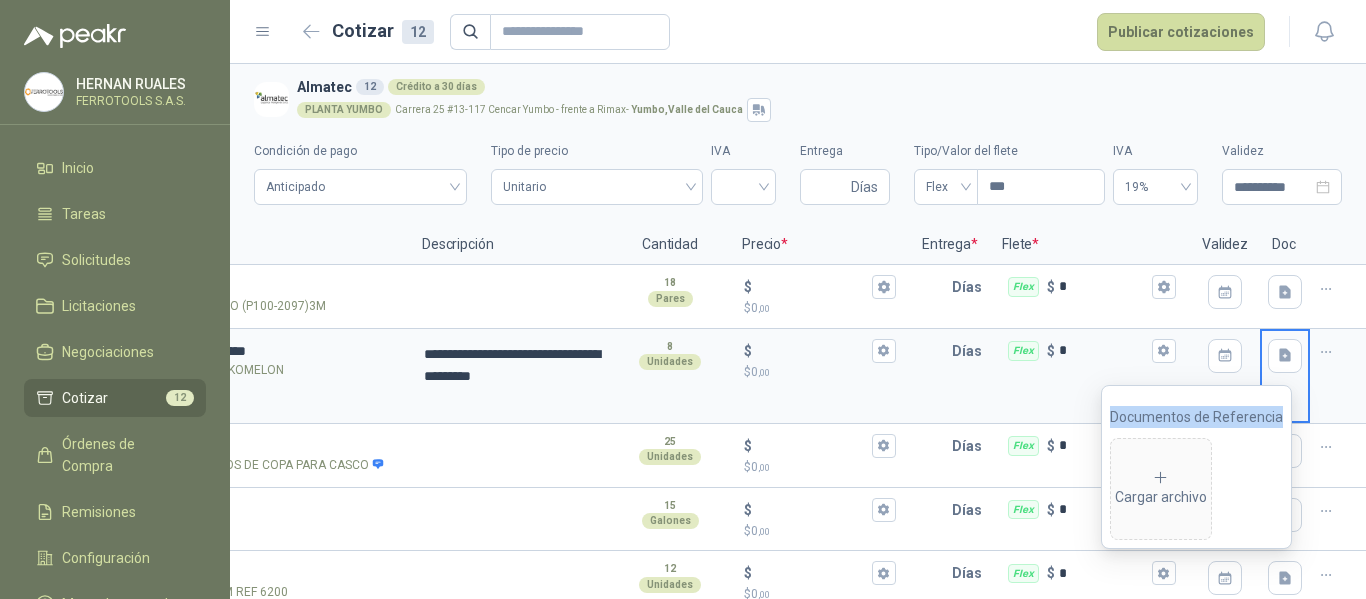 type 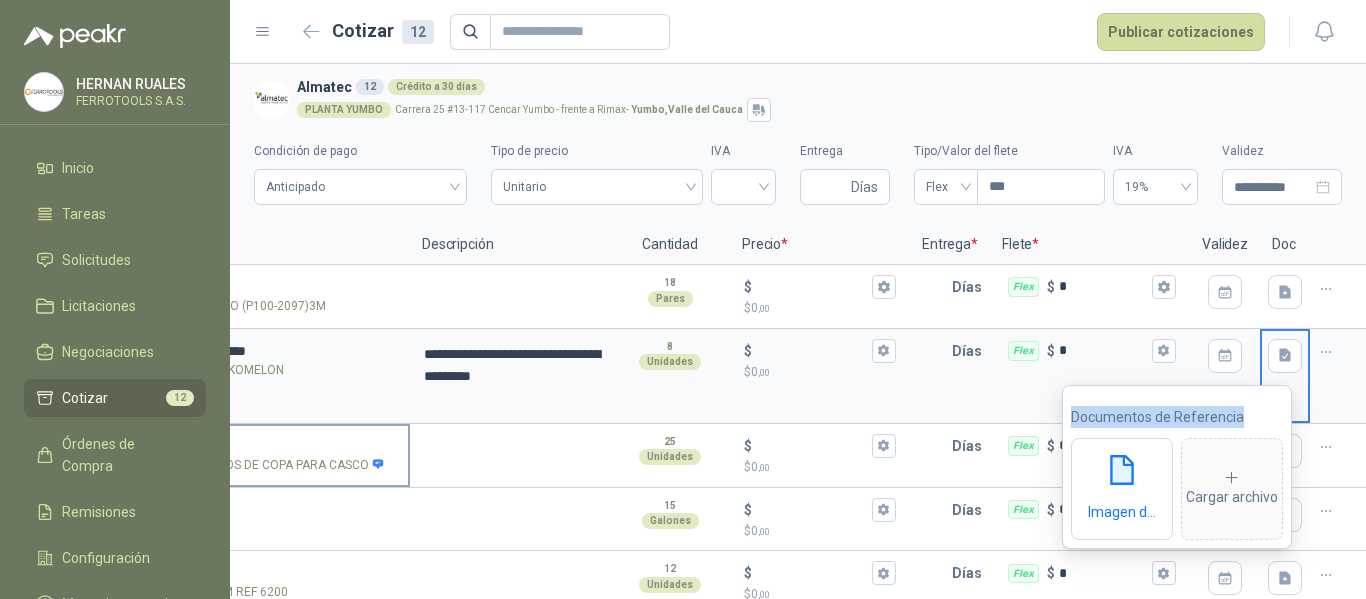 click on "SOL048793  -  PROTECTORES AUDITIVOS DE COPA PARA CASCO" at bounding box center (210, 446) 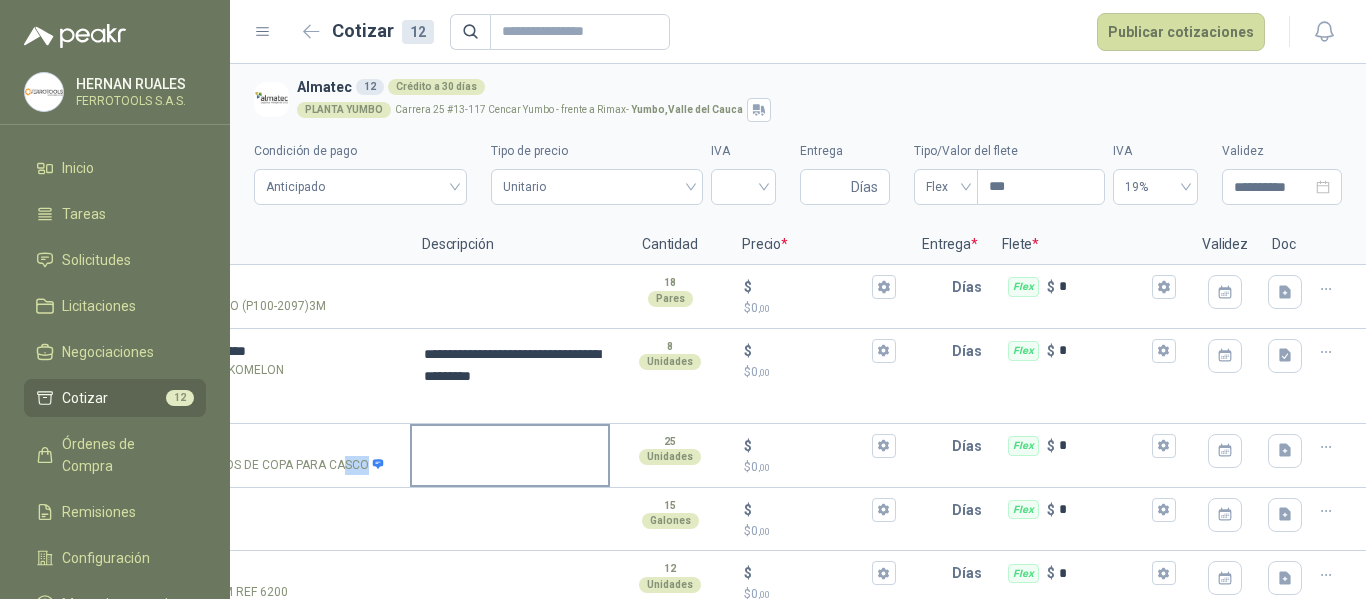 drag, startPoint x: 322, startPoint y: 461, endPoint x: 443, endPoint y: 462, distance: 121.004135 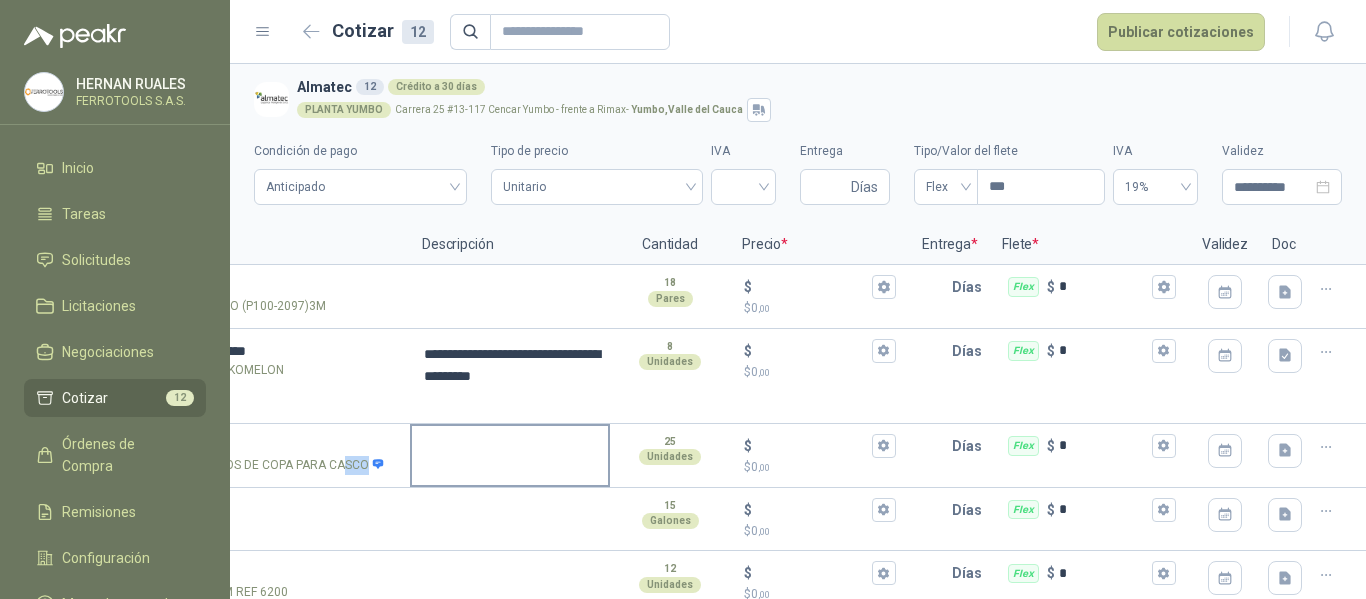 click on "3 SOL048793  -  PROTECTORES AUDITIVOS DE COPA PARA CASCO   25 Unidades $ $  0 ,00 Días Flex   $ *" at bounding box center [538, 456] 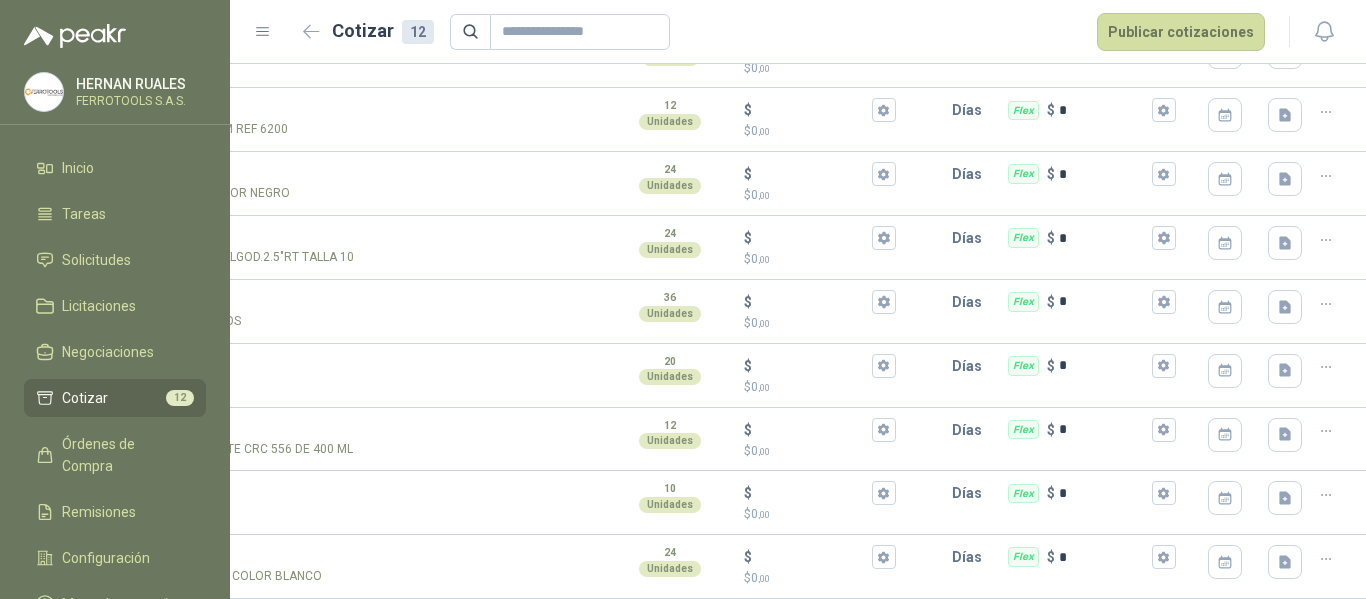 scroll, scrollTop: 479, scrollLeft: 0, axis: vertical 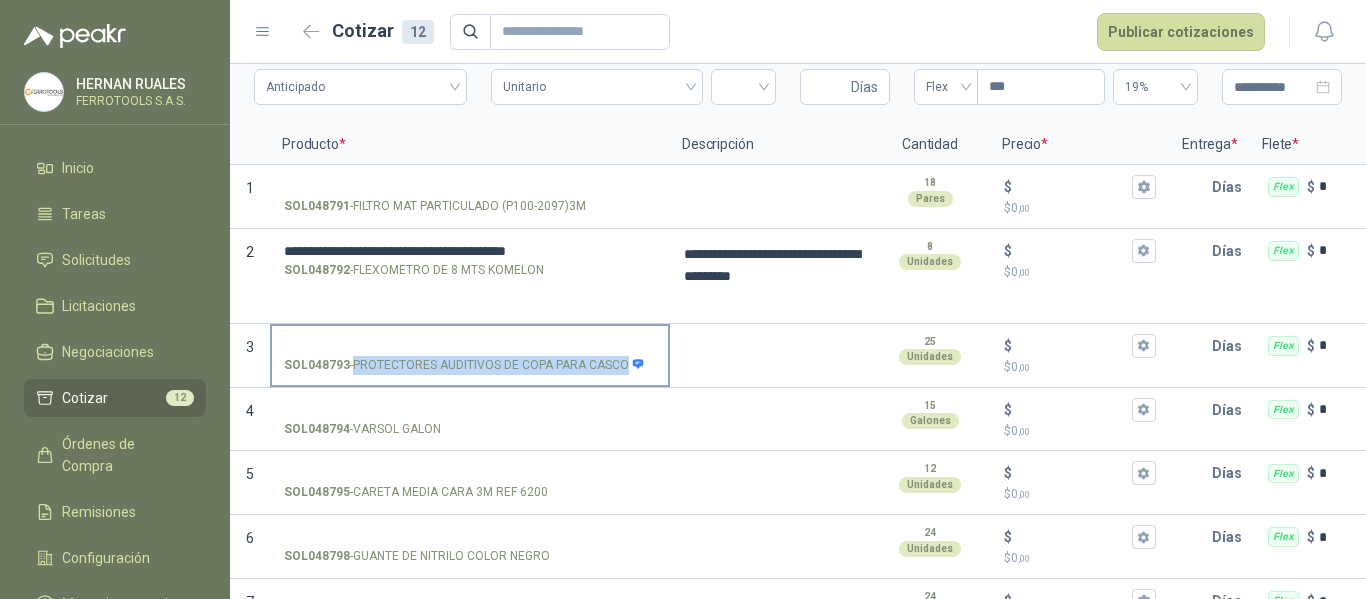 drag, startPoint x: 356, startPoint y: 368, endPoint x: 632, endPoint y: 378, distance: 276.1811 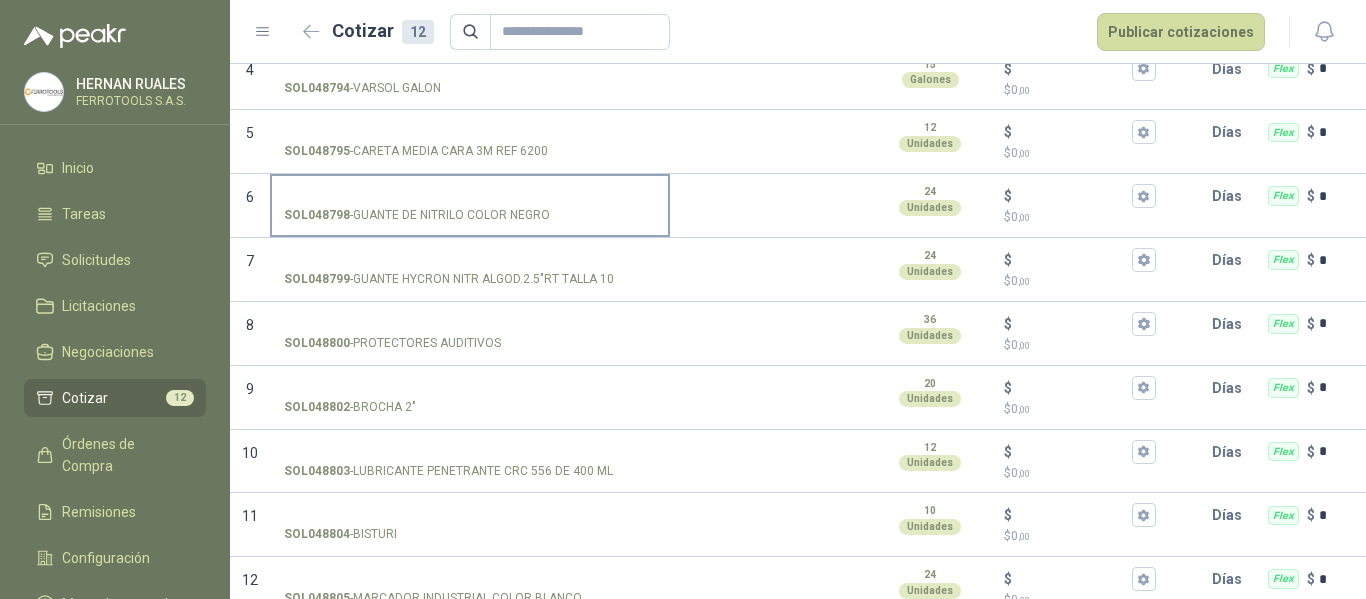 scroll, scrollTop: 479, scrollLeft: 0, axis: vertical 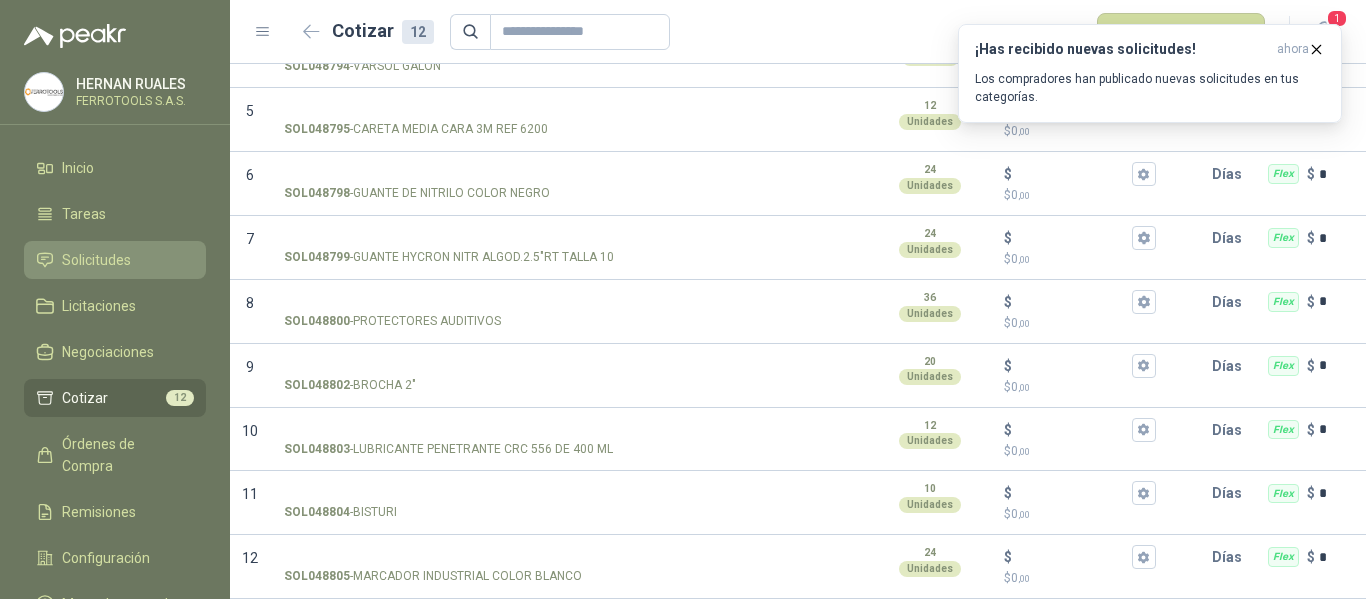 click on "Solicitudes" at bounding box center (96, 260) 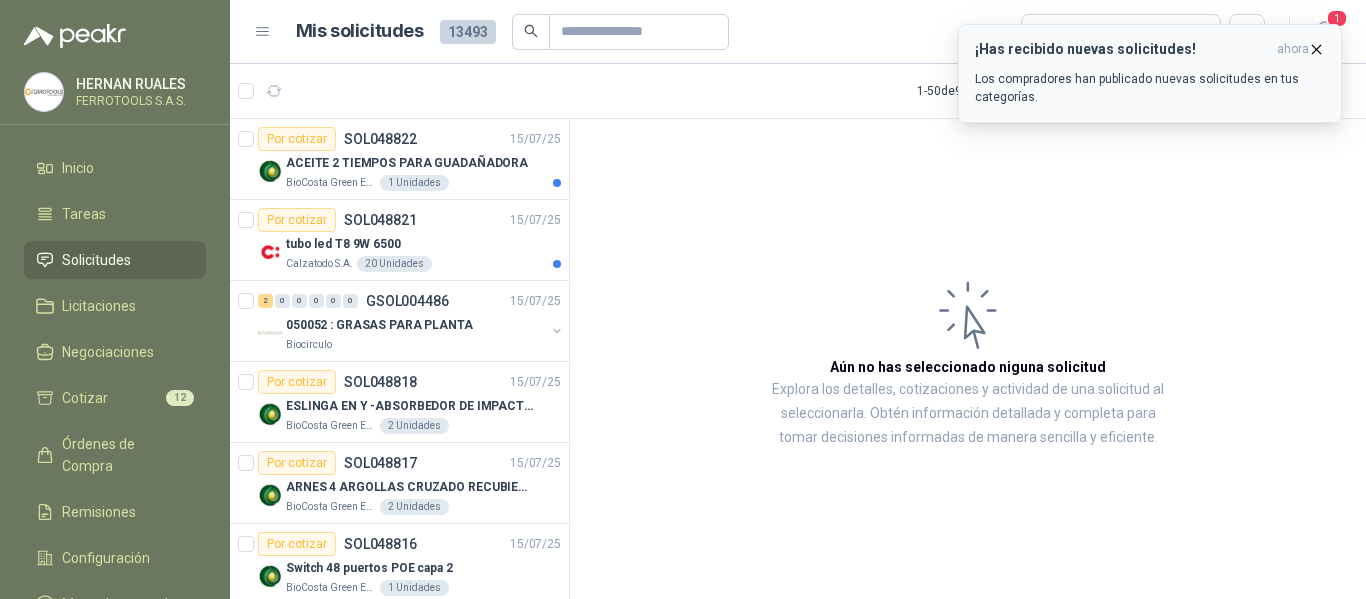 click 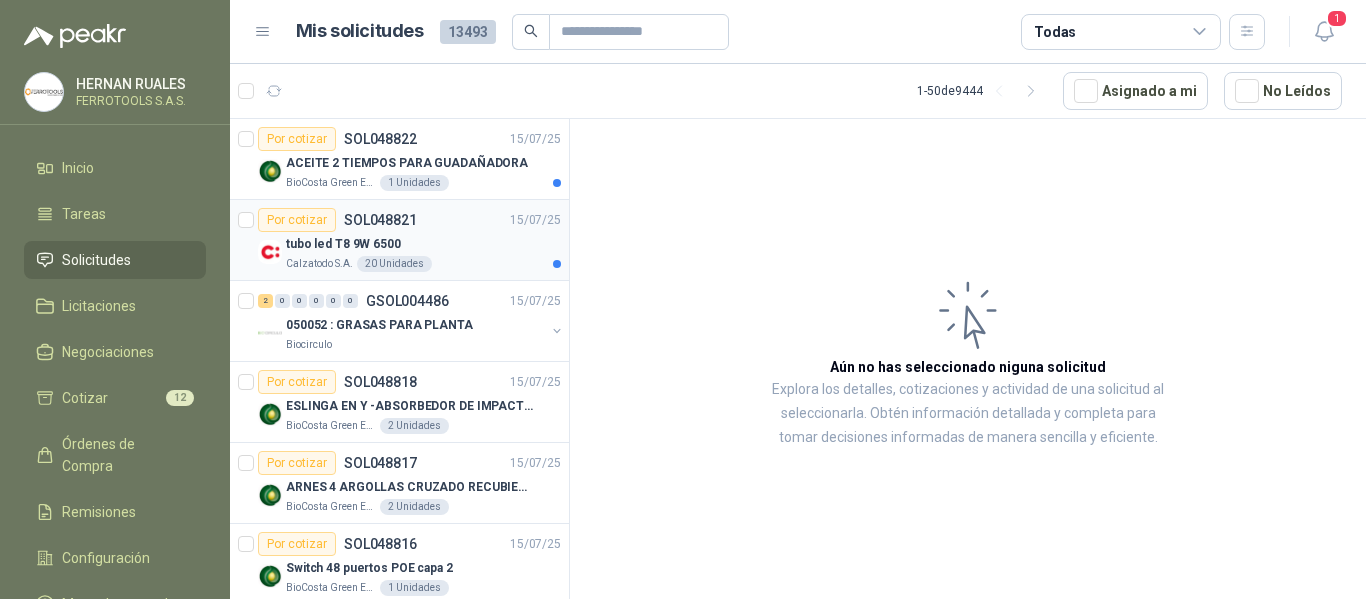 click on "tubo led T8 9W 6500" at bounding box center [423, 244] 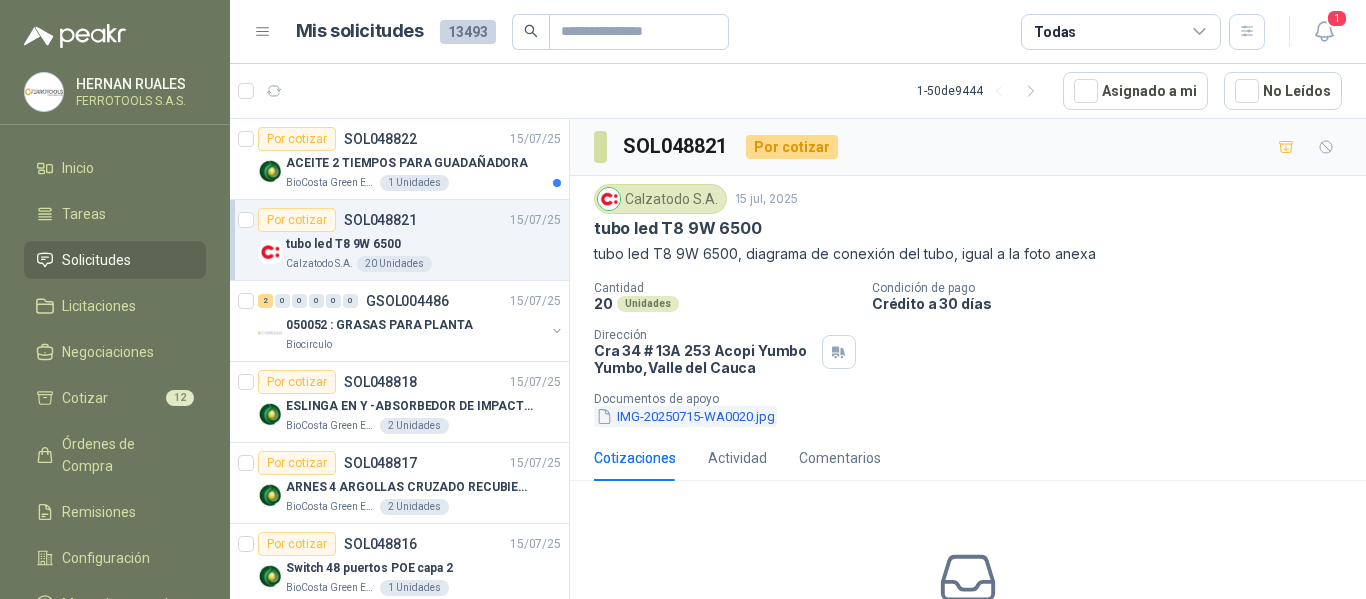 click on "IMG-20250715-WA0020.jpg" at bounding box center (685, 416) 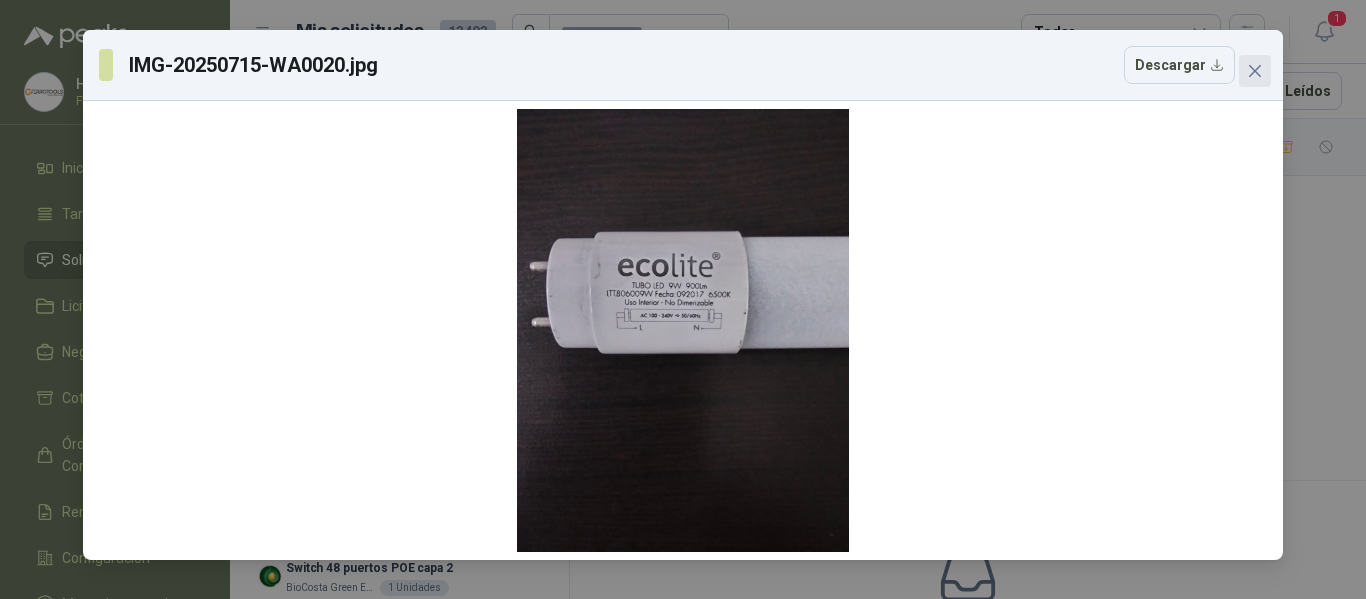 click 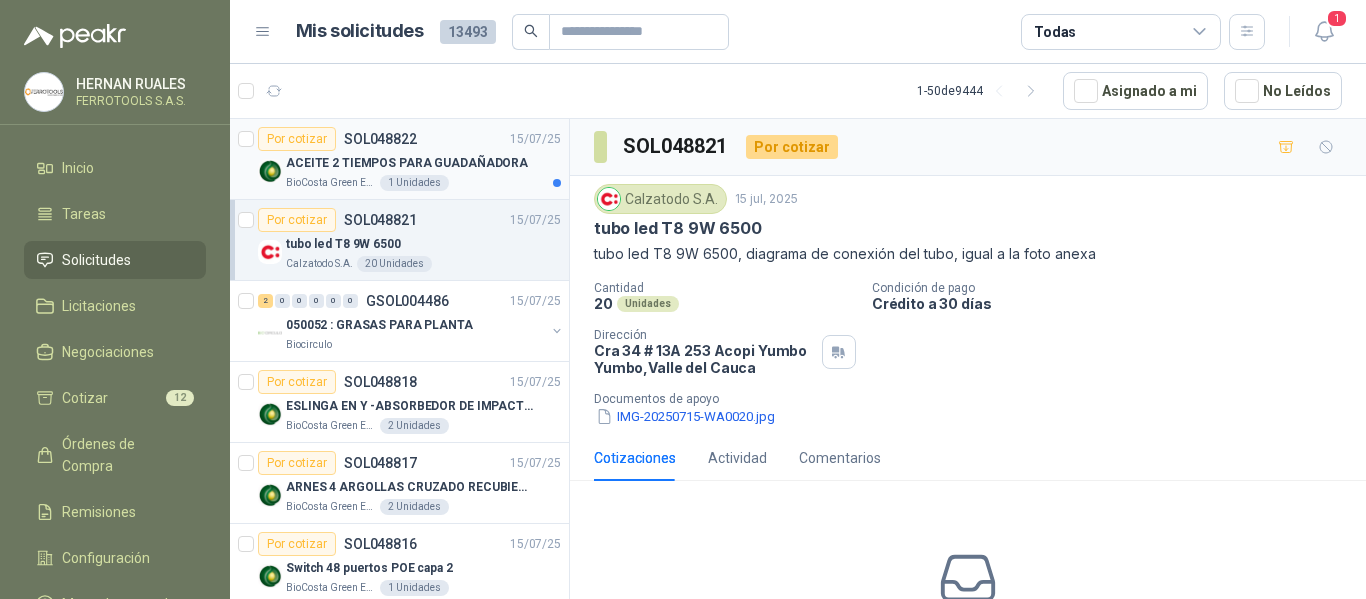 click on "ACEITE 2 TIEMPOS PARA GUADAÑADORA" at bounding box center (407, 163) 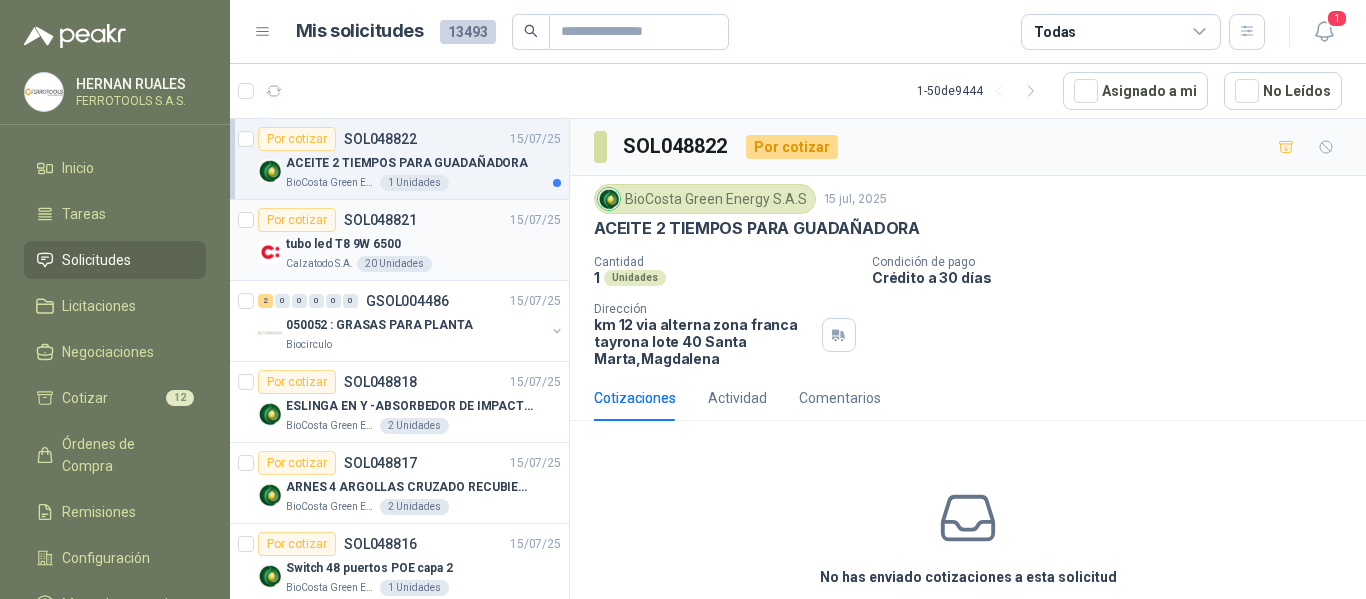 click on "Por cotizar SOL048821 15/07/25" at bounding box center (409, 220) 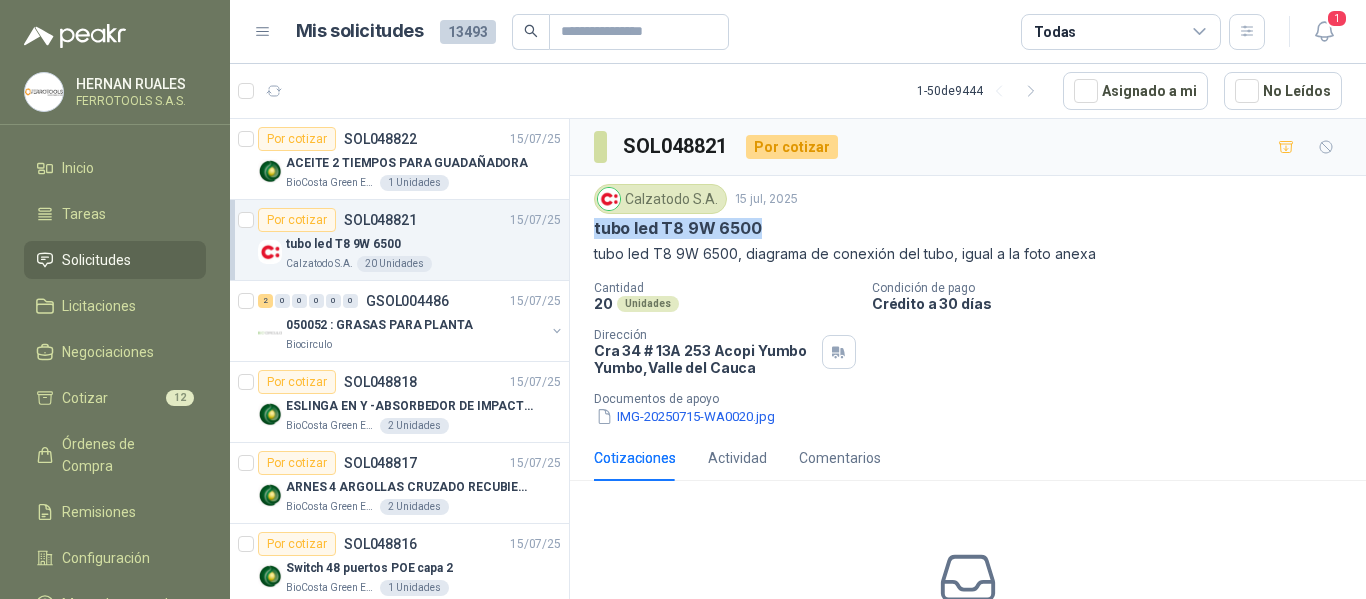 drag, startPoint x: 788, startPoint y: 230, endPoint x: 591, endPoint y: 238, distance: 197.16237 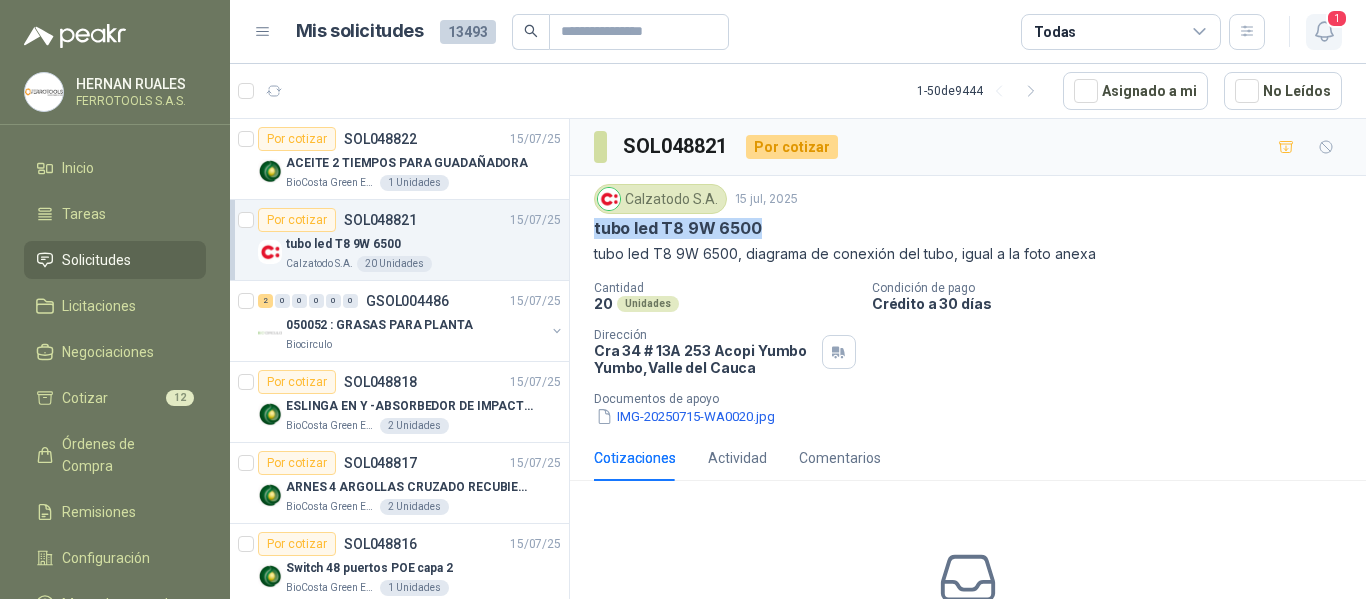 click 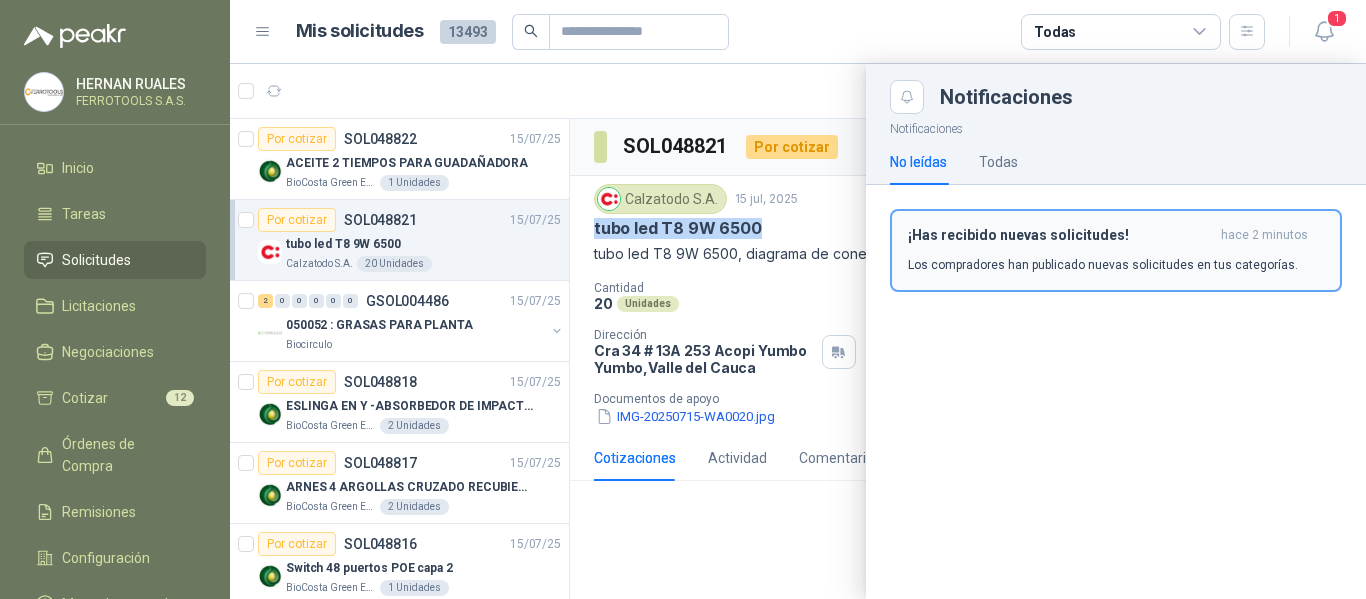 click on "¡Has recibido nuevas solicitudes!" at bounding box center (1060, 235) 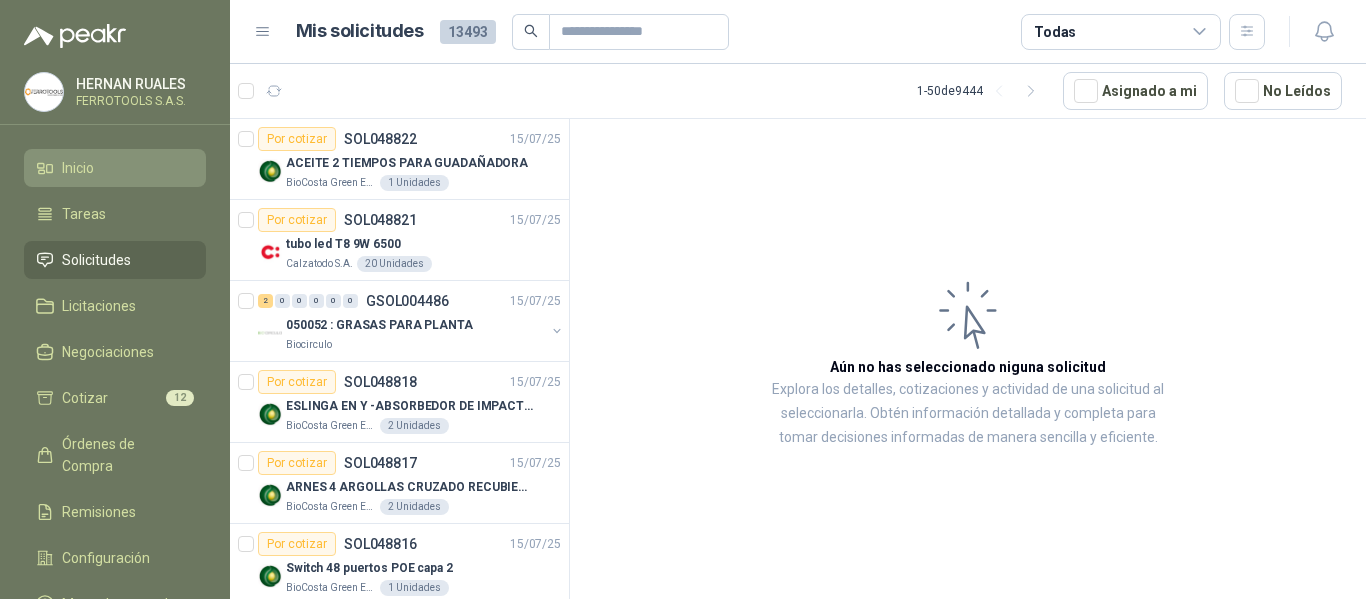 click on "Inicio" at bounding box center (78, 168) 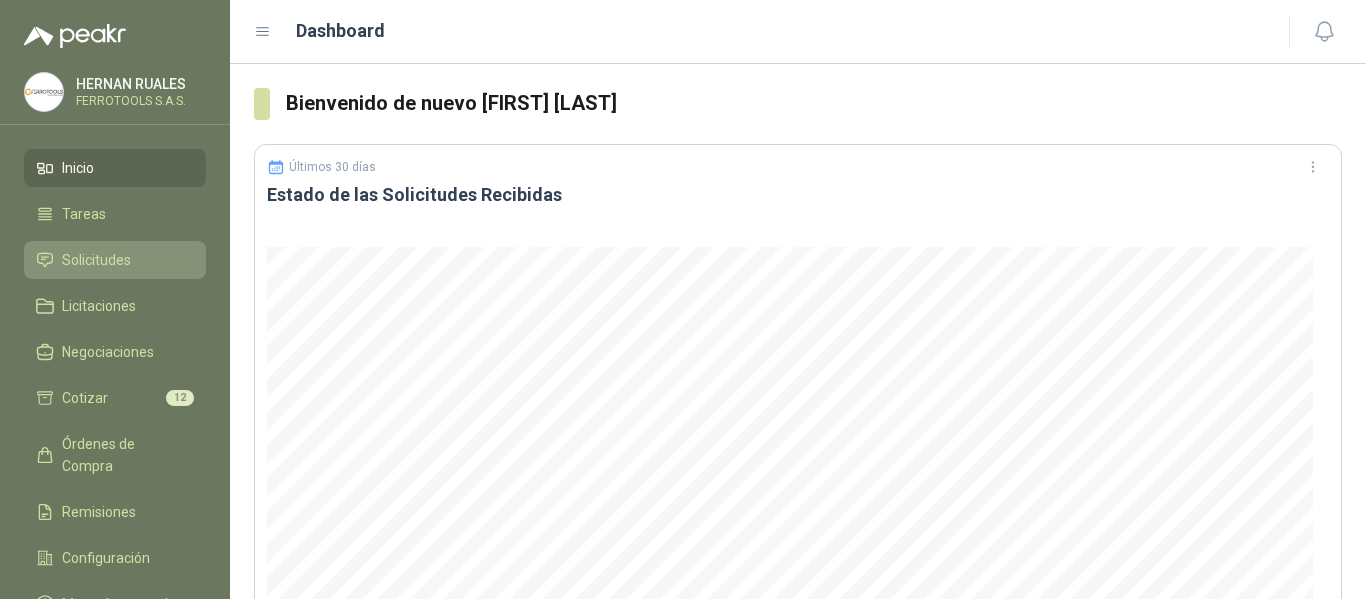 click on "Solicitudes" at bounding box center [115, 260] 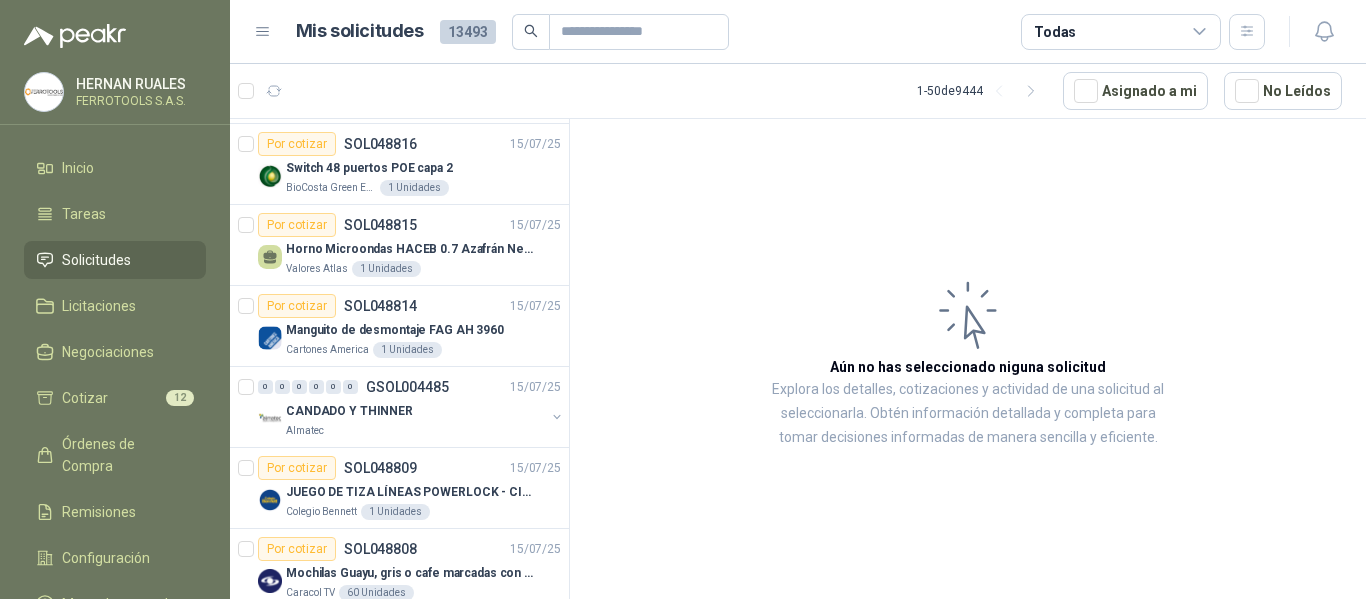 scroll, scrollTop: 0, scrollLeft: 0, axis: both 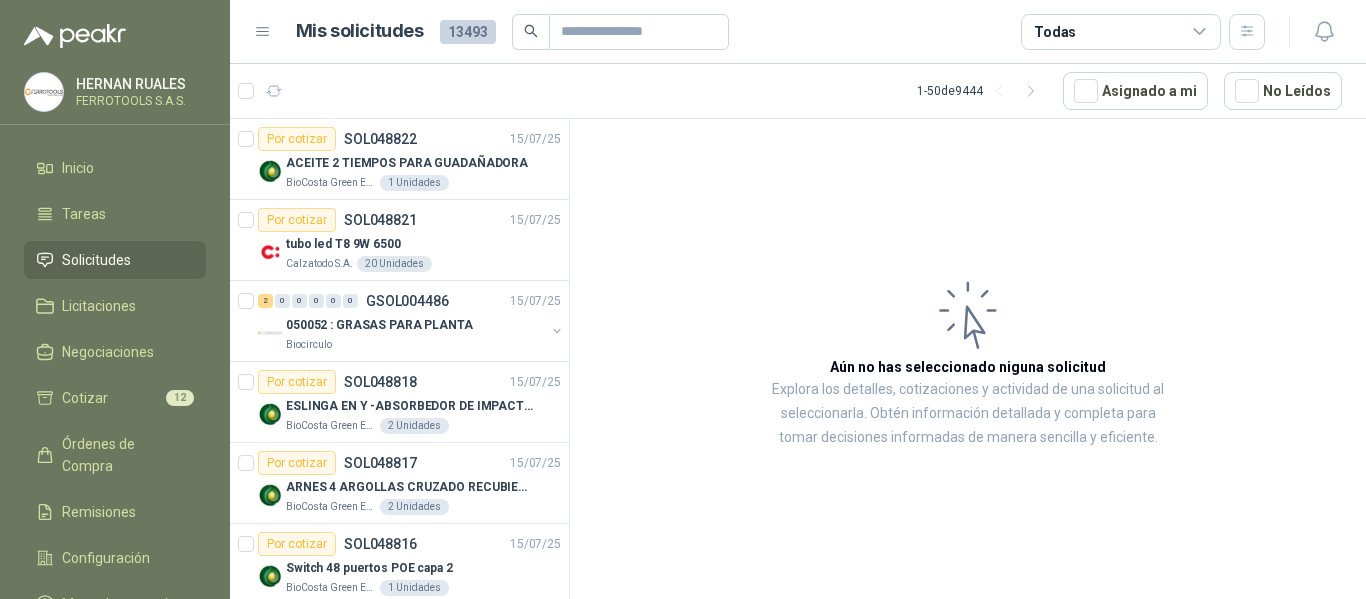 click 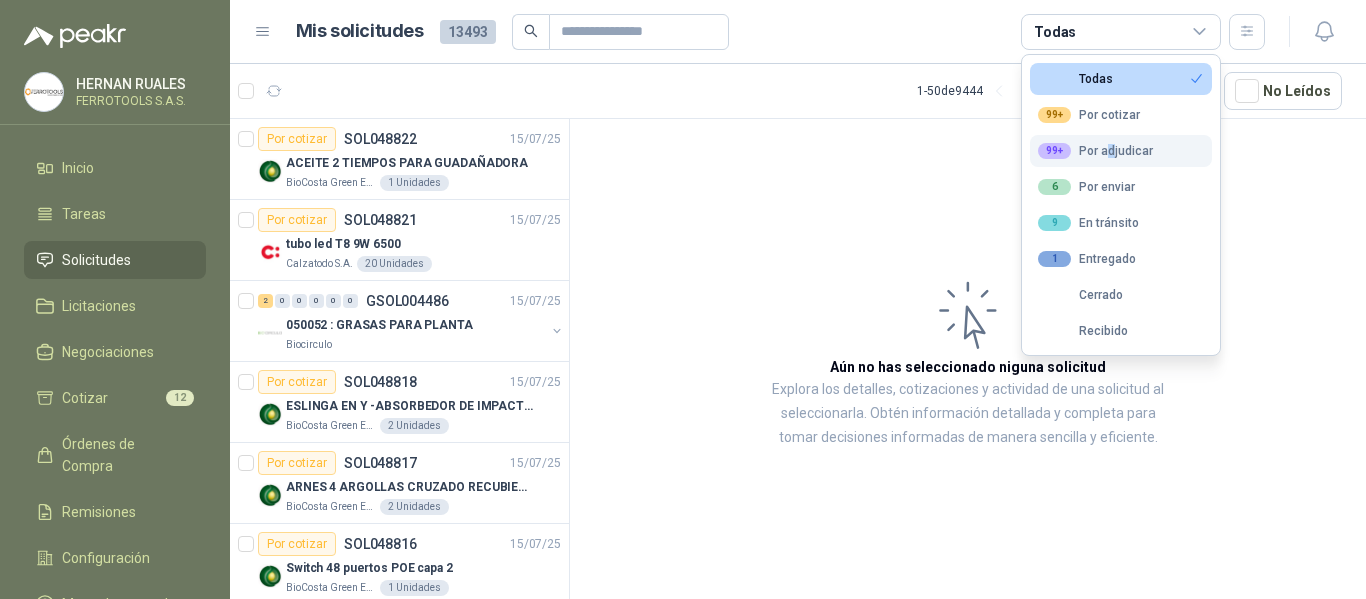 drag, startPoint x: 1110, startPoint y: 167, endPoint x: 1111, endPoint y: 152, distance: 15.033297 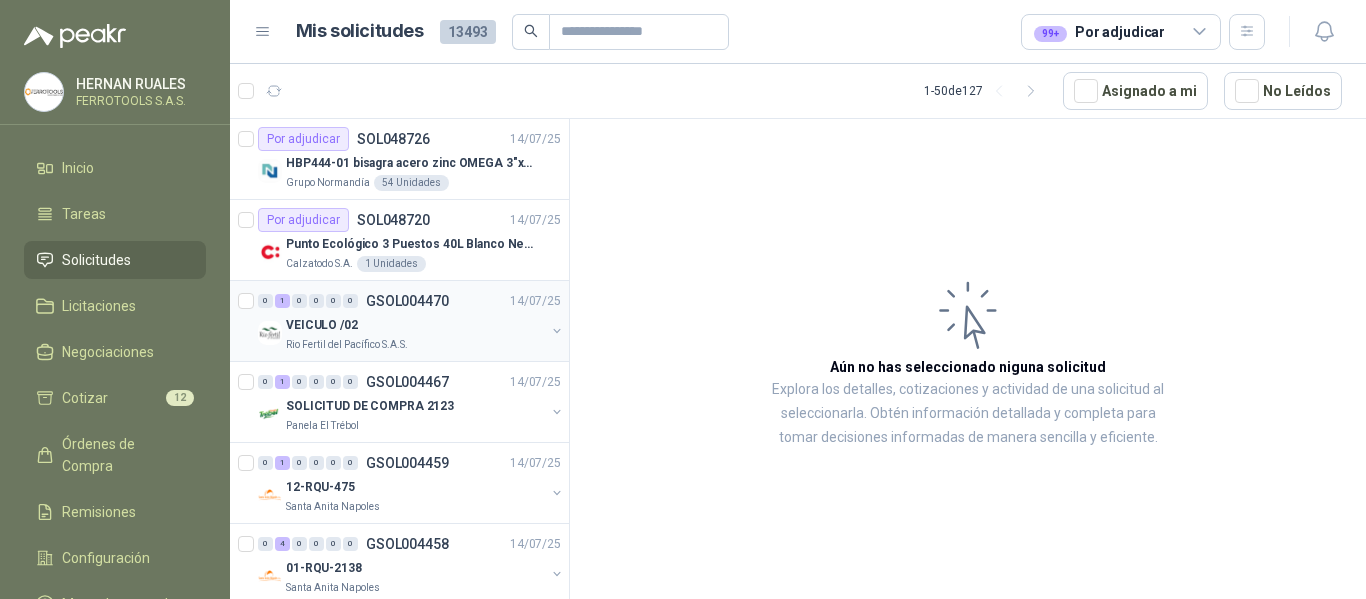 click on "VEICULO /02" at bounding box center (415, 325) 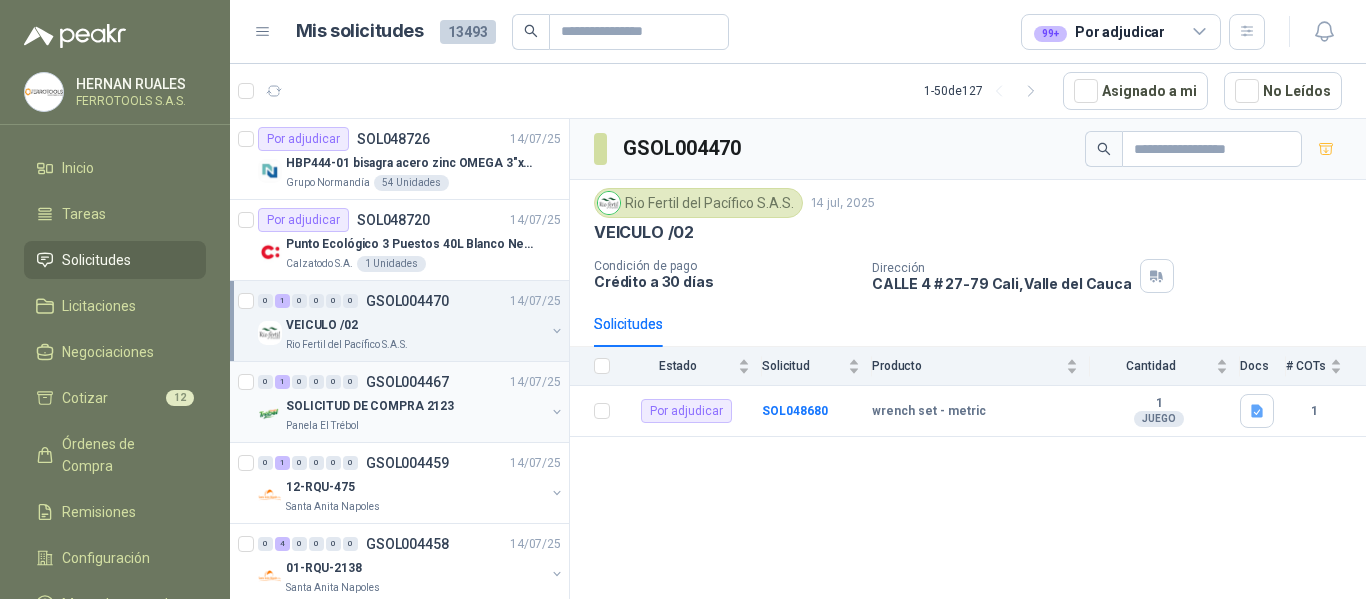 click on "SOLICITUD DE COMPRA 2123" at bounding box center (415, 406) 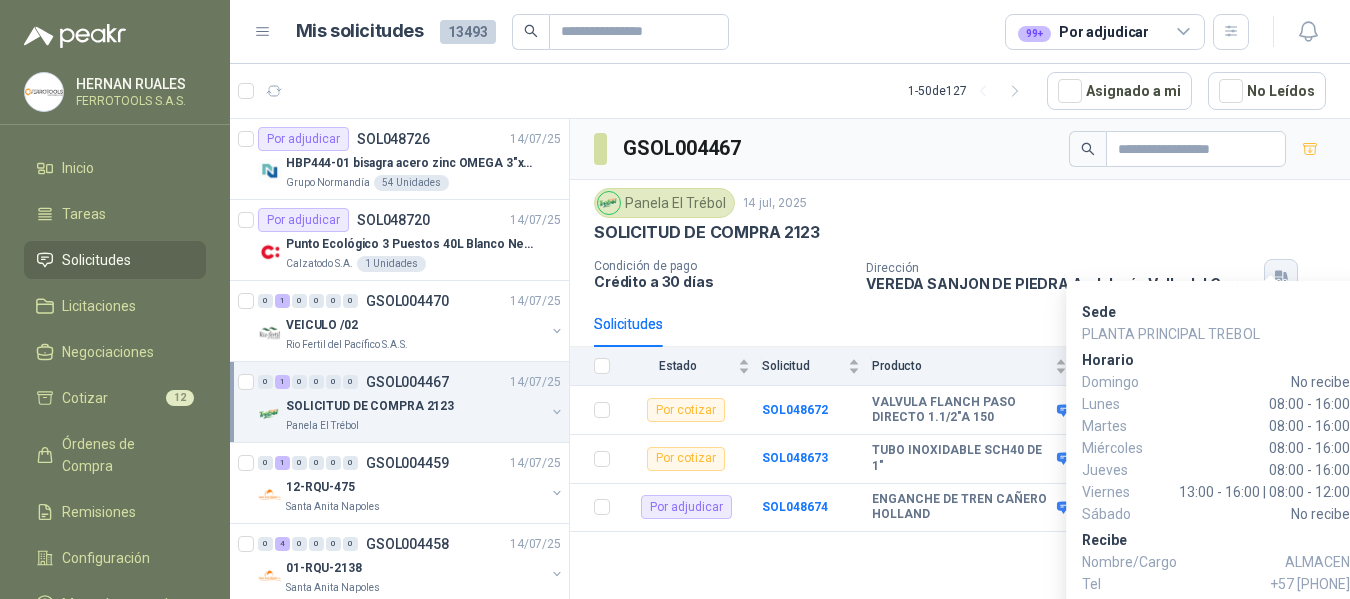click 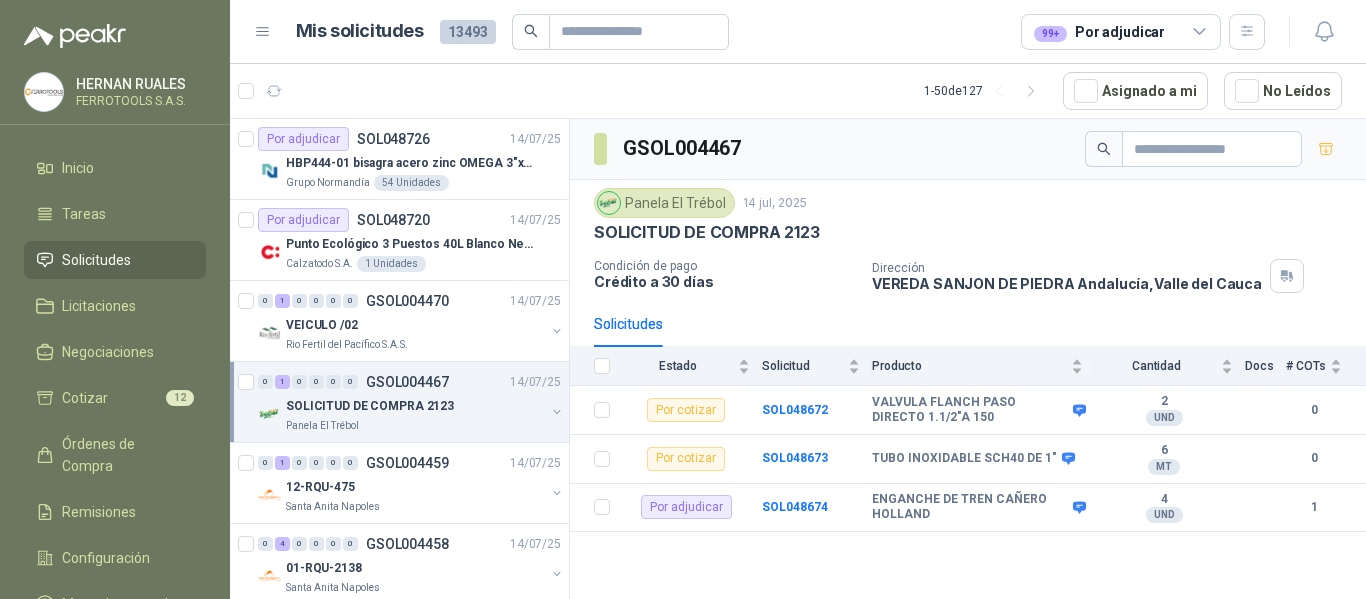 click on "1 - 50  de  127 Asignado a mi No Leídos" at bounding box center (798, 91) 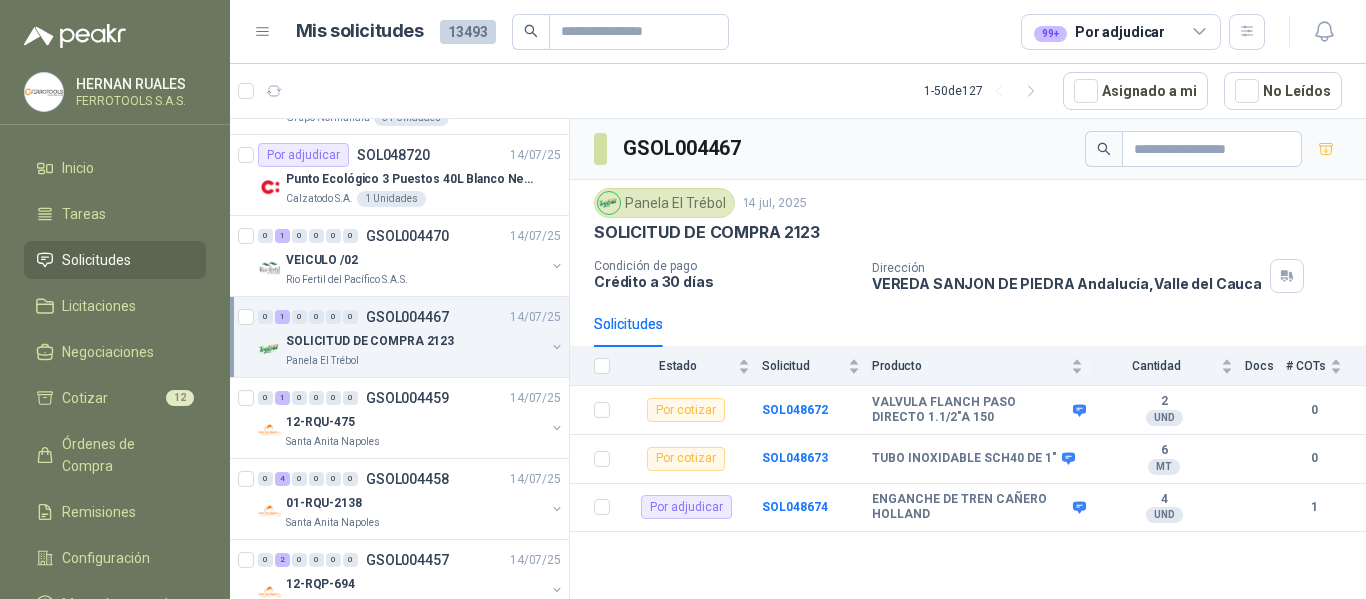scroll, scrollTop: 100, scrollLeft: 0, axis: vertical 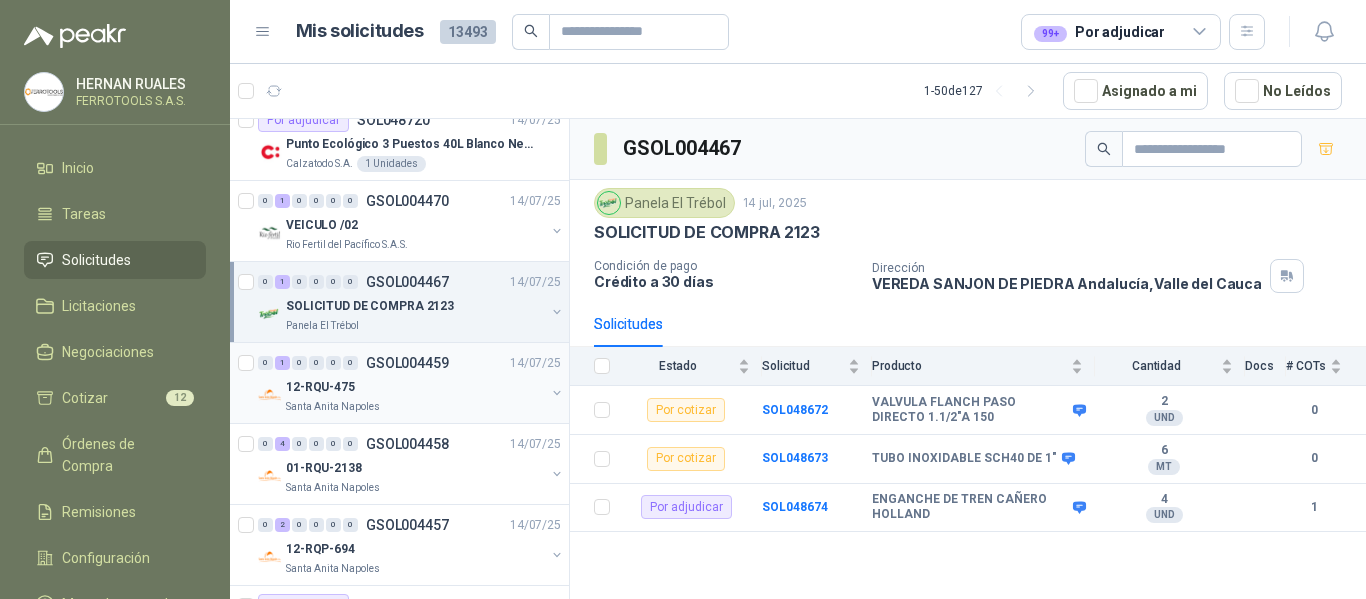 click on "12-RQU-475" at bounding box center [415, 387] 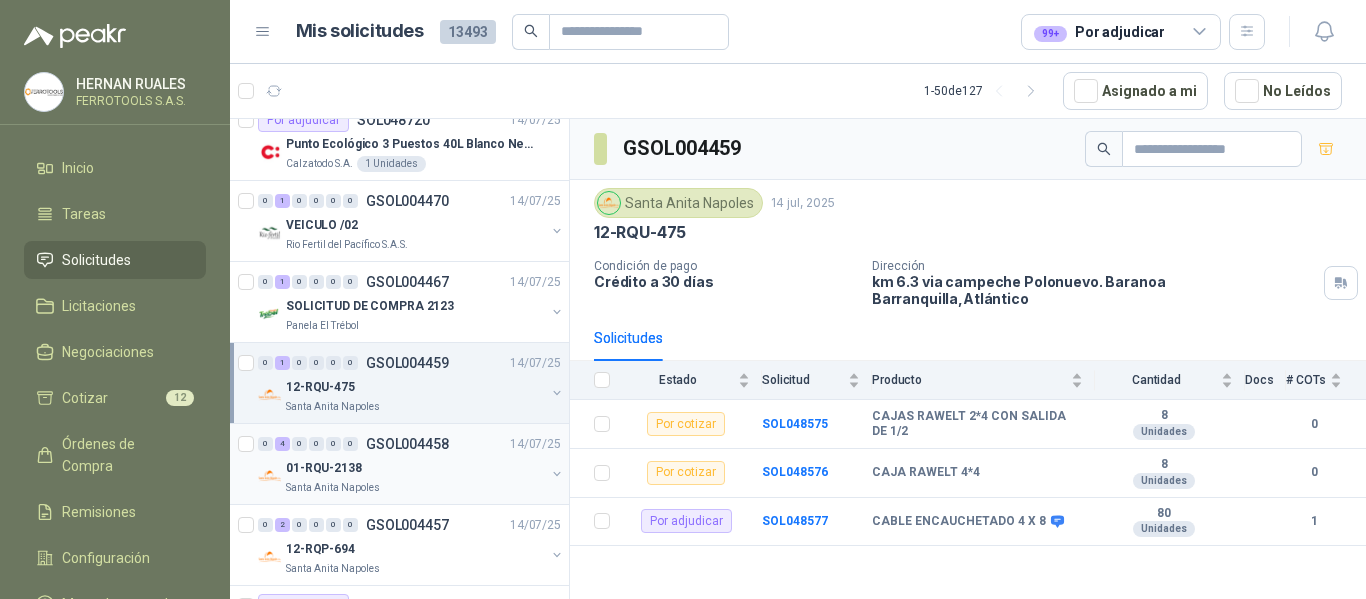 click on "01-RQU-2138" at bounding box center [415, 468] 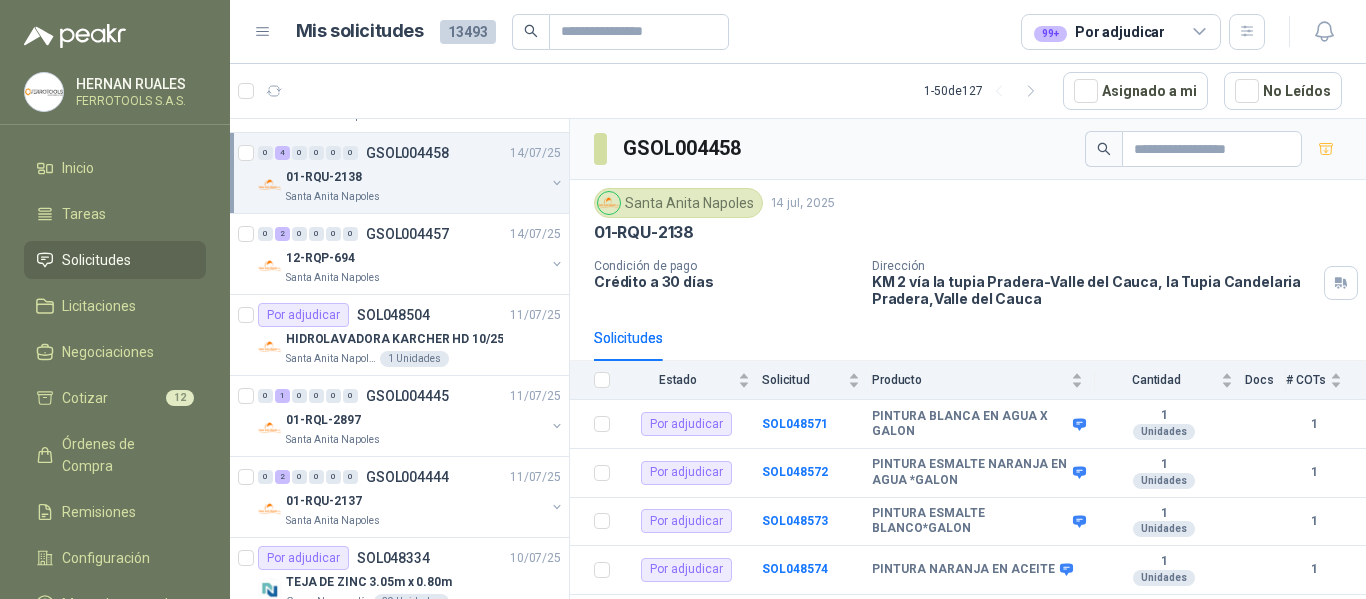 scroll, scrollTop: 400, scrollLeft: 0, axis: vertical 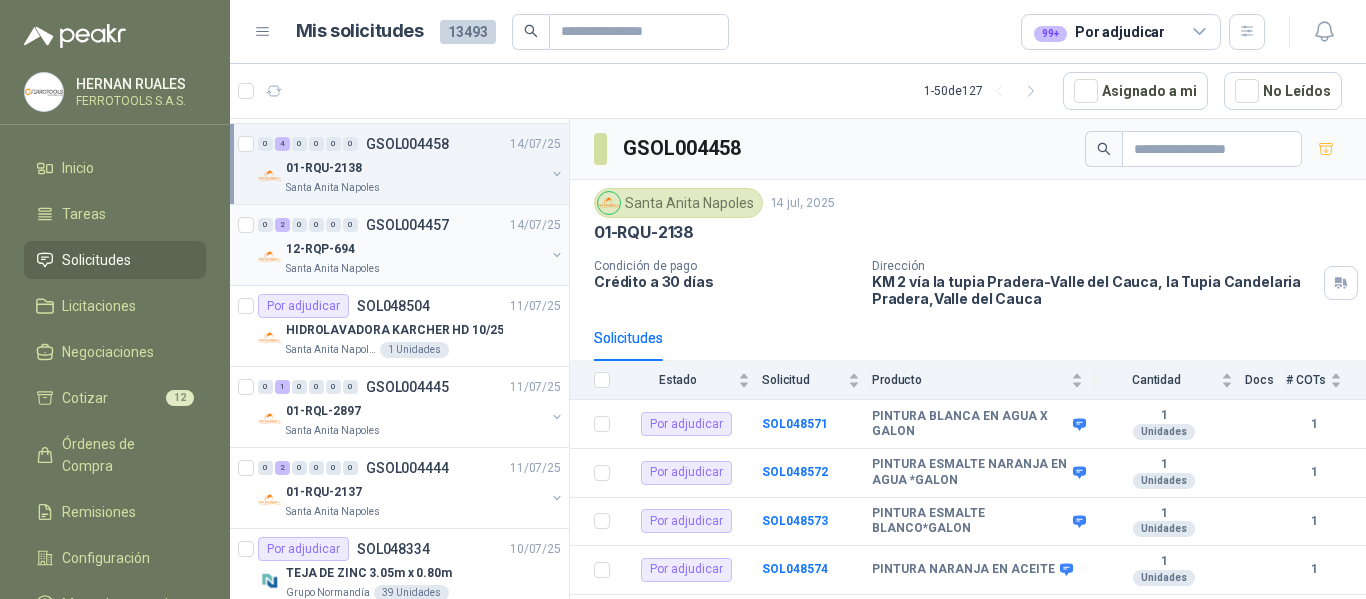 click on "0   2   0   0   0   0   GSOL004457 14/07/25" at bounding box center (411, 225) 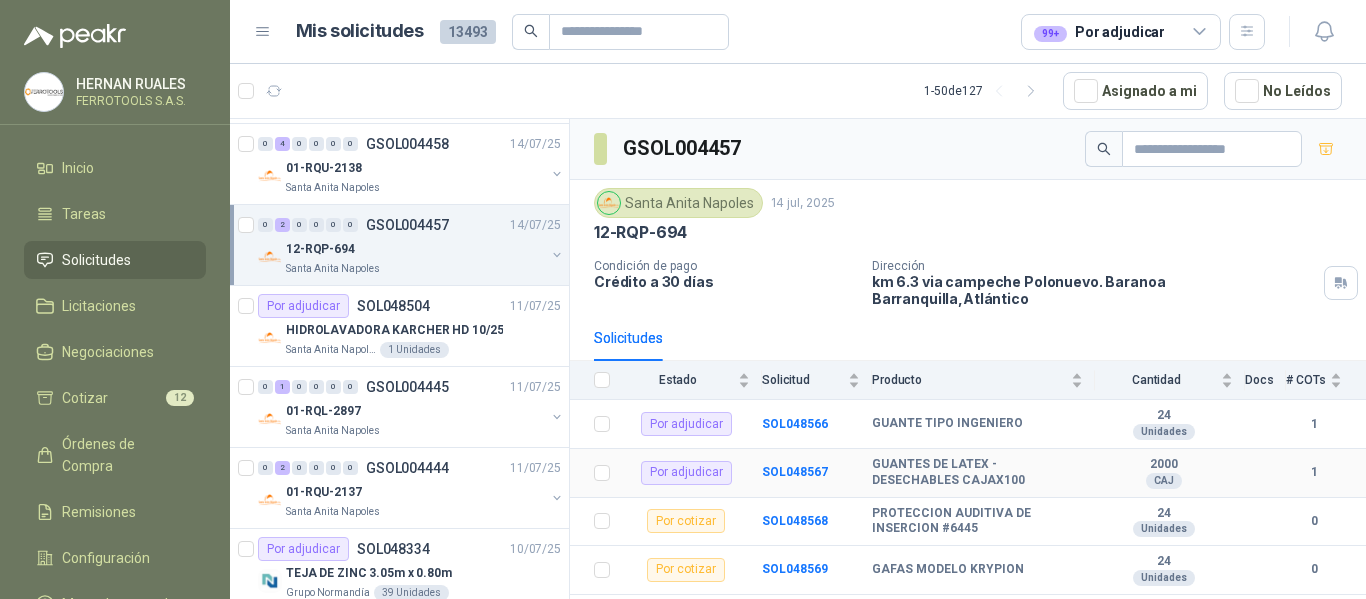 scroll, scrollTop: 23, scrollLeft: 0, axis: vertical 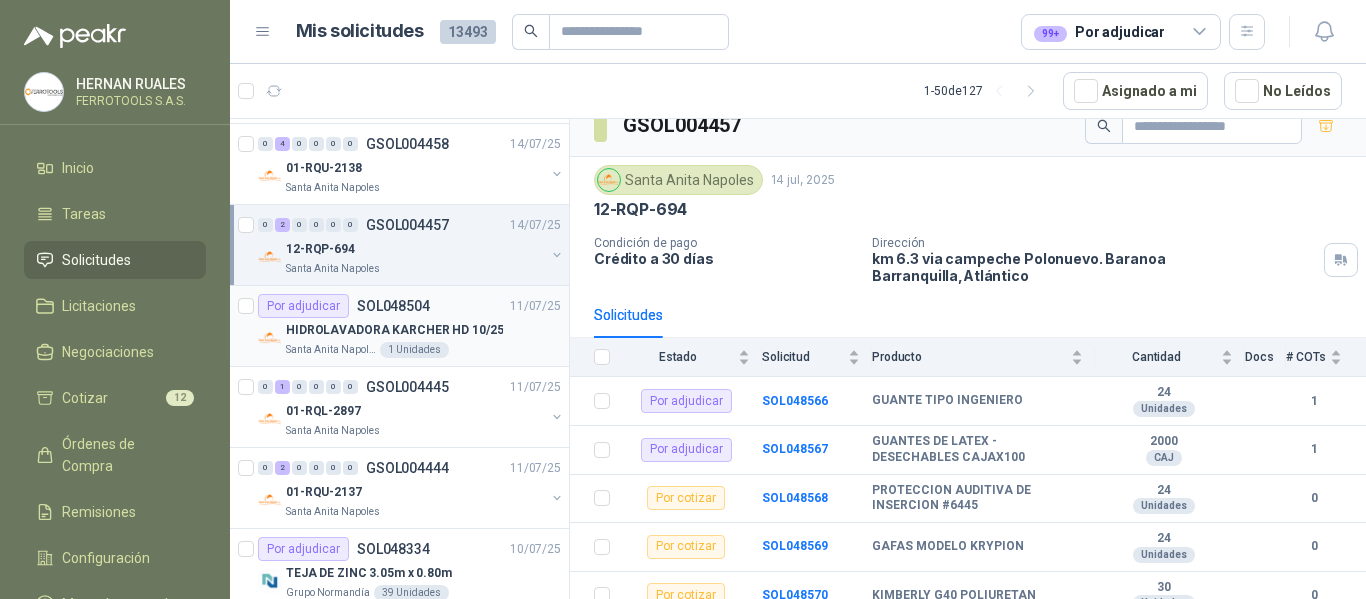 click on "Por adjudicar SOL048504" at bounding box center (344, 306) 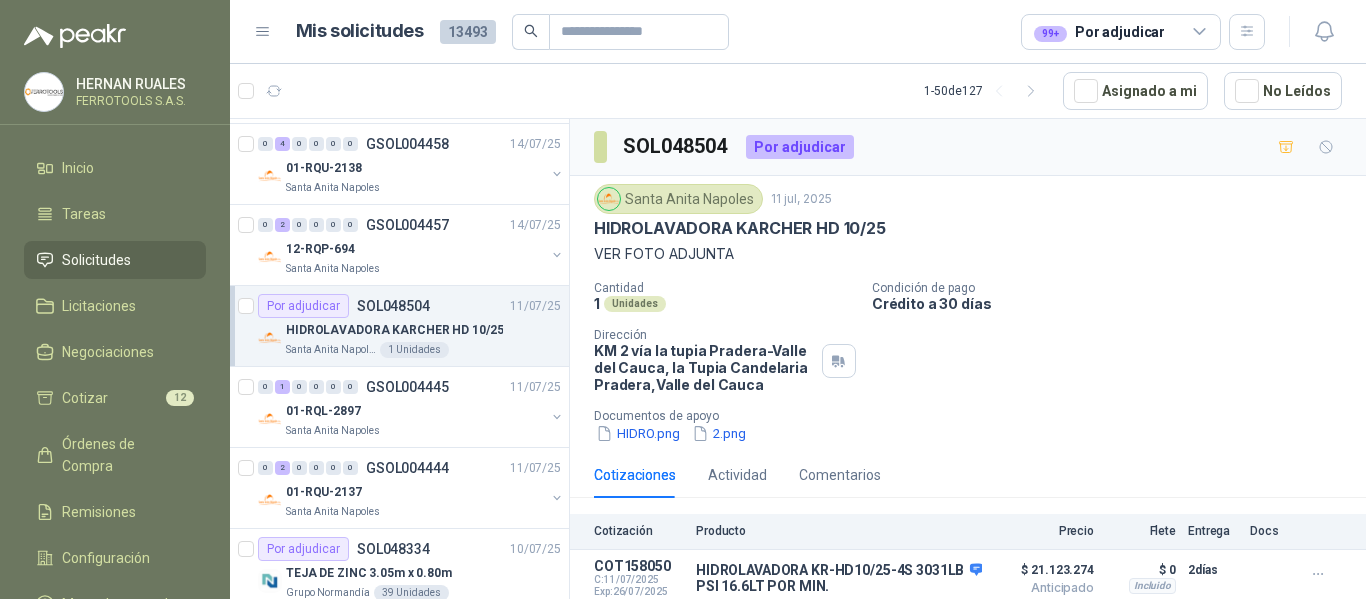 scroll, scrollTop: 41, scrollLeft: 0, axis: vertical 